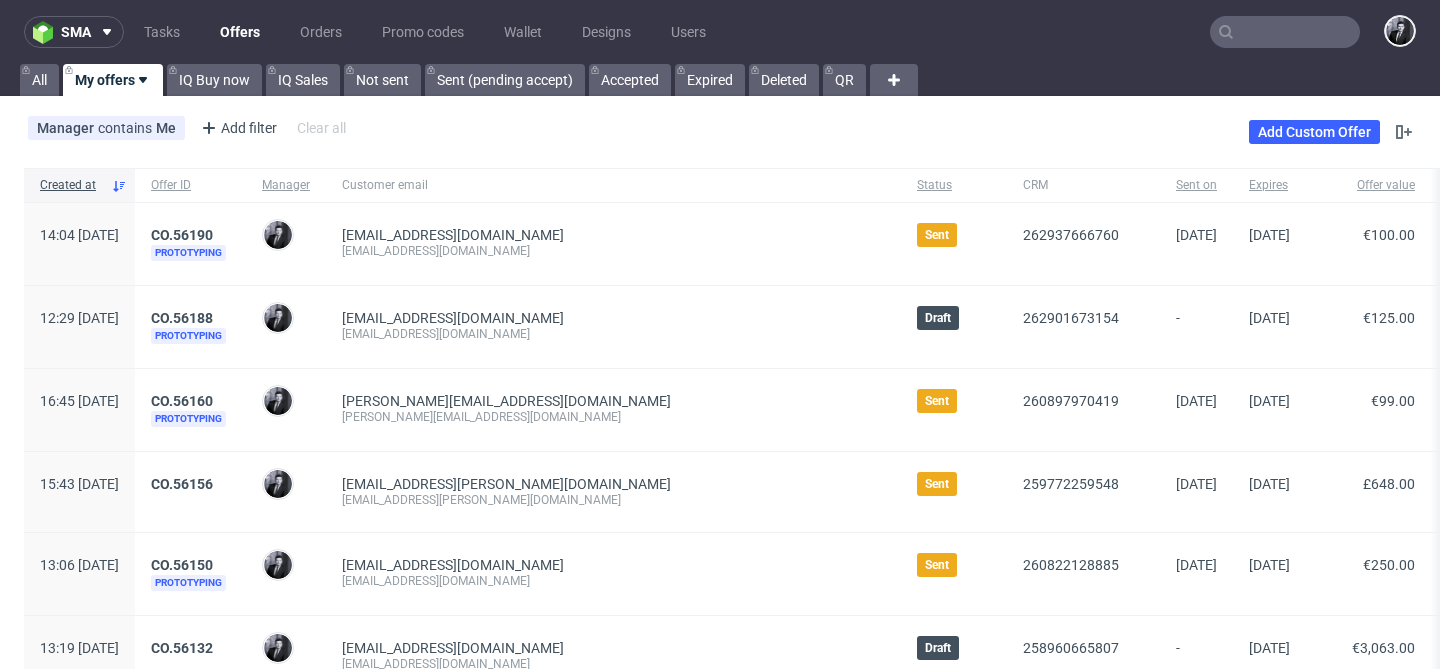 scroll, scrollTop: 0, scrollLeft: 0, axis: both 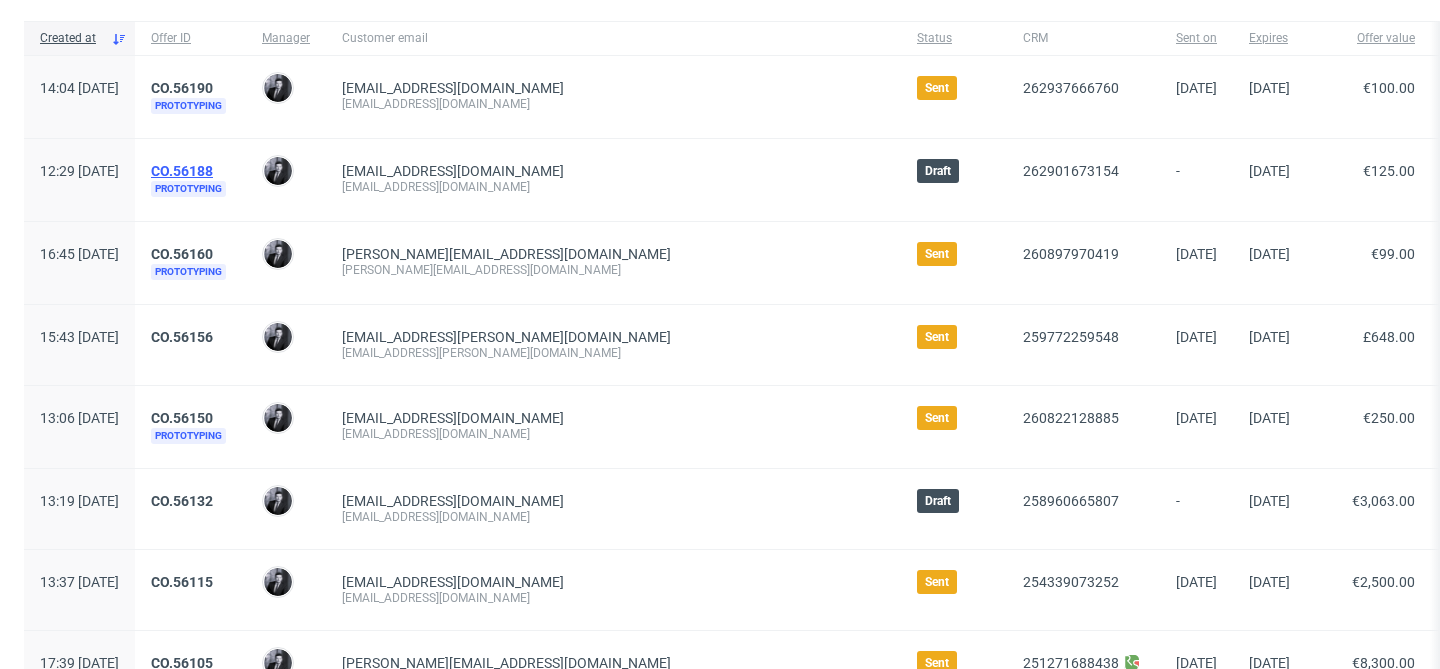 click on "CO.56188" at bounding box center (182, 171) 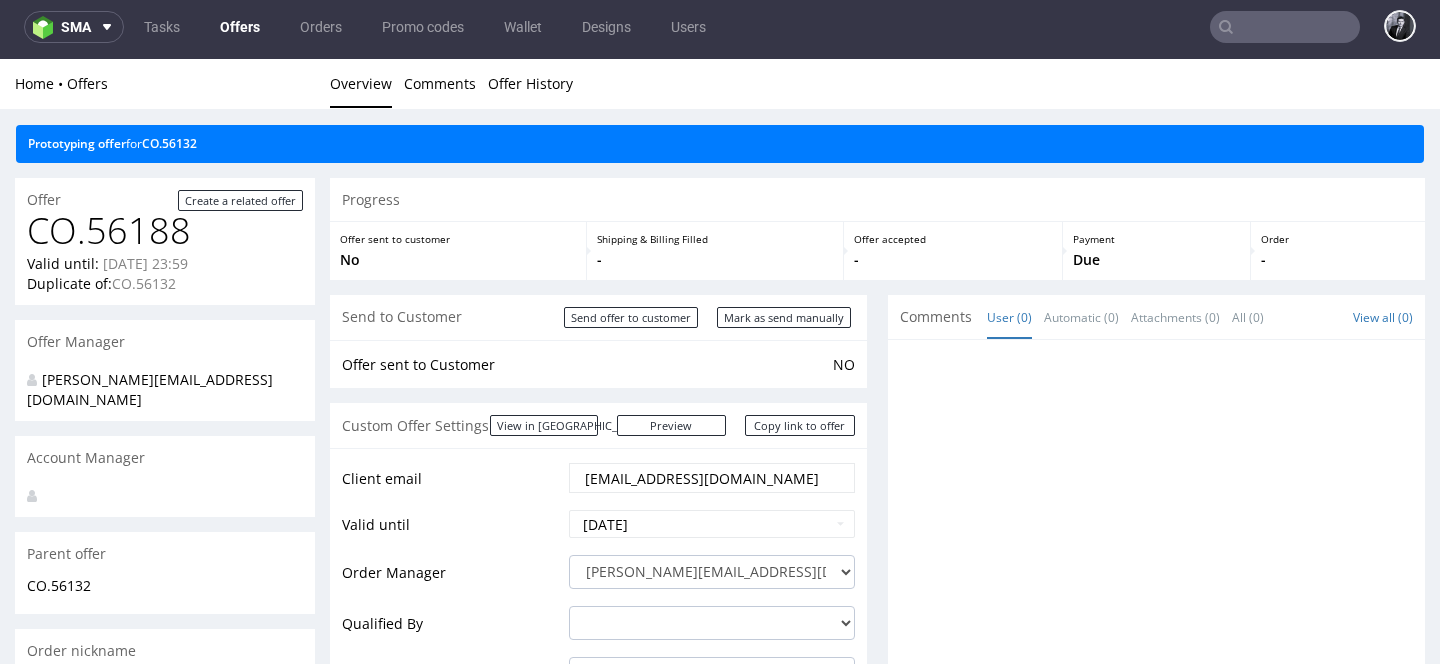 scroll, scrollTop: 5, scrollLeft: 0, axis: vertical 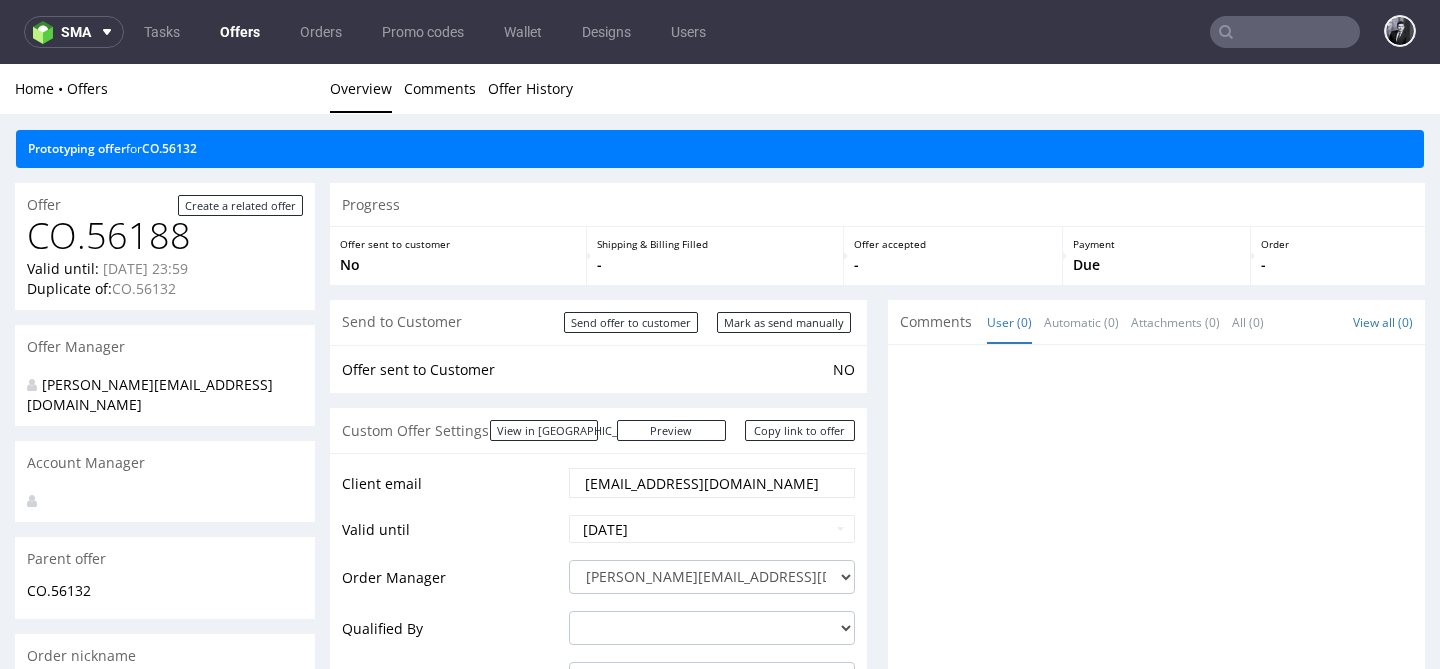 click on "Offers" at bounding box center [240, 32] 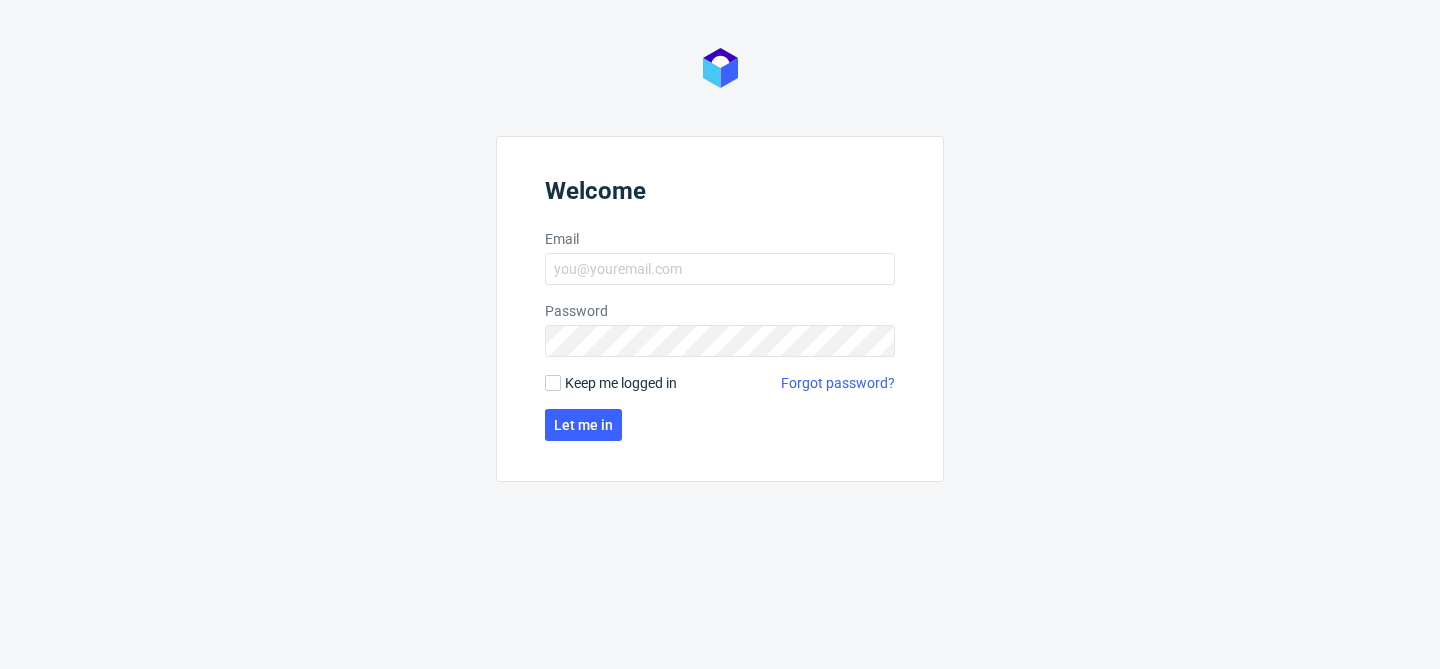 scroll, scrollTop: 0, scrollLeft: 0, axis: both 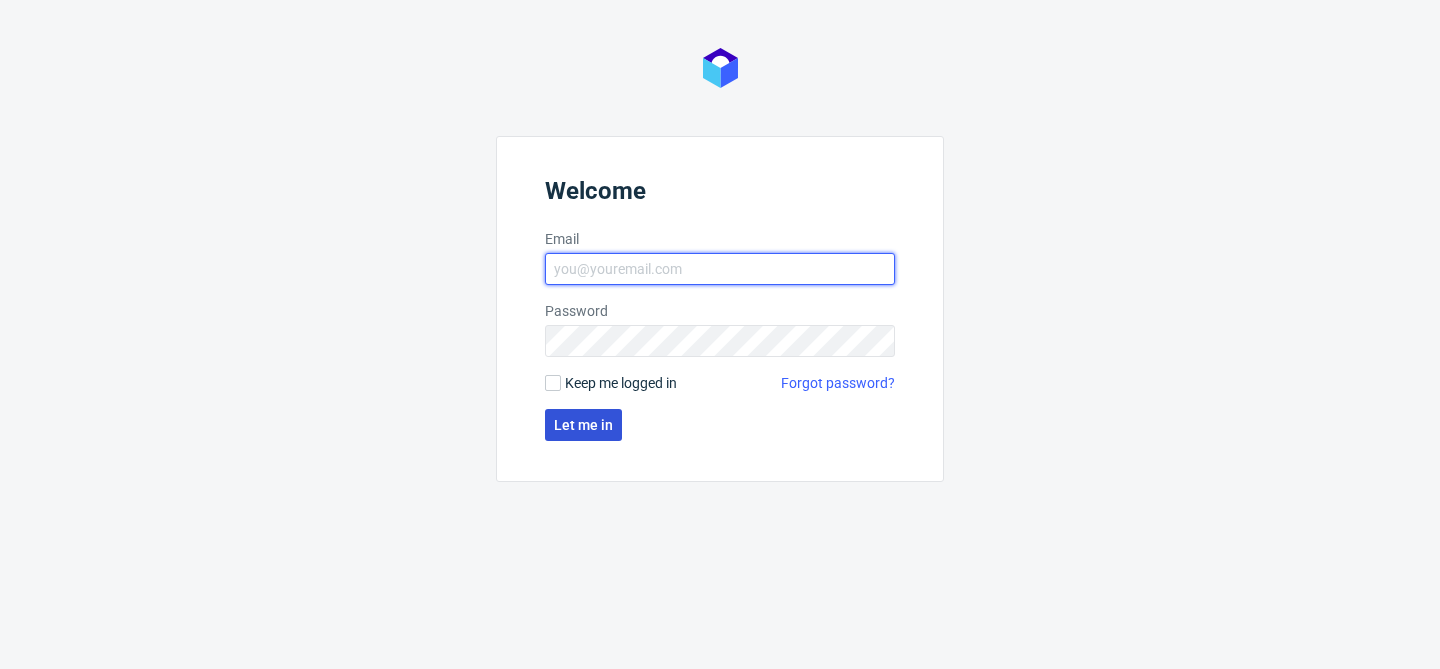 type on "[PERSON_NAME][EMAIL_ADDRESS][DOMAIN_NAME]" 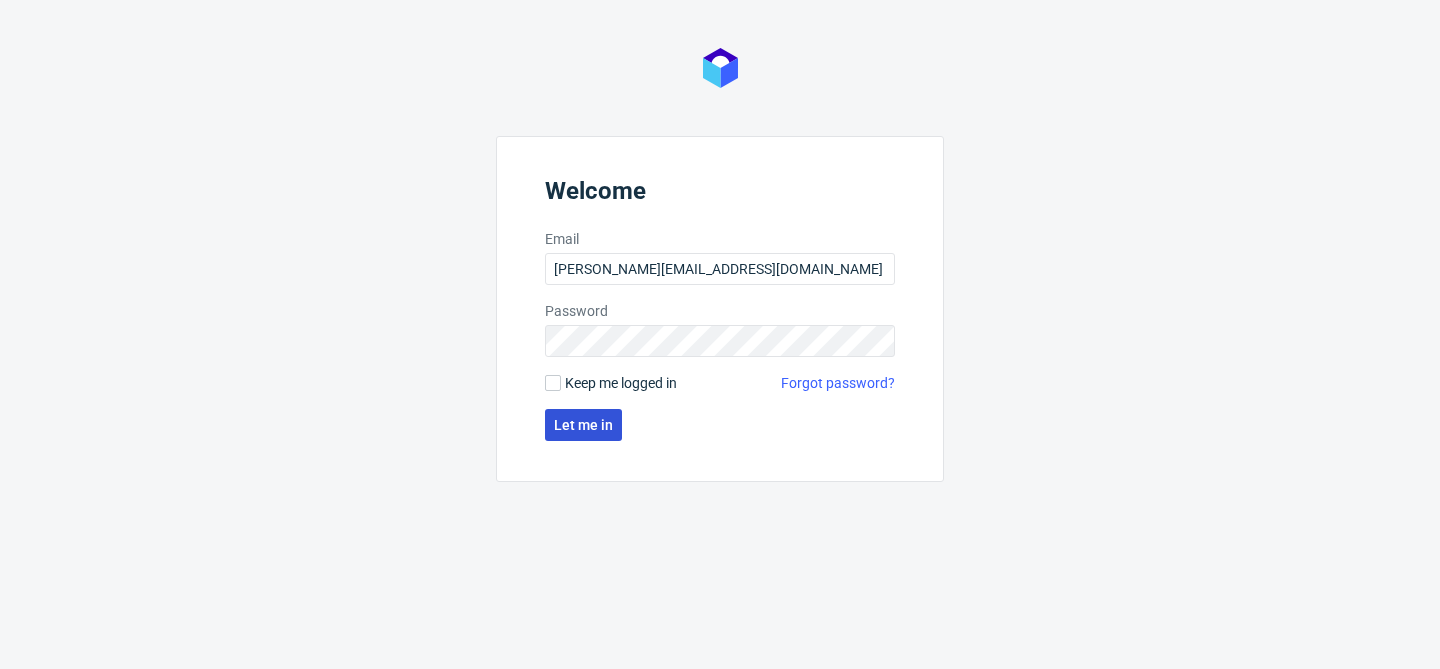 click on "Let me in" at bounding box center [583, 425] 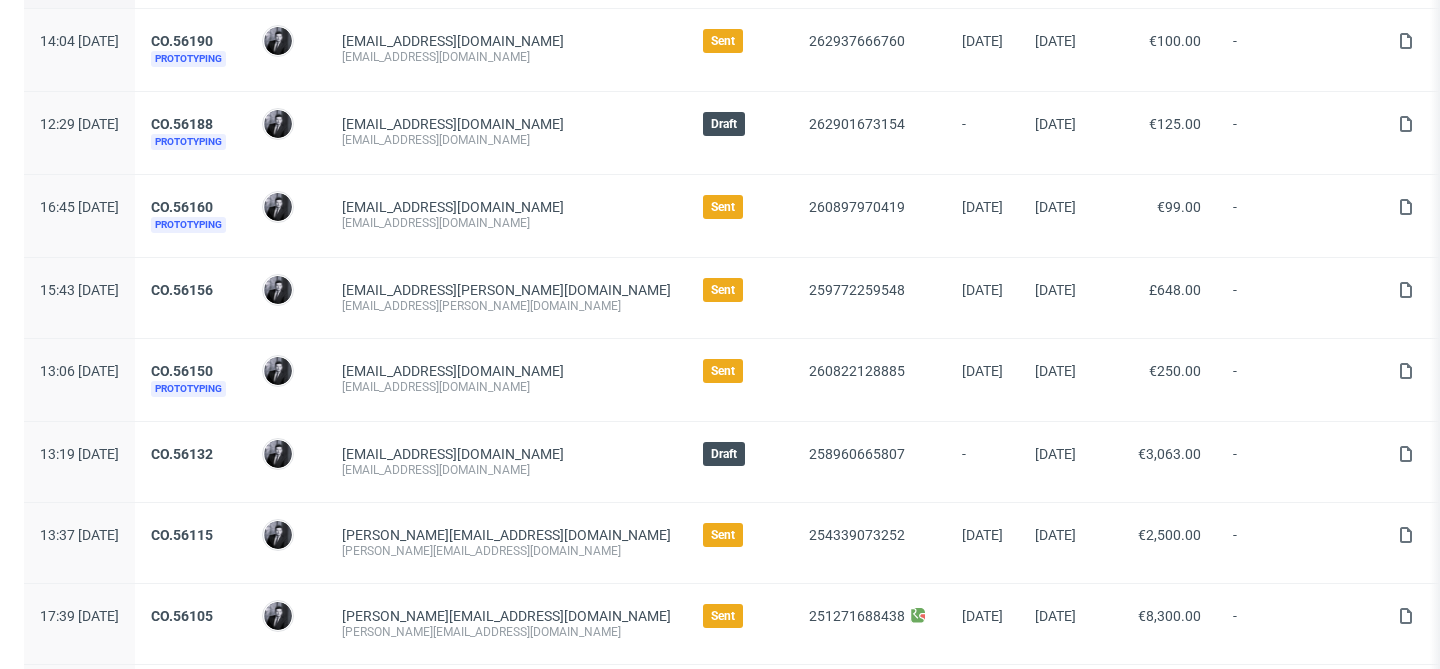 scroll, scrollTop: 215, scrollLeft: 0, axis: vertical 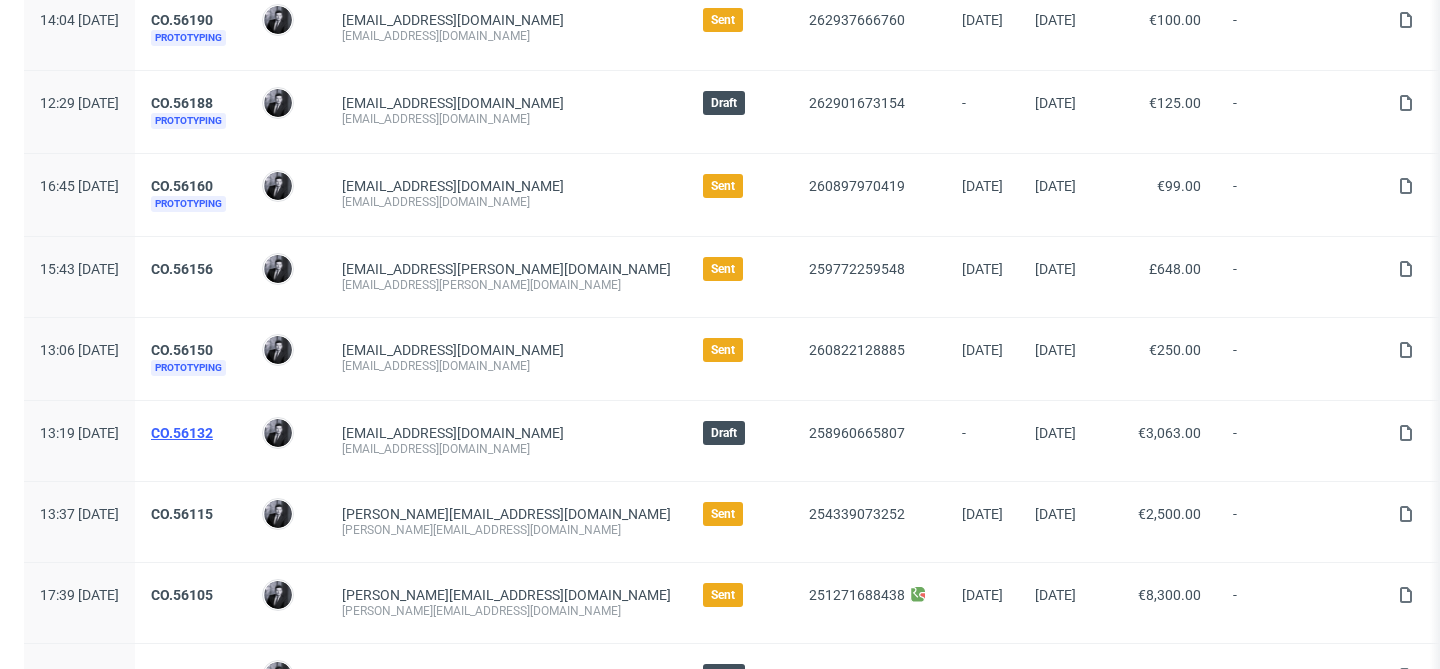 click on "CO.56132" at bounding box center [182, 433] 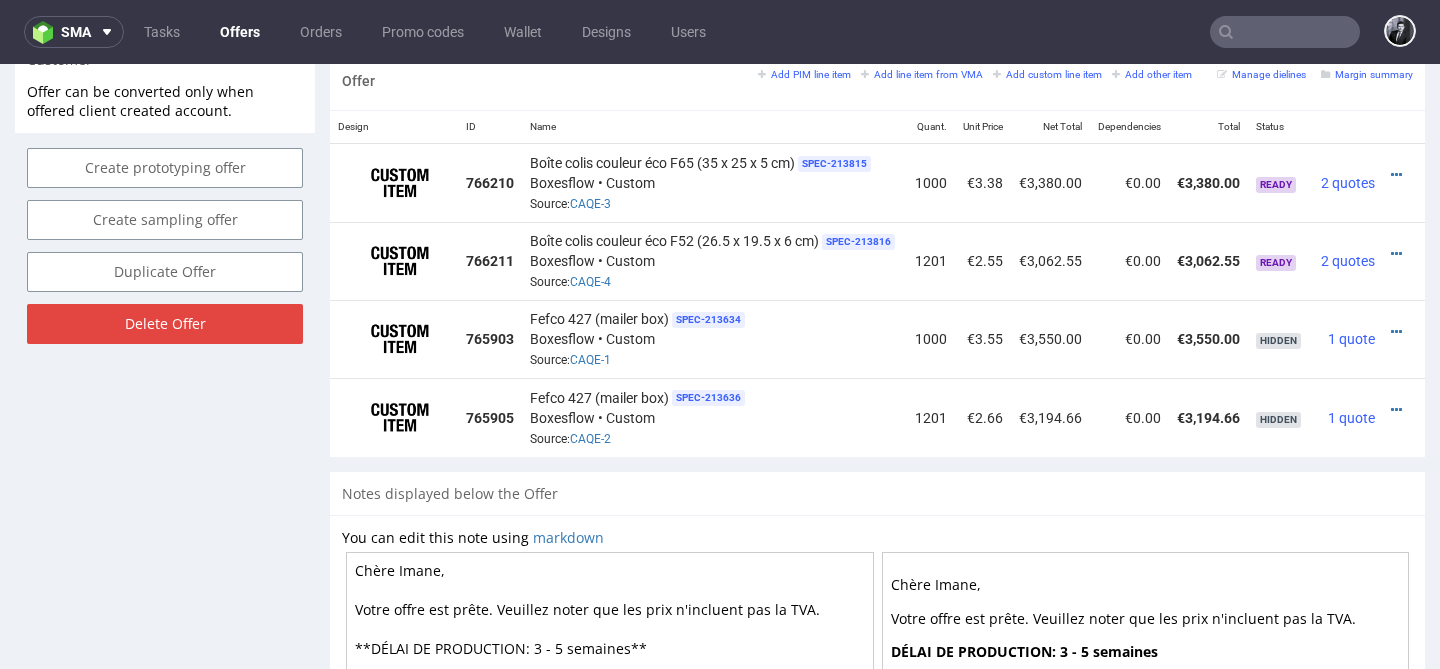 scroll, scrollTop: 1210, scrollLeft: 0, axis: vertical 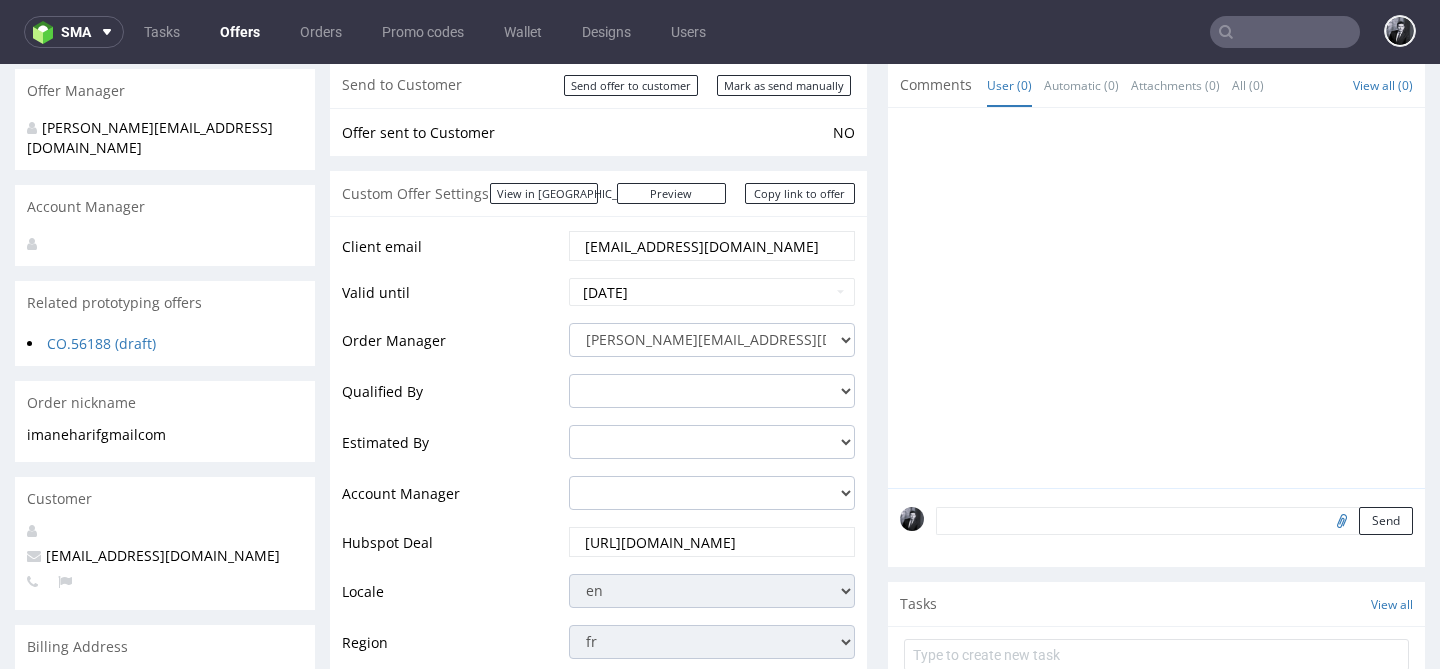 click on "Offers" at bounding box center [240, 32] 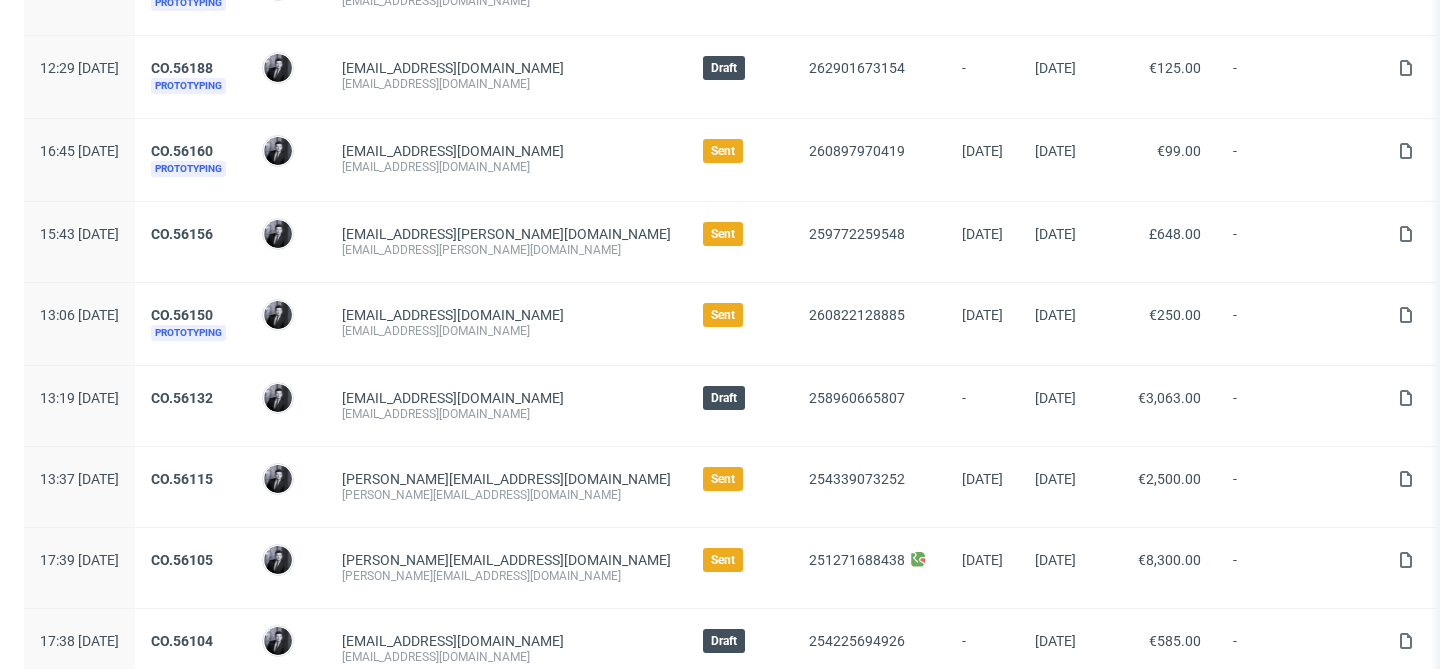 scroll, scrollTop: 238, scrollLeft: 0, axis: vertical 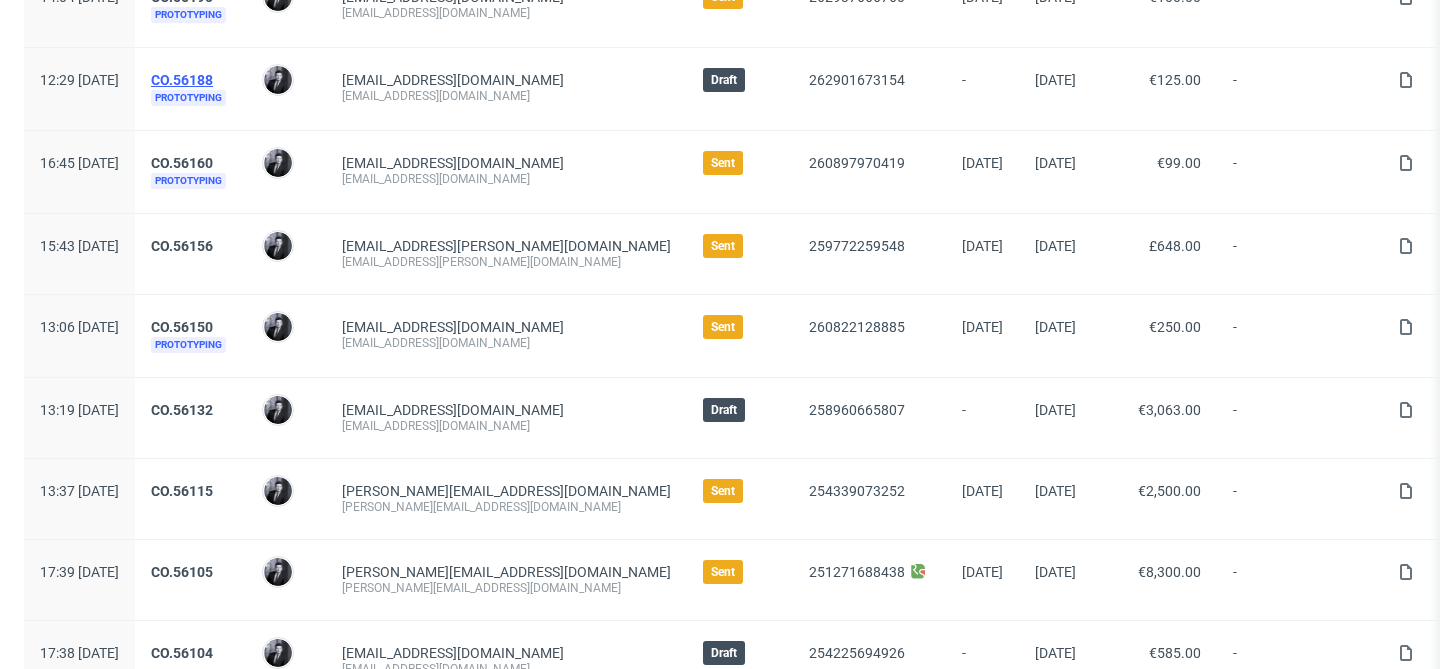 click on "CO.56188" at bounding box center [182, 80] 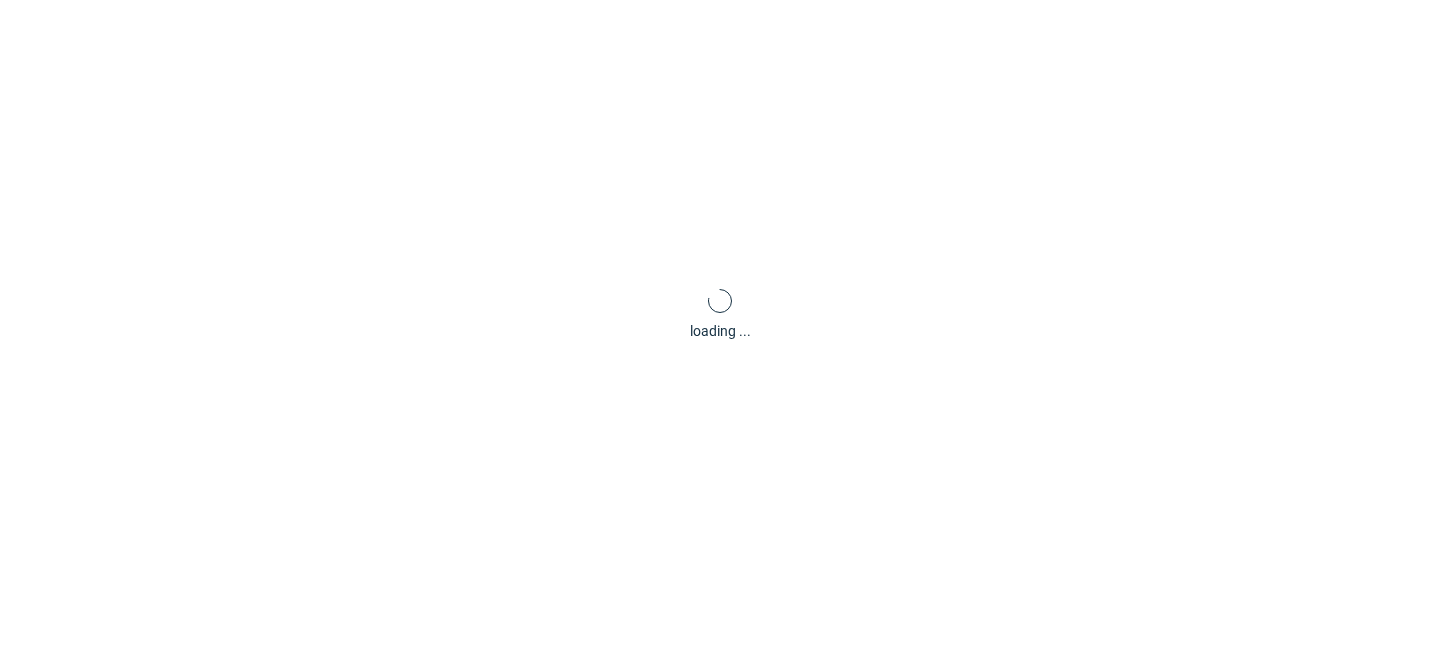 scroll, scrollTop: 84, scrollLeft: 0, axis: vertical 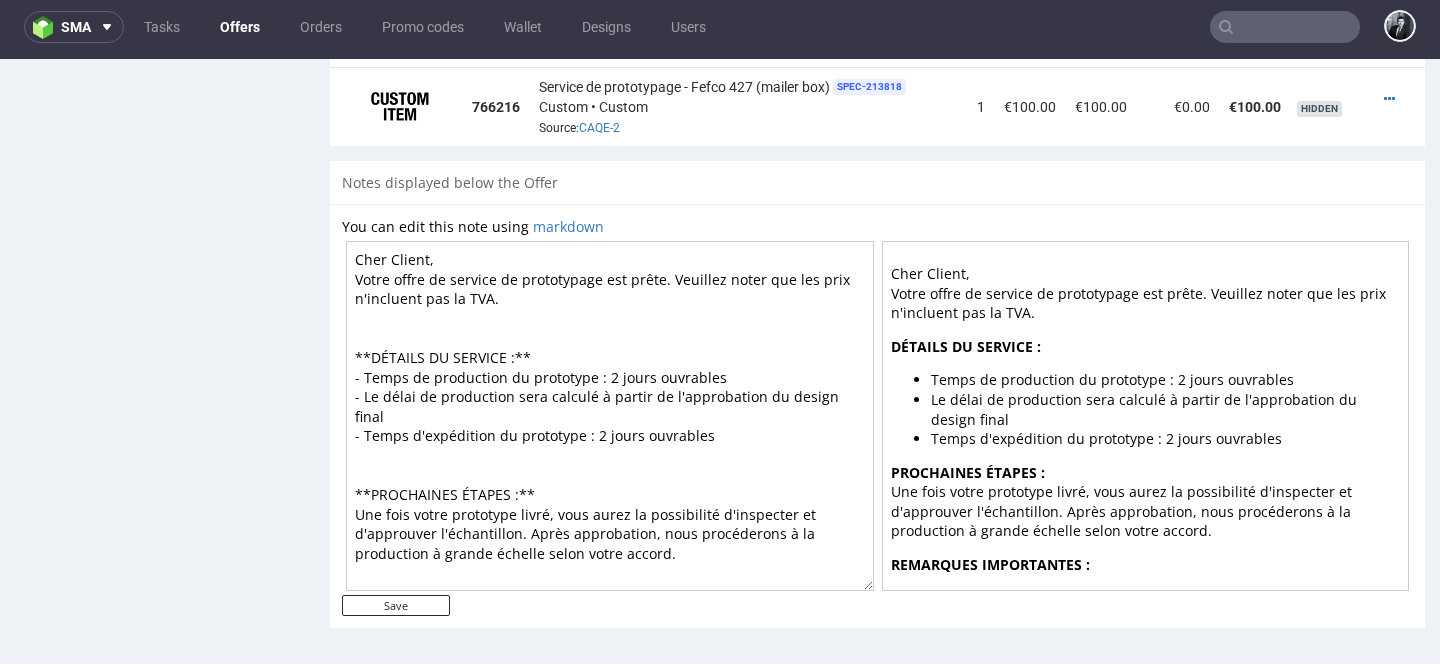 click on "Cher Client,
Votre offre de service de prototypage est prête. Veuillez noter que les prix n'incluent pas la TVA.
**DÉTAILS DU SERVICE :**
- Temps de production du prototype : 2 jours ouvrables
- Le délai de production sera calculé à partir de l'approbation du design final
- Temps d'expédition du prototype : 2 jours ouvrables
**PROCHAINES ÉTAPES :**
Une fois votre prototype livré, vous aurez la possibilité d'inspecter et d'approuver l'échantillon. Après approbation, nous procéderons à la production à grande échelle selon votre accord.
**REMARQUES IMPORTANTES :**
- Les prototypes sont produits en unités uniques et peuvent présenter de légères variations par rapport à la production à grande échelle en raison de processus de fabrication différents
- Des ajustements ou des modifications peuvent être discutés et mis en œuvre avant le début de la production complète" at bounding box center [610, 416] 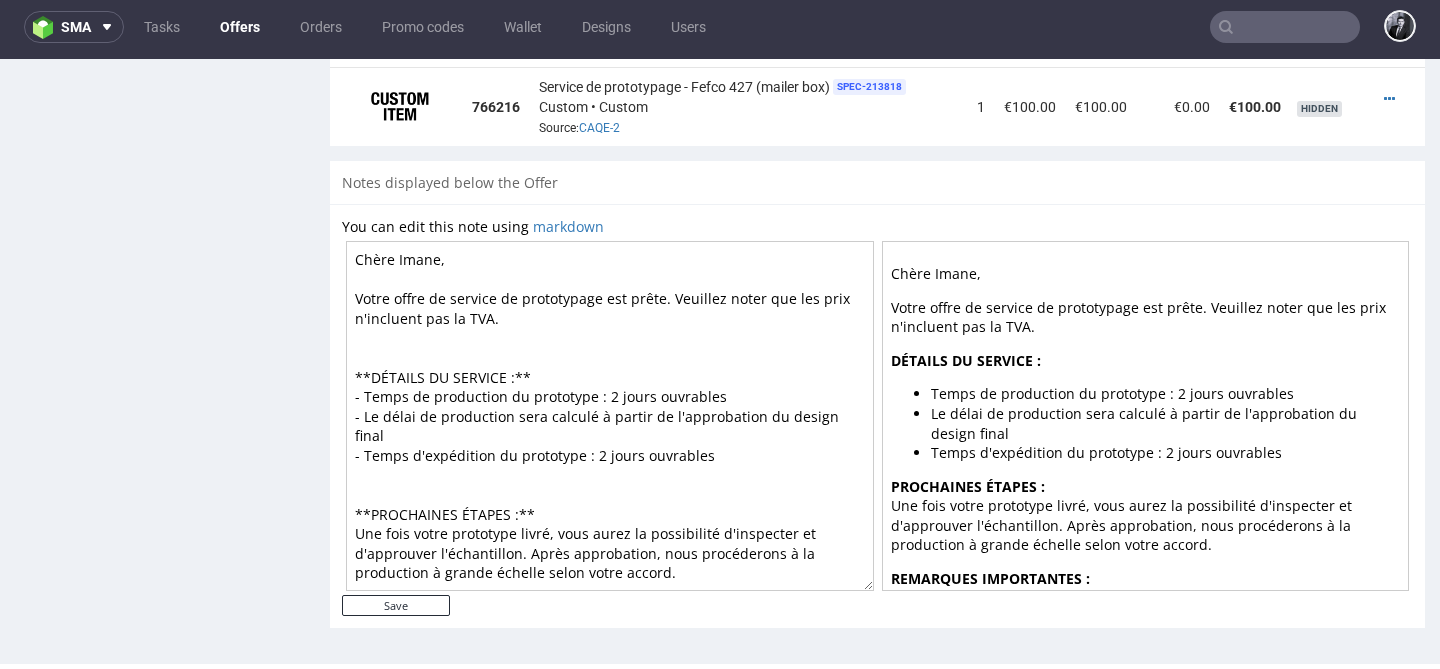 scroll, scrollTop: 40, scrollLeft: 0, axis: vertical 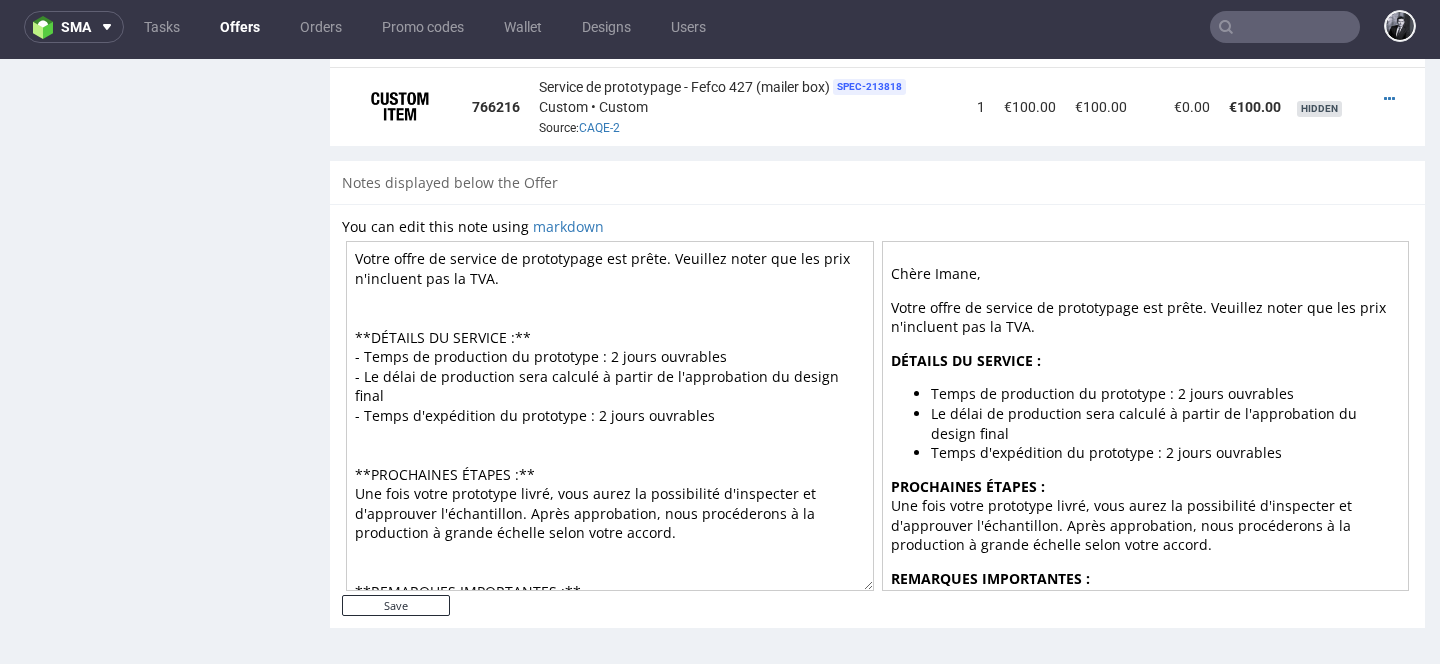 click on "Chère Imane,
Votre offre de service de prototypage est prête. Veuillez noter que les prix n'incluent pas la TVA.
**DÉTAILS DU SERVICE :**
- Temps de production du prototype : 2 jours ouvrables
- Le délai de production sera calculé à partir de l'approbation du design final
- Temps d'expédition du prototype : 2 jours ouvrables
**PROCHAINES ÉTAPES :**
Une fois votre prototype livré, vous aurez la possibilité d'inspecter et d'approuver l'échantillon. Après approbation, nous procéderons à la production à grande échelle selon votre accord.
**REMARQUES IMPORTANTES :**
- Les prototypes sont produits en unités uniques et peuvent présenter de légères variations par rapport à la production à grande échelle en raison de processus de fabrication différents
- Des ajustements ou des modifications peuvent être discutés et mis en œuvre avant le début de la production complète" at bounding box center [610, 416] 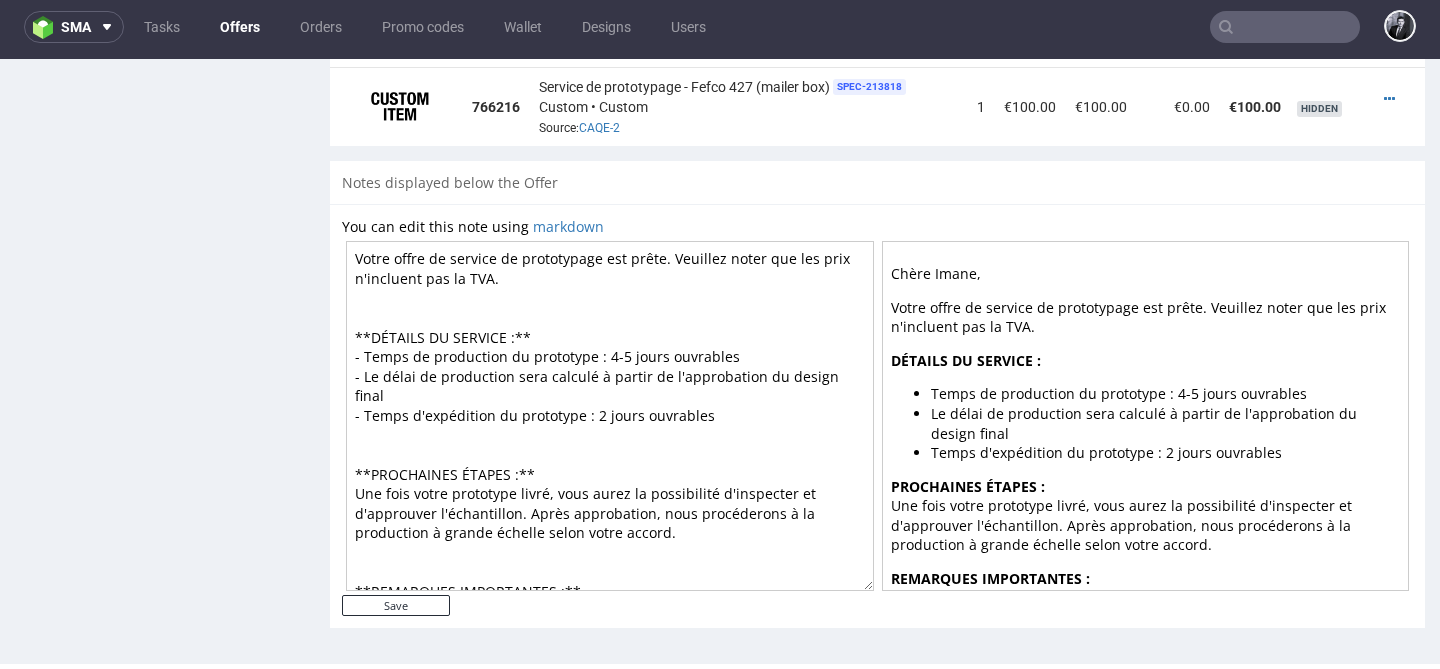 click on "Chère Imane,
Votre offre de service de prototypage est prête. Veuillez noter que les prix n'incluent pas la TVA.
**DÉTAILS DU SERVICE :**
- Temps de production du prototype : 4-5 jours ouvrables
- Le délai de production sera calculé à partir de l'approbation du design final
- Temps d'expédition du prototype : 2 jours ouvrables
**PROCHAINES ÉTAPES :**
Une fois votre prototype livré, vous aurez la possibilité d'inspecter et d'approuver l'échantillon. Après approbation, nous procéderons à la production à grande échelle selon votre accord.
**REMARQUES IMPORTANTES :**
- Les prototypes sont produits en unités uniques et peuvent présenter de légères variations par rapport à la production à grande échelle en raison de processus de fabrication différents
- Des ajustements ou des modifications peuvent être discutés et mis en œuvre avant le début de la production complète" at bounding box center [610, 416] 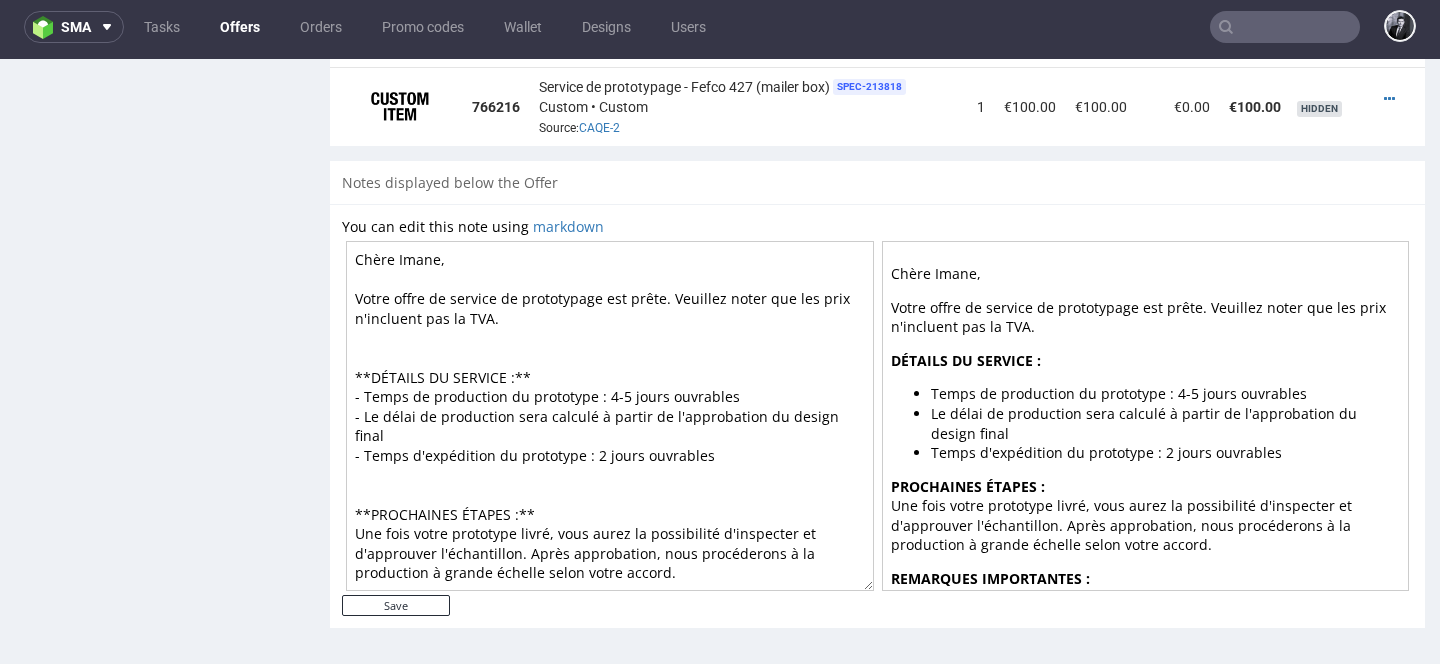 click on "Chère Imane,
Votre offre de service de prototypage est prête. Veuillez noter que les prix n'incluent pas la TVA.
**DÉTAILS DU SERVICE :**
- Temps de production du prototype : 4-5 jours ouvrables
- Le délai de production sera calculé à partir de l'approbation du design final
- Temps d'expédition du prototype : 2 jours ouvrables
**PROCHAINES ÉTAPES :**
Une fois votre prototype livré, vous aurez la possibilité d'inspecter et d'approuver l'échantillon. Après approbation, nous procéderons à la production à grande échelle selon votre accord.
**REMARQUES IMPORTANTES :**
- Les prototypes sont produits en unités uniques et peuvent présenter de légères variations par rapport à la production à grande échelle en raison de processus de fabrication différents
- Des ajustements ou des modifications peuvent être discutés et mis en œuvre avant le début de la production complète" at bounding box center [610, 416] 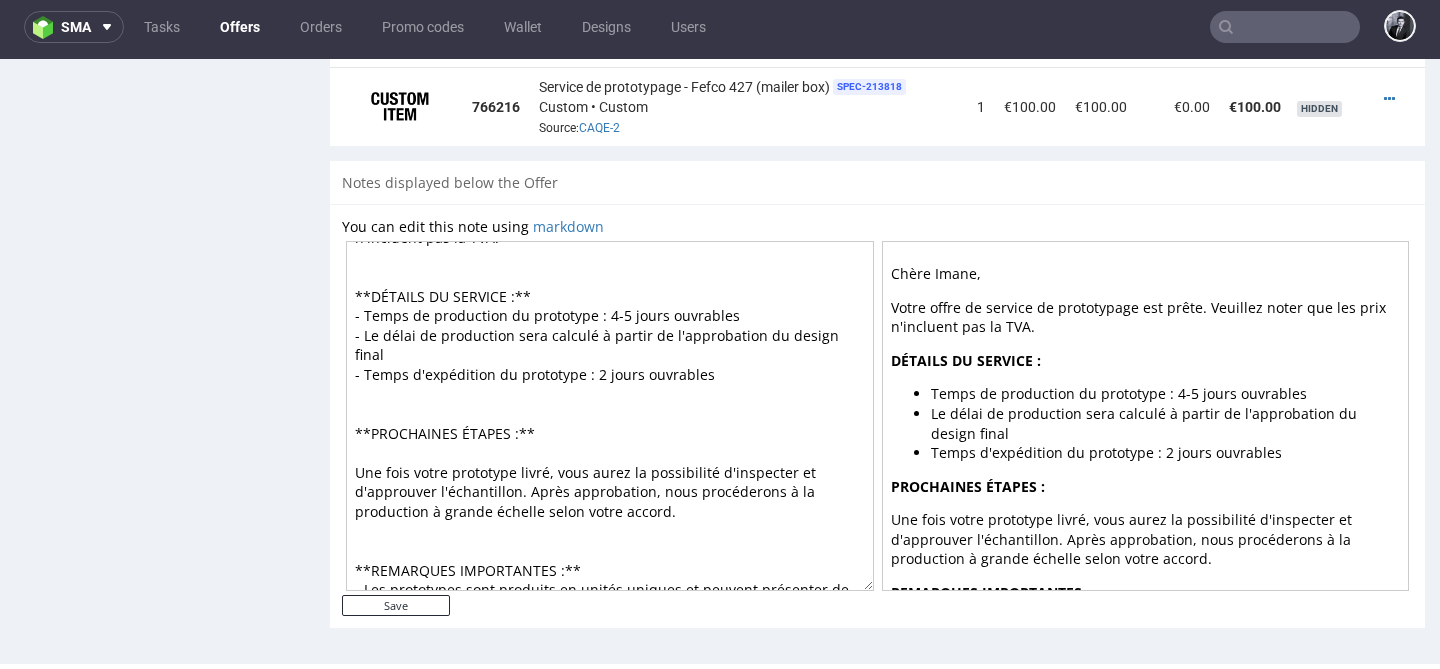 scroll, scrollTop: 82, scrollLeft: 0, axis: vertical 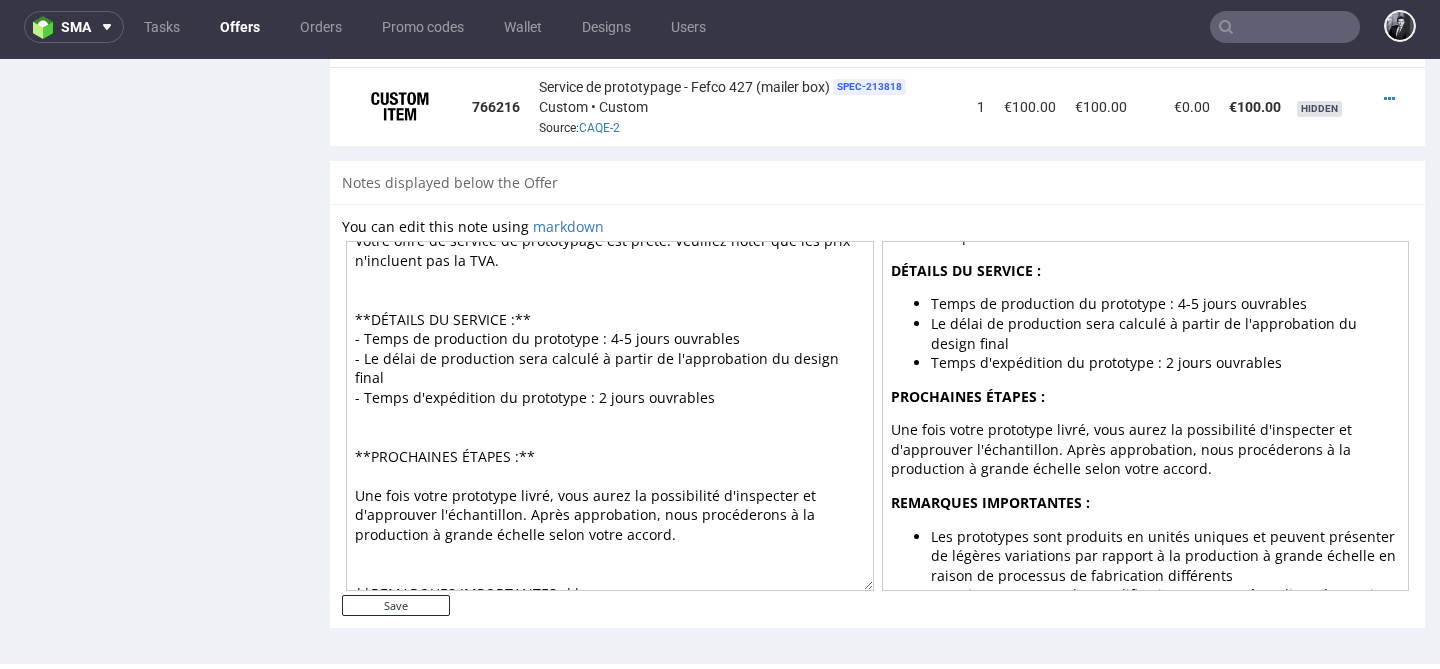 click on "Chère Imane,
Votre offre de service de prototypage est prête. Veuillez noter que les prix n'incluent pas la TVA.
**DÉTAILS DU SERVICE :**
- Temps de production du prototype : 4-5 jours ouvrables
- Le délai de production sera calculé à partir de l'approbation du design final
- Temps d'expédition du prototype : 2 jours ouvrables
**PROCHAINES ÉTAPES :**
Une fois votre prototype livré, vous aurez la possibilité d'inspecter et d'approuver l'échantillon. Après approbation, nous procéderons à la production à grande échelle selon votre accord.
**REMARQUES IMPORTANTES :**
- Les prototypes sont produits en unités uniques et peuvent présenter de légères variations par rapport à la production à grande échelle en raison de processus de fabrication différents
- Des ajustements ou des modifications peuvent être discutés et mis en œuvre avant le début de la production complète" at bounding box center (610, 416) 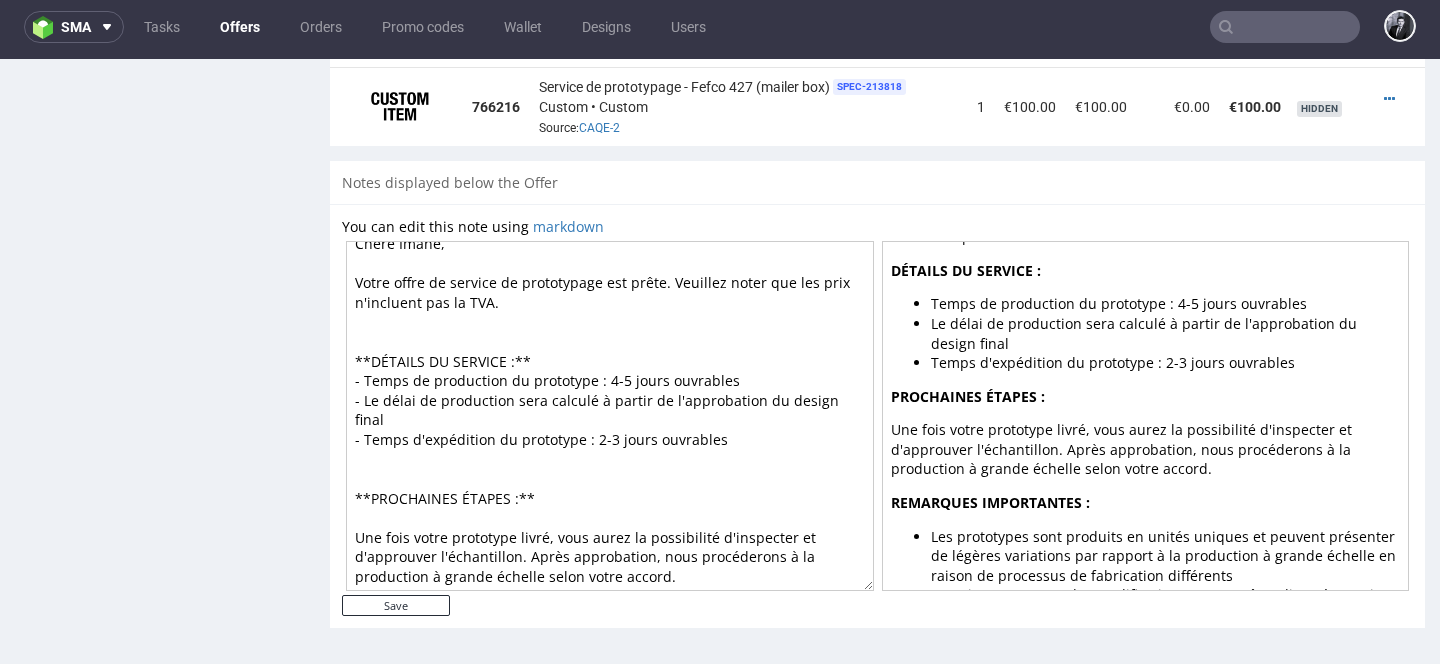 scroll, scrollTop: 0, scrollLeft: 0, axis: both 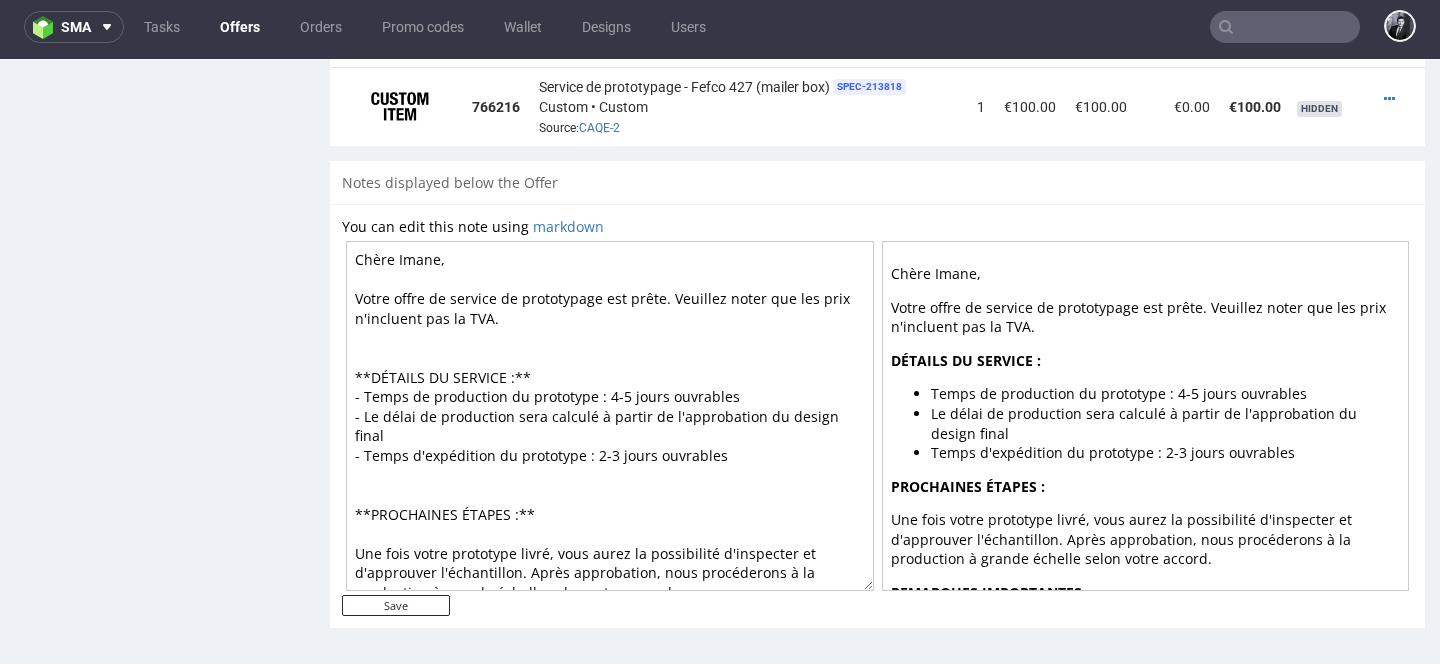 click on "Chère Imane,
Votre offre de service de prototypage est prête. Veuillez noter que les prix n'incluent pas la TVA.
**DÉTAILS DU SERVICE :**
- Temps de production du prototype : 4-5 jours ouvrables
- Le délai de production sera calculé à partir de l'approbation du design final
- Temps d'expédition du prototype : 2-3 jours ouvrables
**PROCHAINES ÉTAPES :**
Une fois votre prototype livré, vous aurez la possibilité d'inspecter et d'approuver l'échantillon. Après approbation, nous procéderons à la production à grande échelle selon votre accord.
**REMARQUES IMPORTANTES :**
- Les prototypes sont produits en unités uniques et peuvent présenter de légères variations par rapport à la production à grande échelle en raison de processus de fabrication différents
- Des ajustements ou des modifications peuvent être discutés et mis en œuvre avant le début de la production complète" at bounding box center [610, 416] 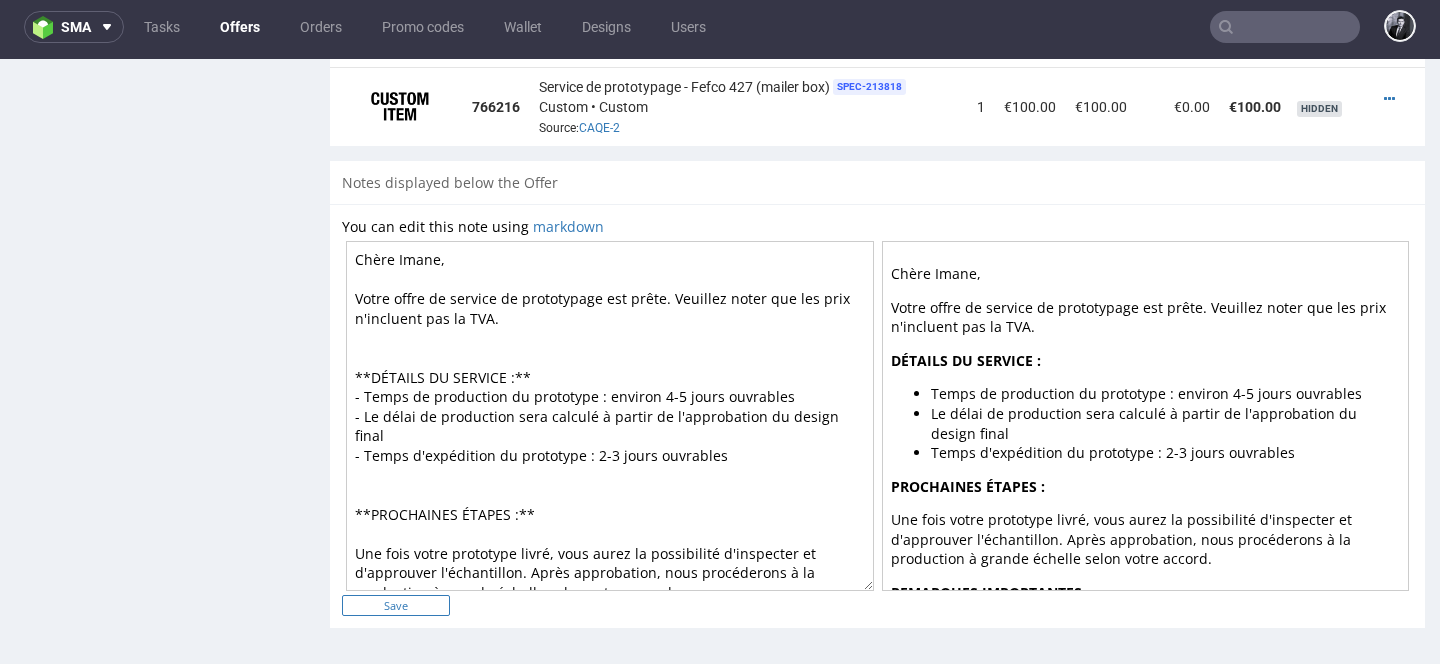 type on "Chère Imane,
Votre offre de service de prototypage est prête. Veuillez noter que les prix n'incluent pas la TVA.
**DÉTAILS DU SERVICE :**
- Temps de production du prototype : environ 4-5 jours ouvrables
- Le délai de production sera calculé à partir de l'approbation du design final
- Temps d'expédition du prototype : 2-3 jours ouvrables
**PROCHAINES ÉTAPES :**
Une fois votre prototype livré, vous aurez la possibilité d'inspecter et d'approuver l'échantillon. Après approbation, nous procéderons à la production à grande échelle selon votre accord.
**REMARQUES IMPORTANTES :**
- Les prototypes sont produits en unités uniques et peuvent présenter de légères variations par rapport à la production à grande échelle en raison de processus de fabrication différents
- Des ajustements ou des modifications peuvent être discutés et mis en œuvre avant le début de la production complète" 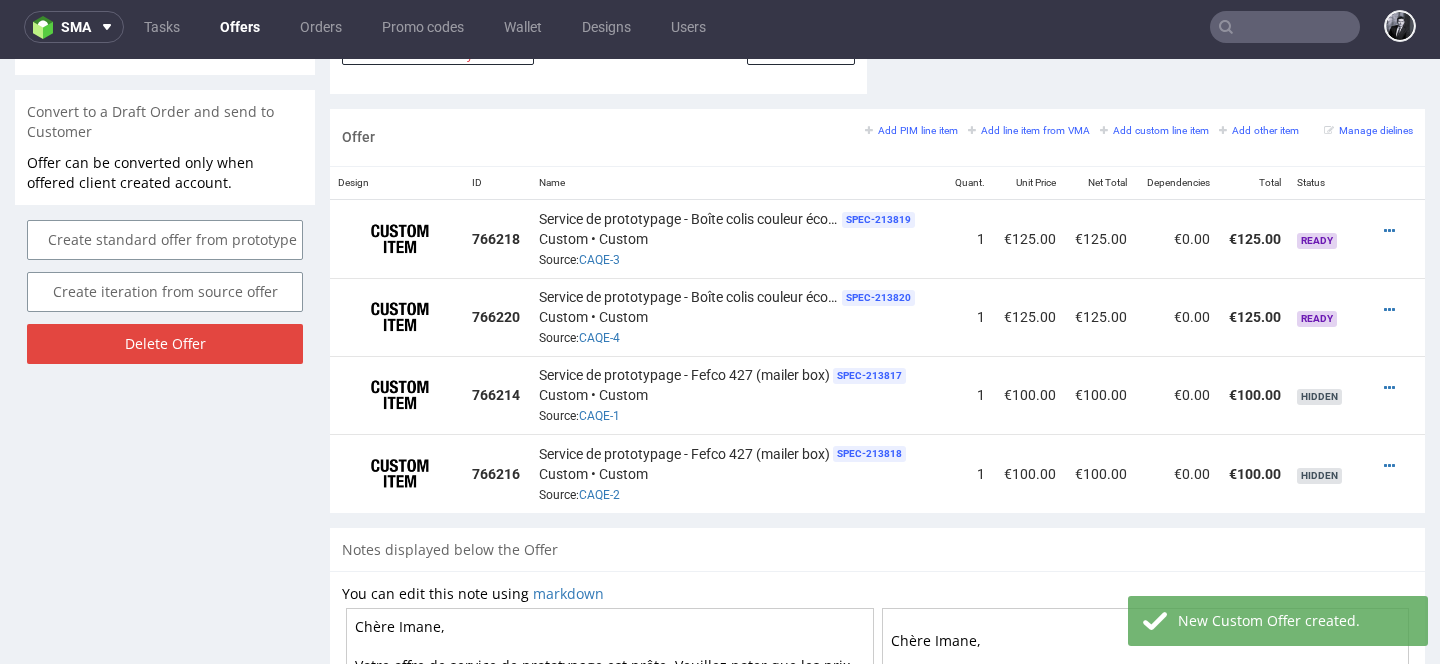 scroll, scrollTop: 1391, scrollLeft: 0, axis: vertical 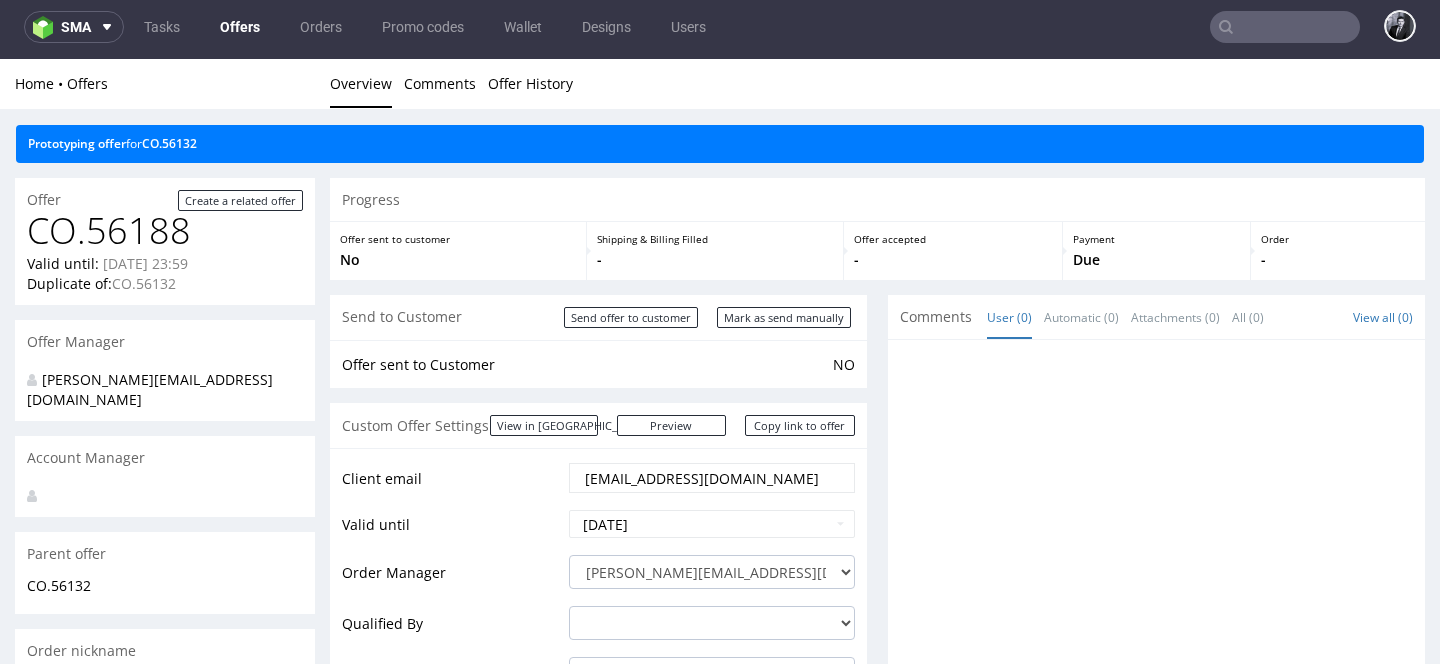 click on "Offers" at bounding box center [240, 27] 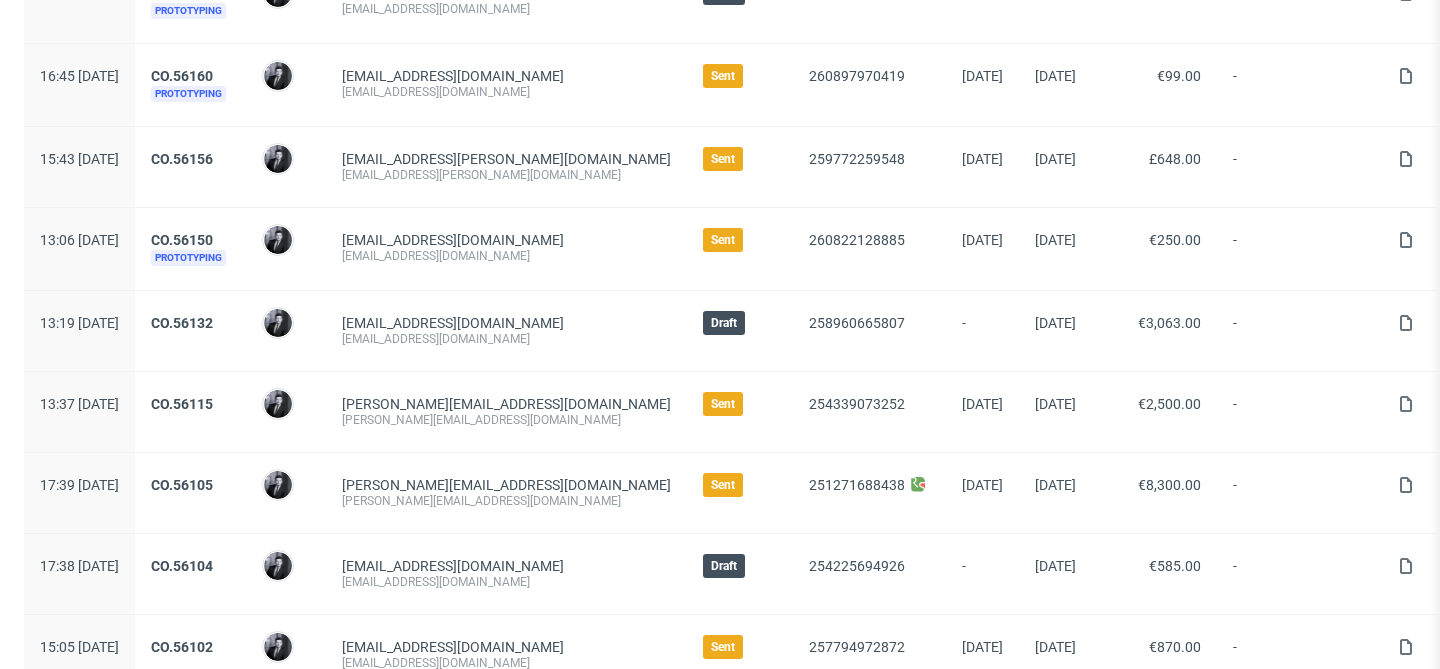 scroll, scrollTop: 328, scrollLeft: 0, axis: vertical 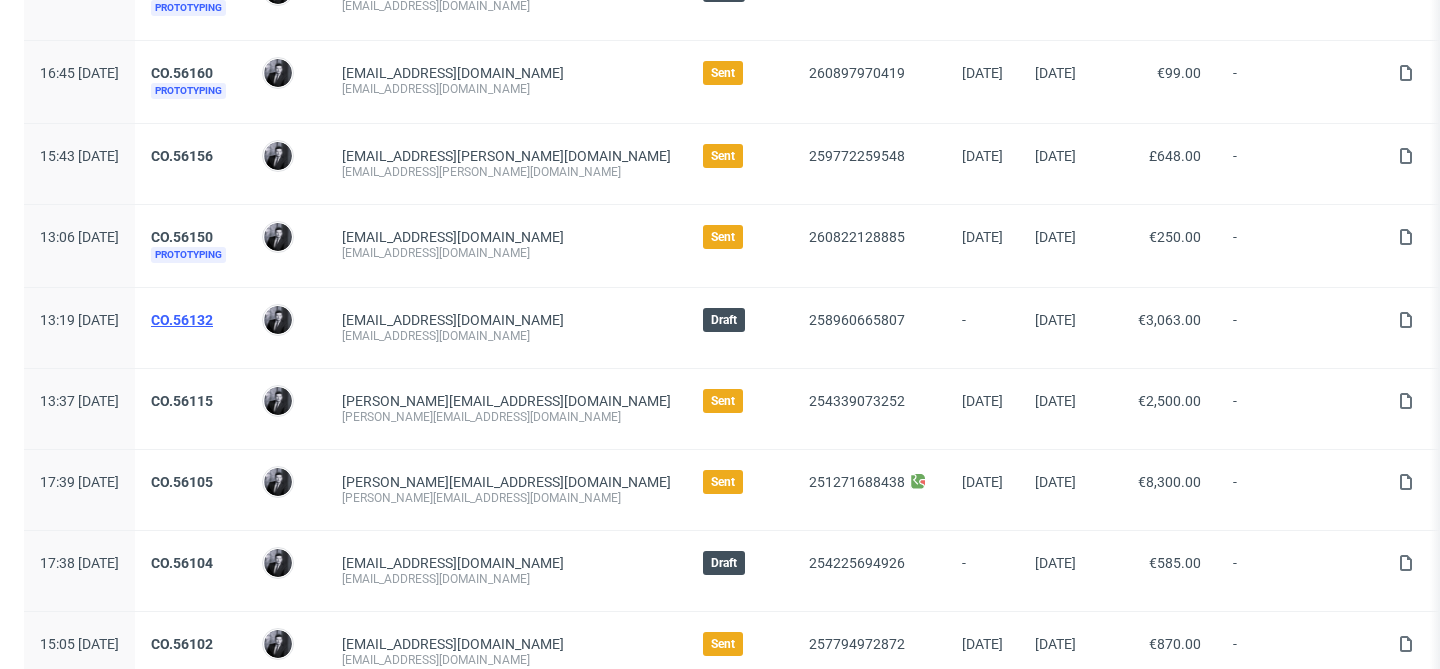 click on "CO.56132" at bounding box center [182, 320] 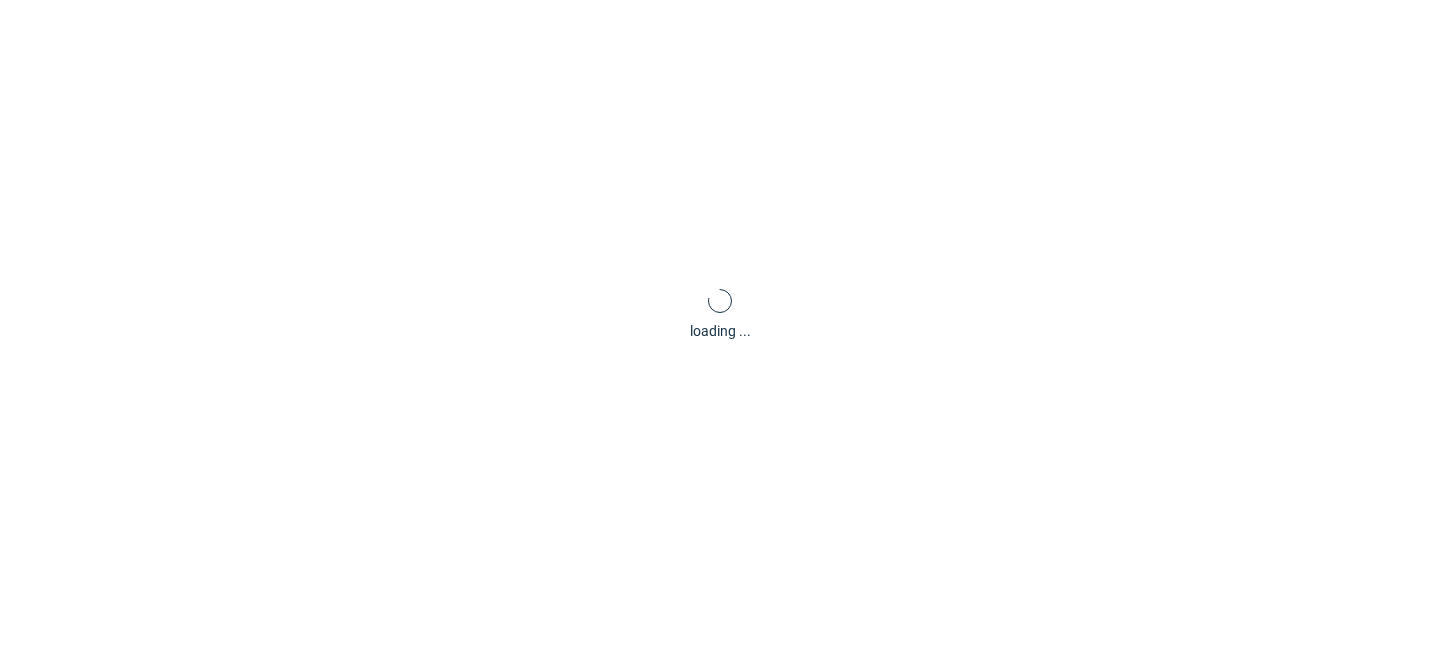scroll, scrollTop: 5, scrollLeft: 0, axis: vertical 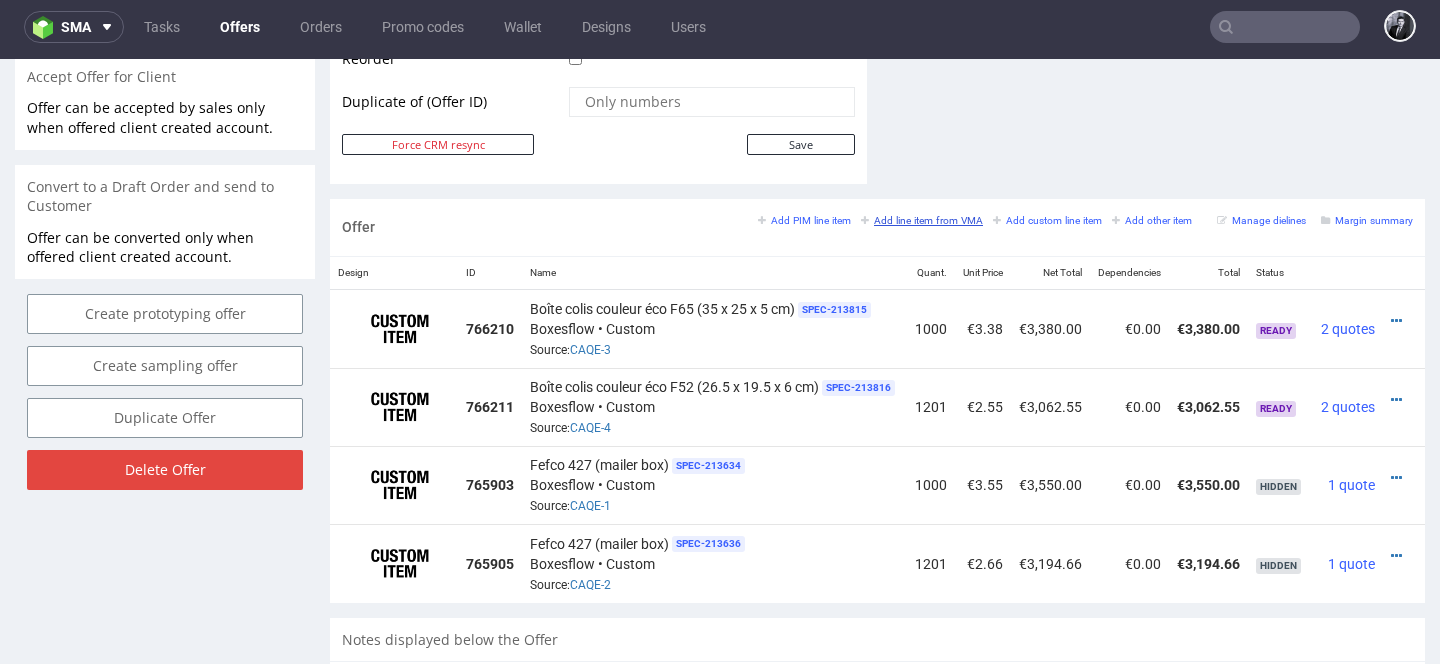 click on "Add line item from VMA" at bounding box center [922, 220] 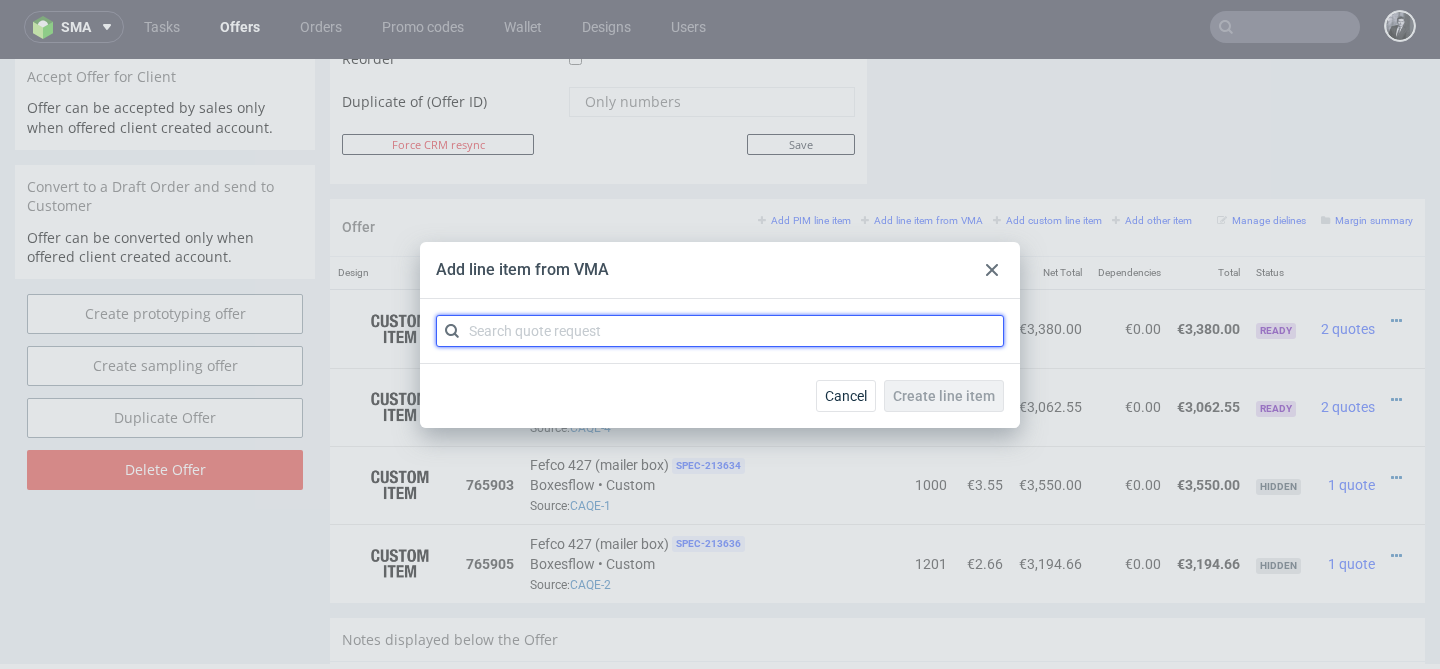 click at bounding box center [720, 331] 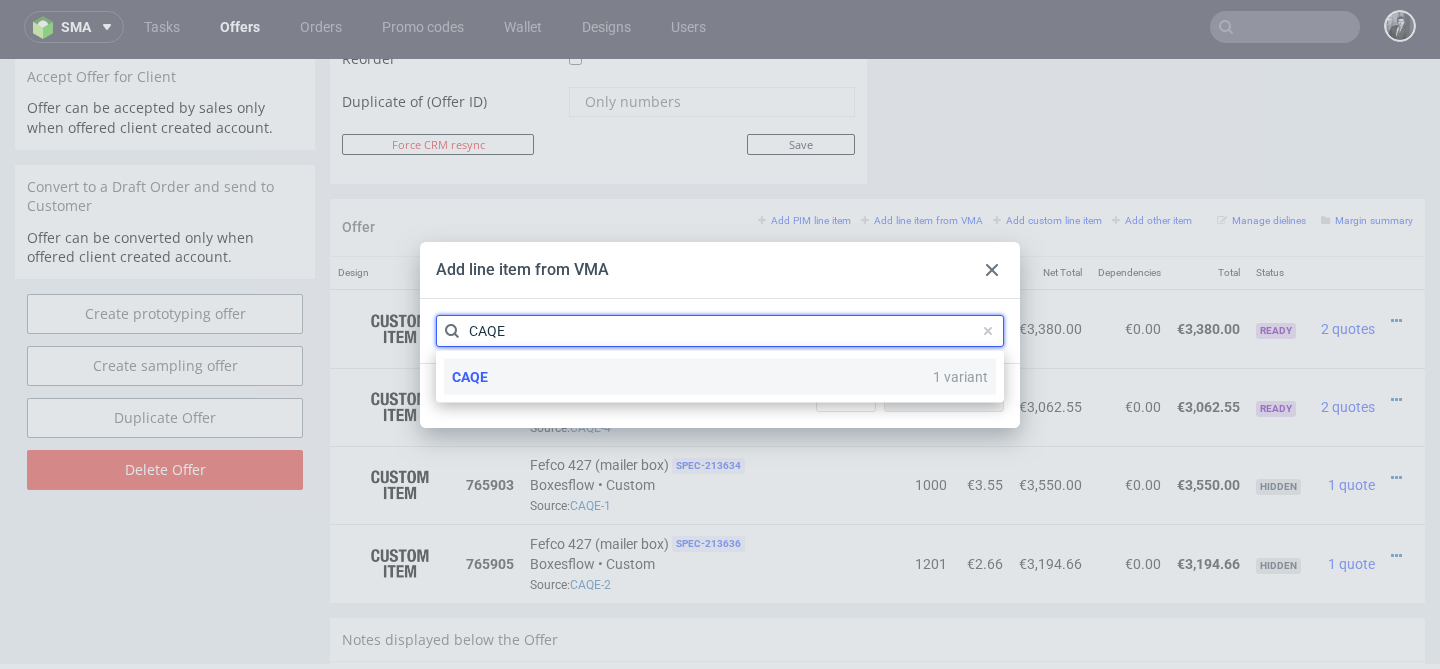 type on "CAQE" 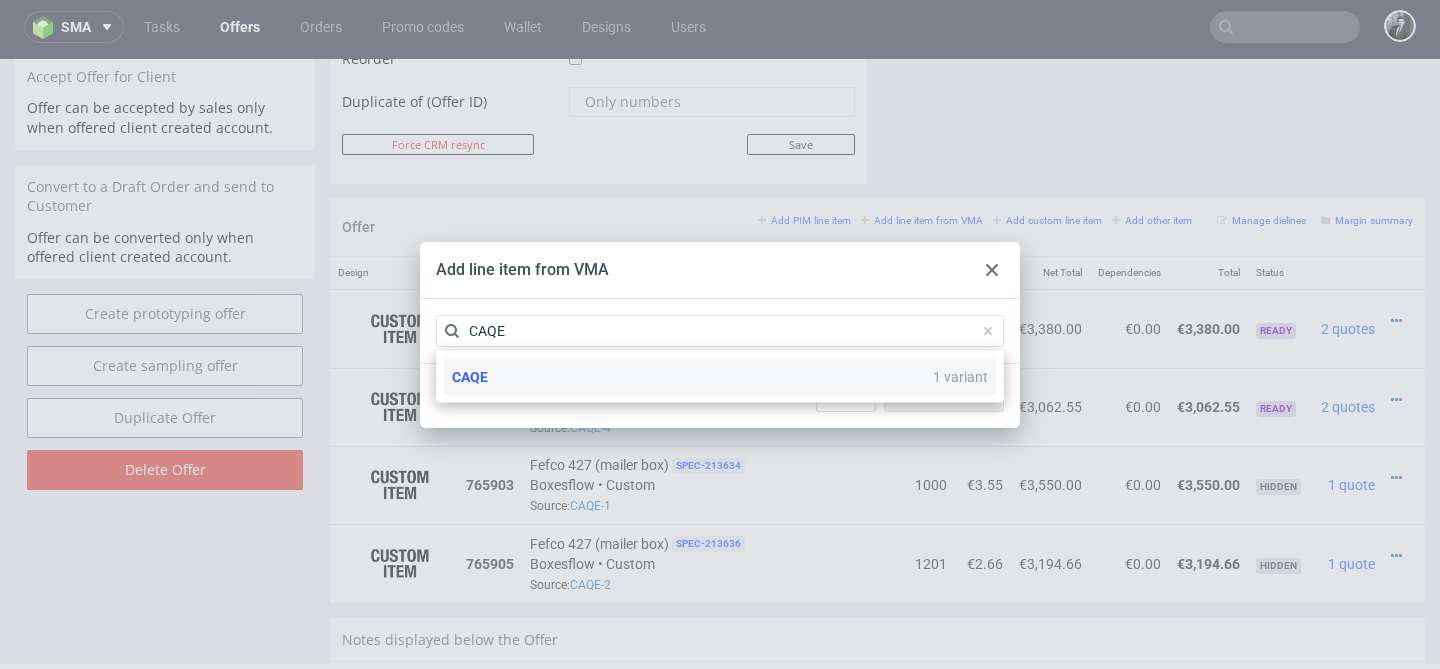 click on "CAQE 1 variant" at bounding box center (720, 377) 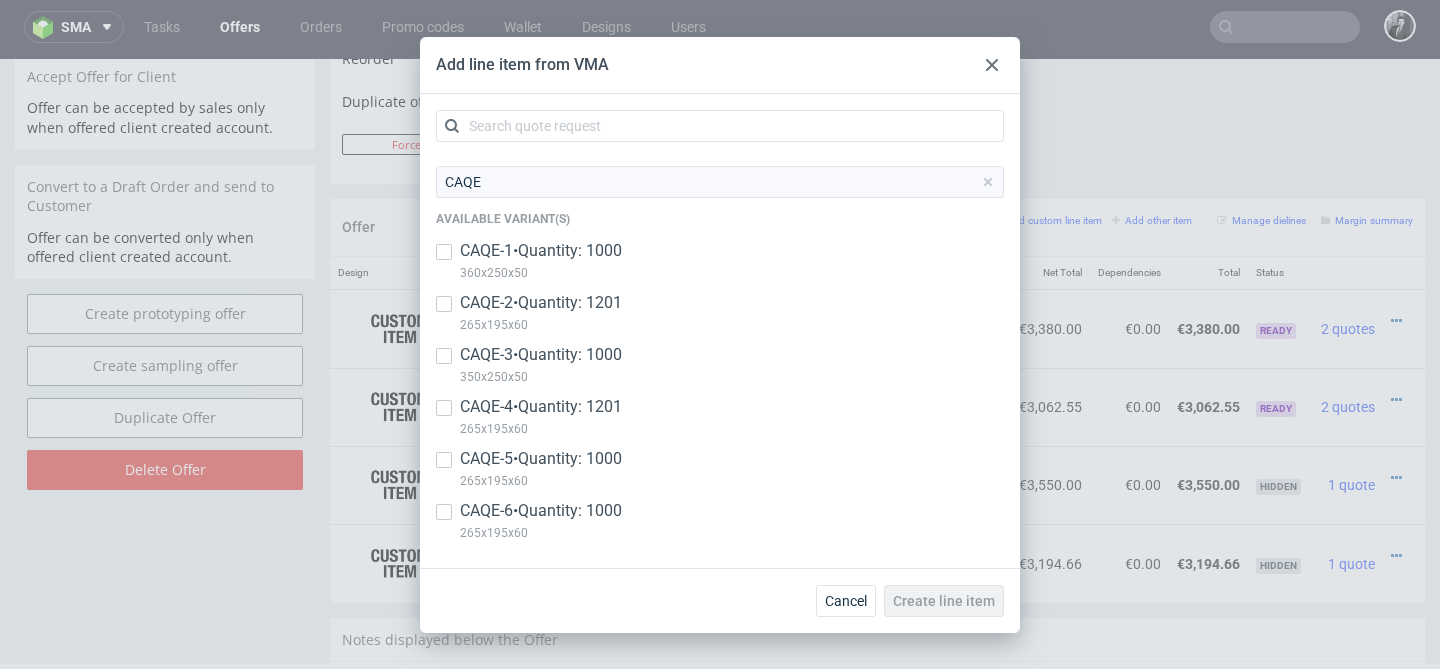click on "CAQE-6  •  Quantity: 1000 265x195x60" at bounding box center [720, 526] 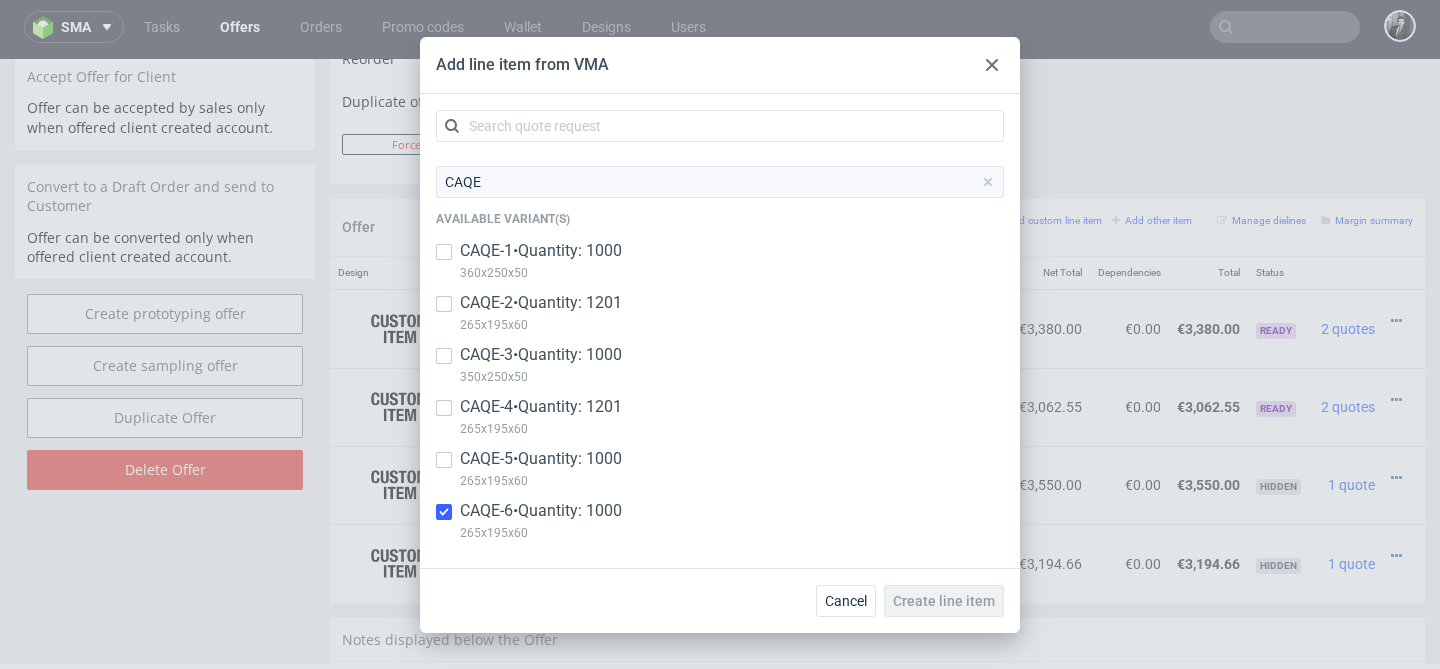 checkbox on "true" 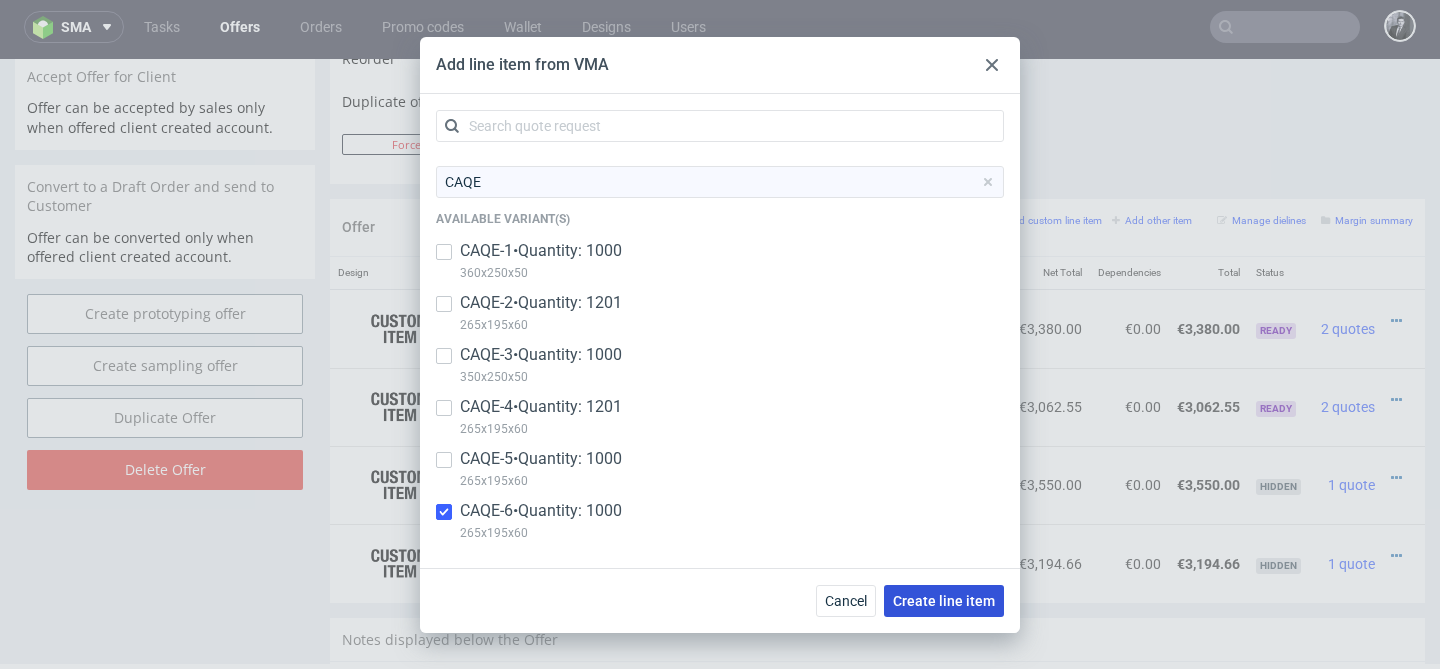 click on "Create line item" at bounding box center [944, 601] 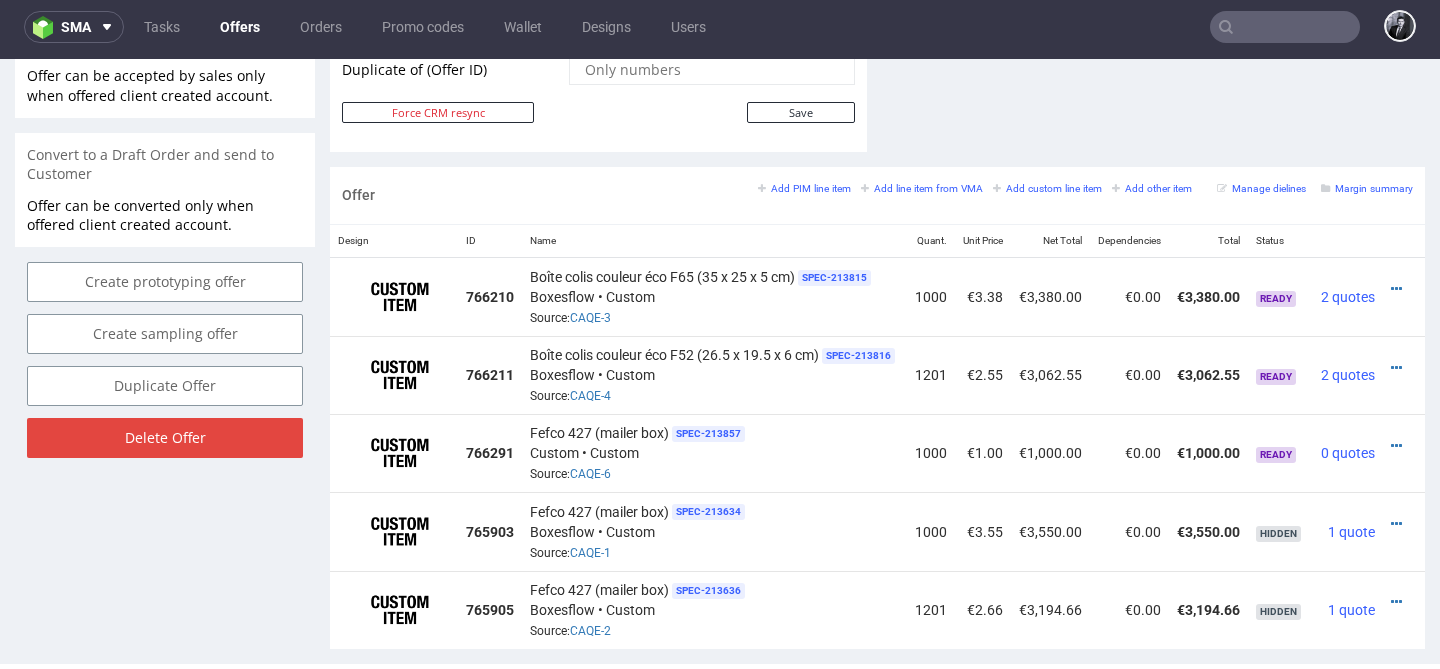 scroll, scrollTop: 1103, scrollLeft: 0, axis: vertical 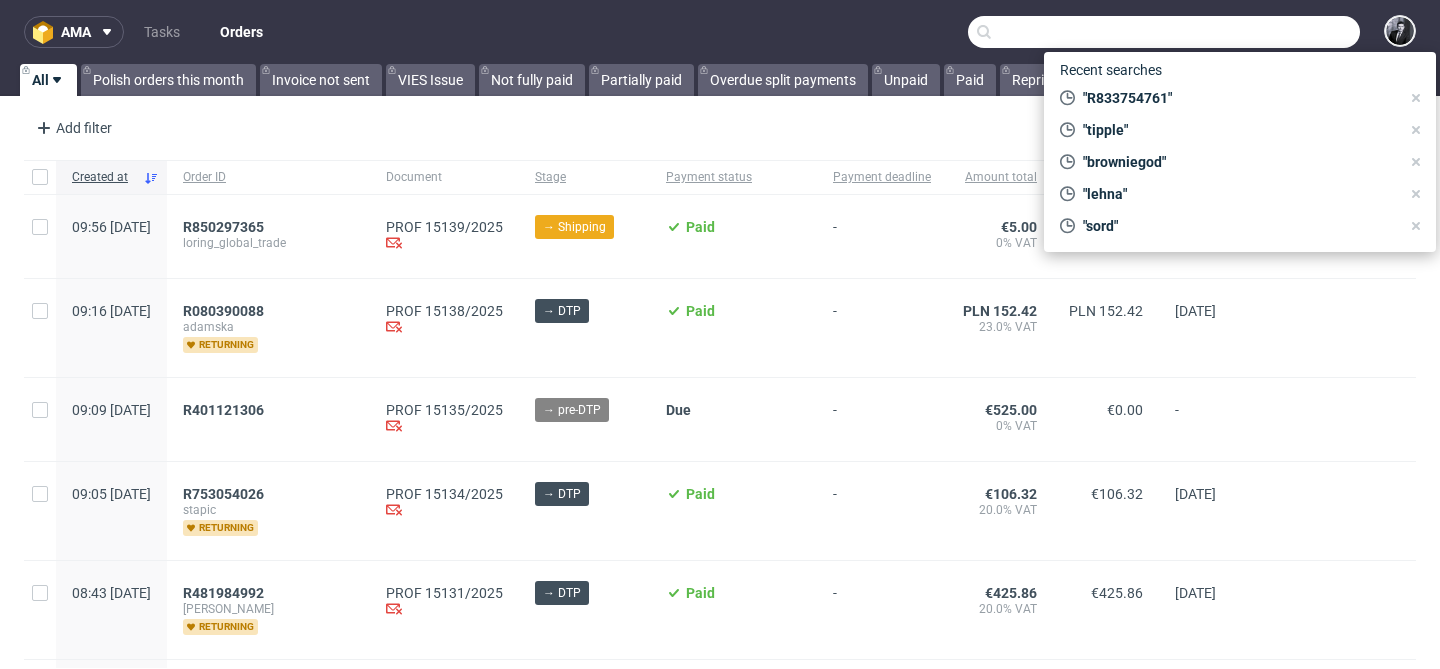 click at bounding box center (1164, 32) 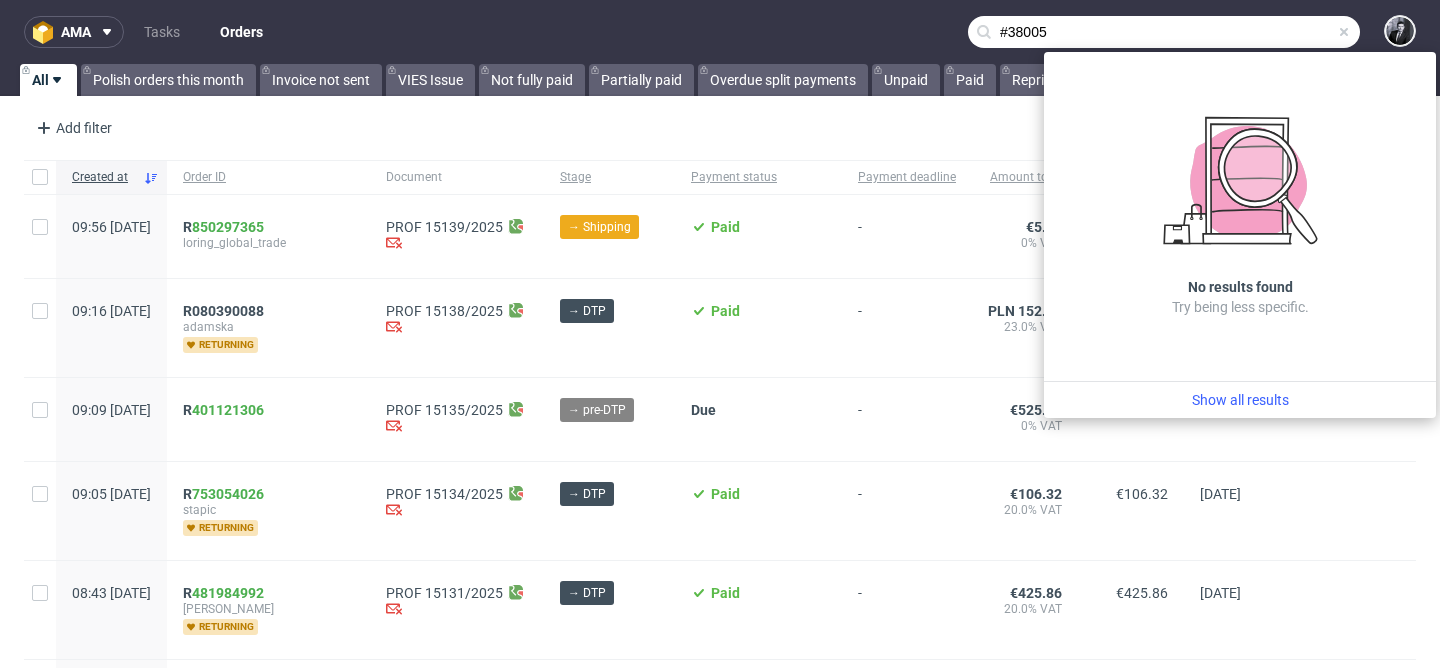 type on "#38005" 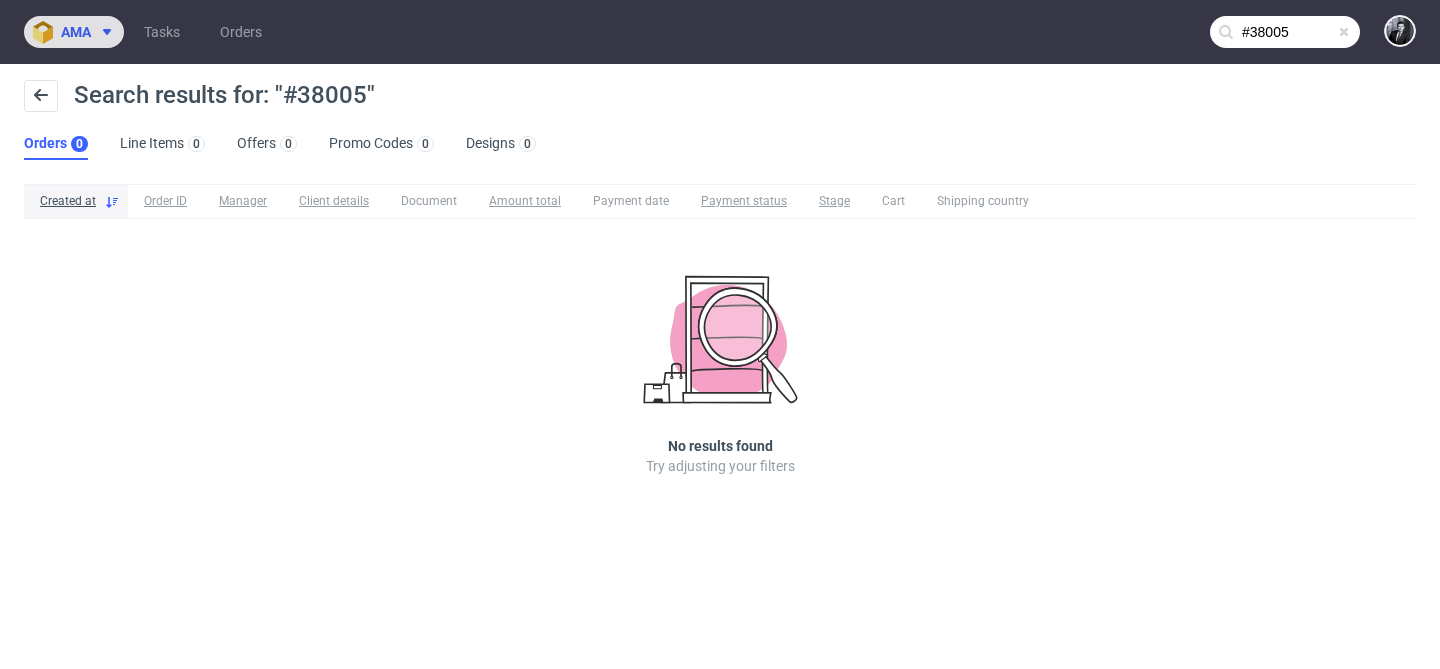 click 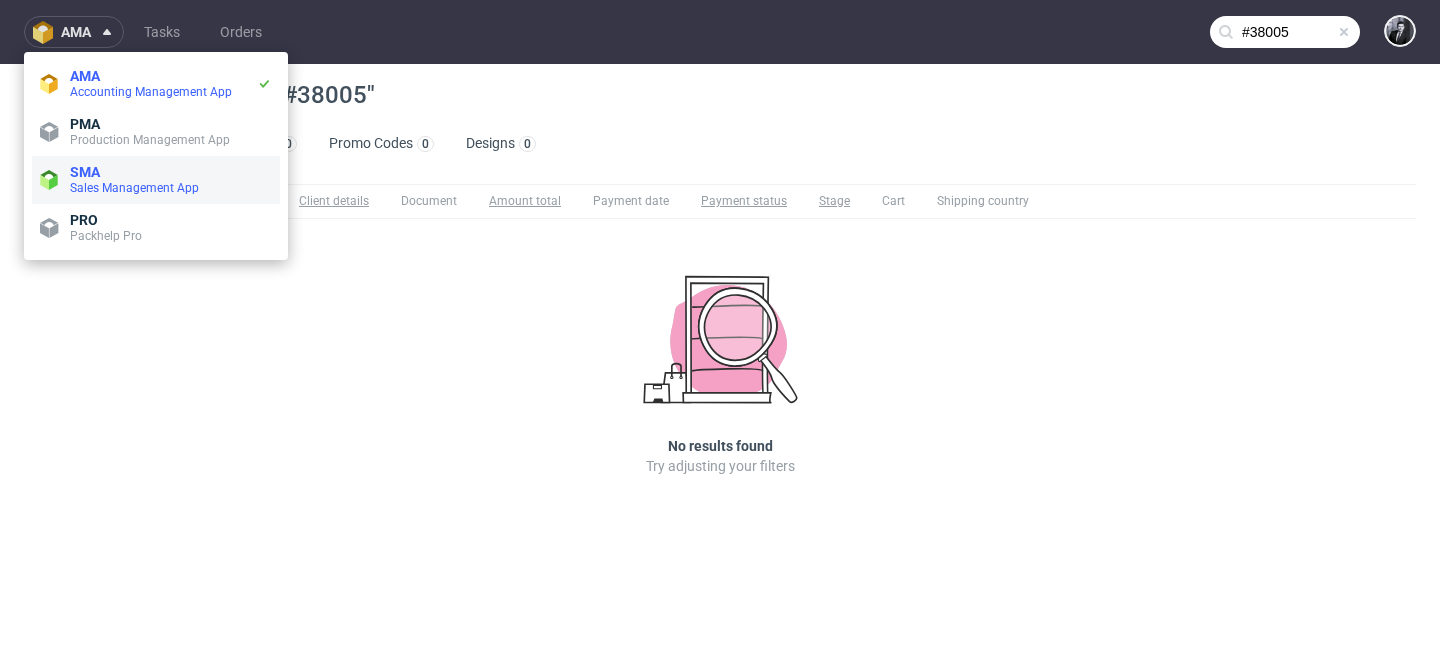 click on "Sales Management App" at bounding box center (134, 188) 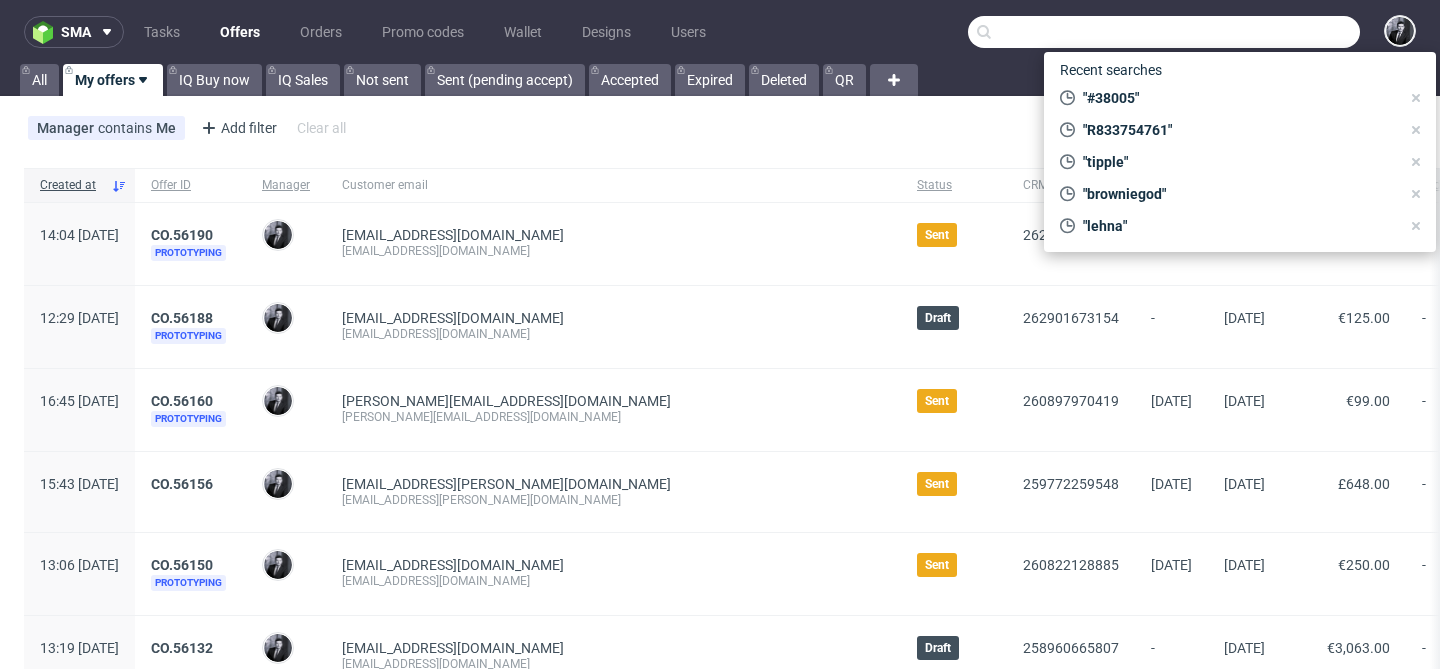 click at bounding box center [1164, 32] 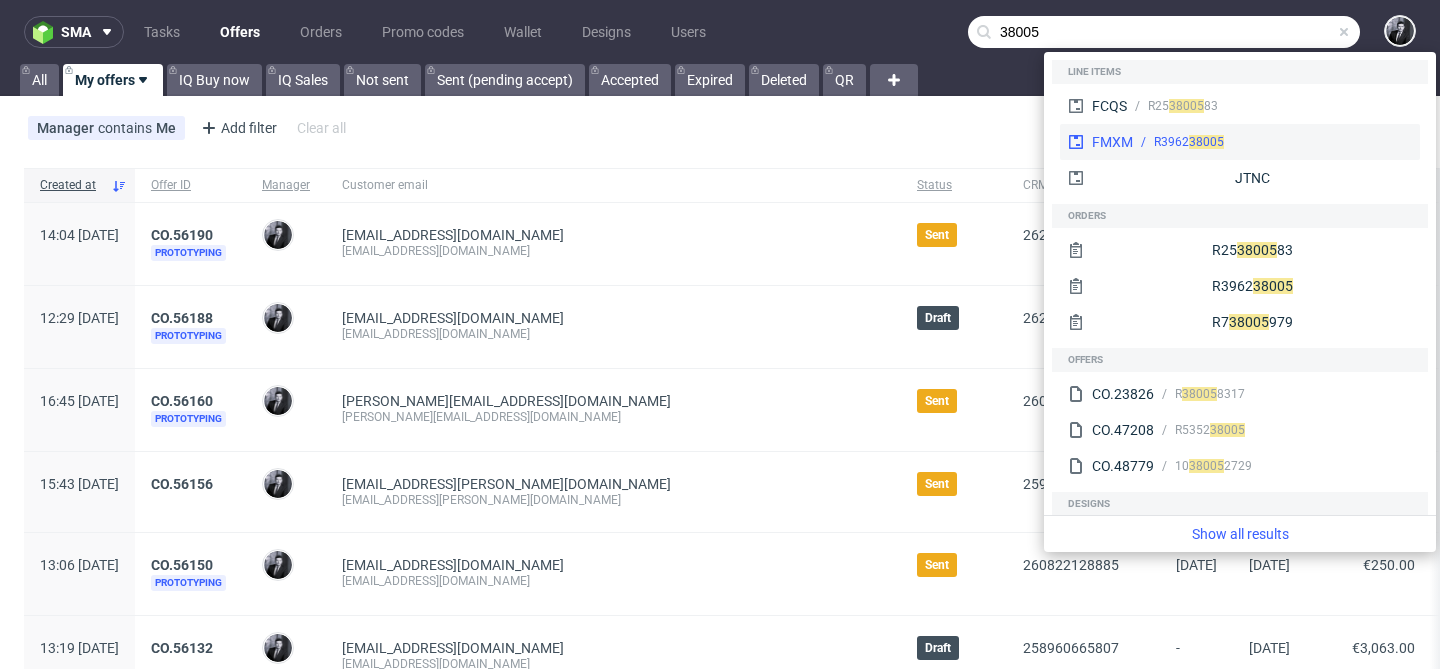 type on "38005" 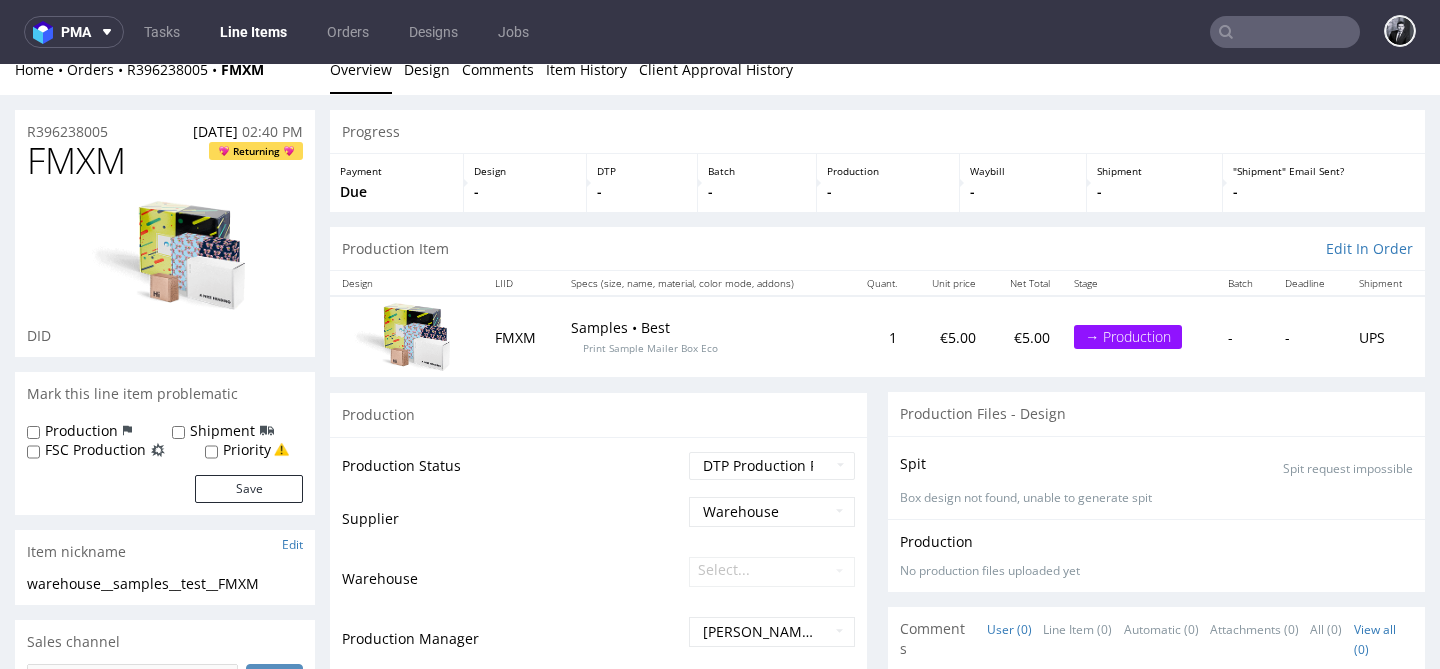 scroll, scrollTop: 0, scrollLeft: 0, axis: both 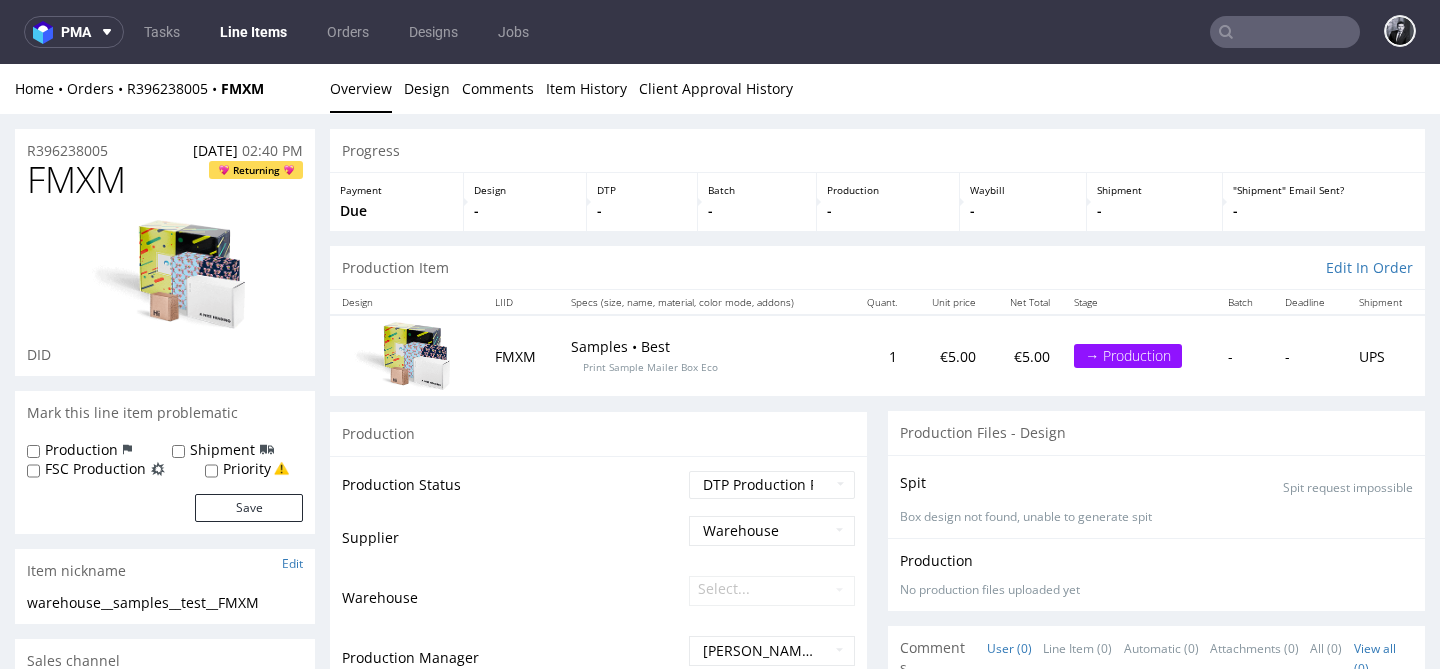click on "Line Items" at bounding box center [253, 32] 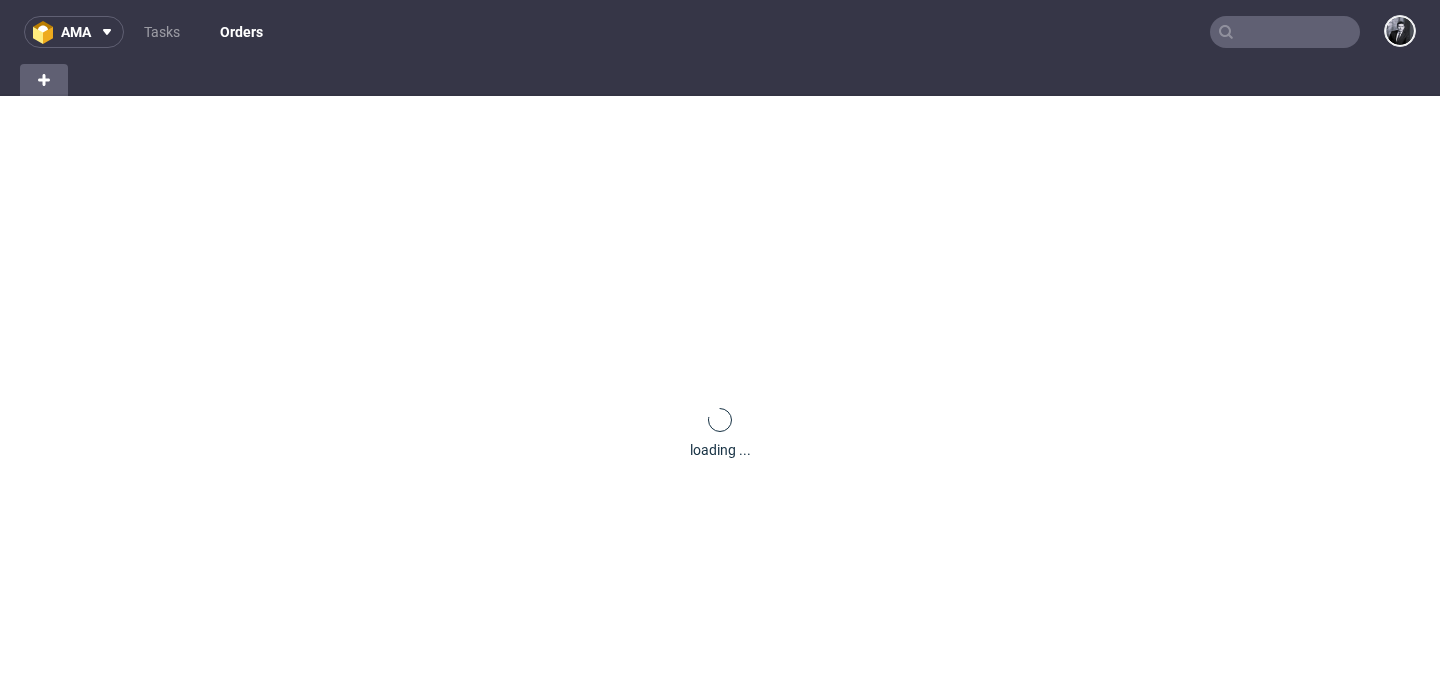 scroll, scrollTop: 0, scrollLeft: 0, axis: both 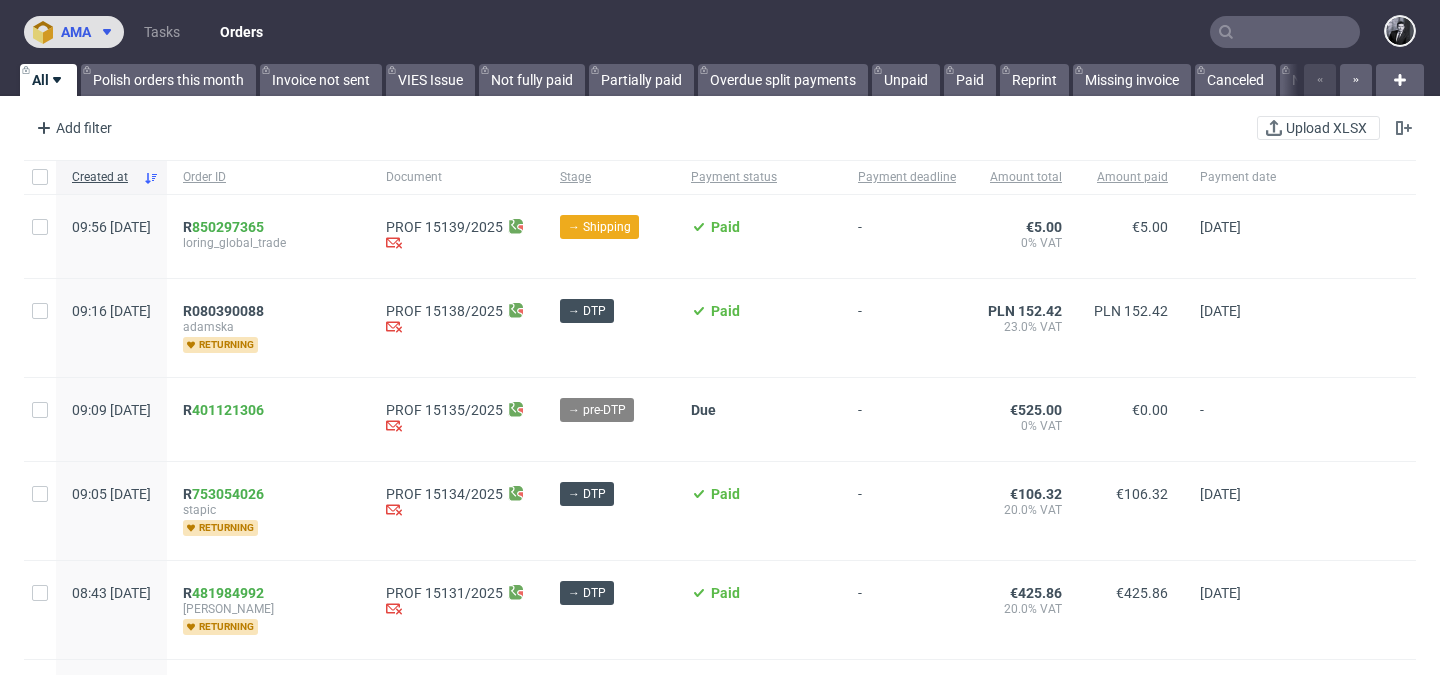 click 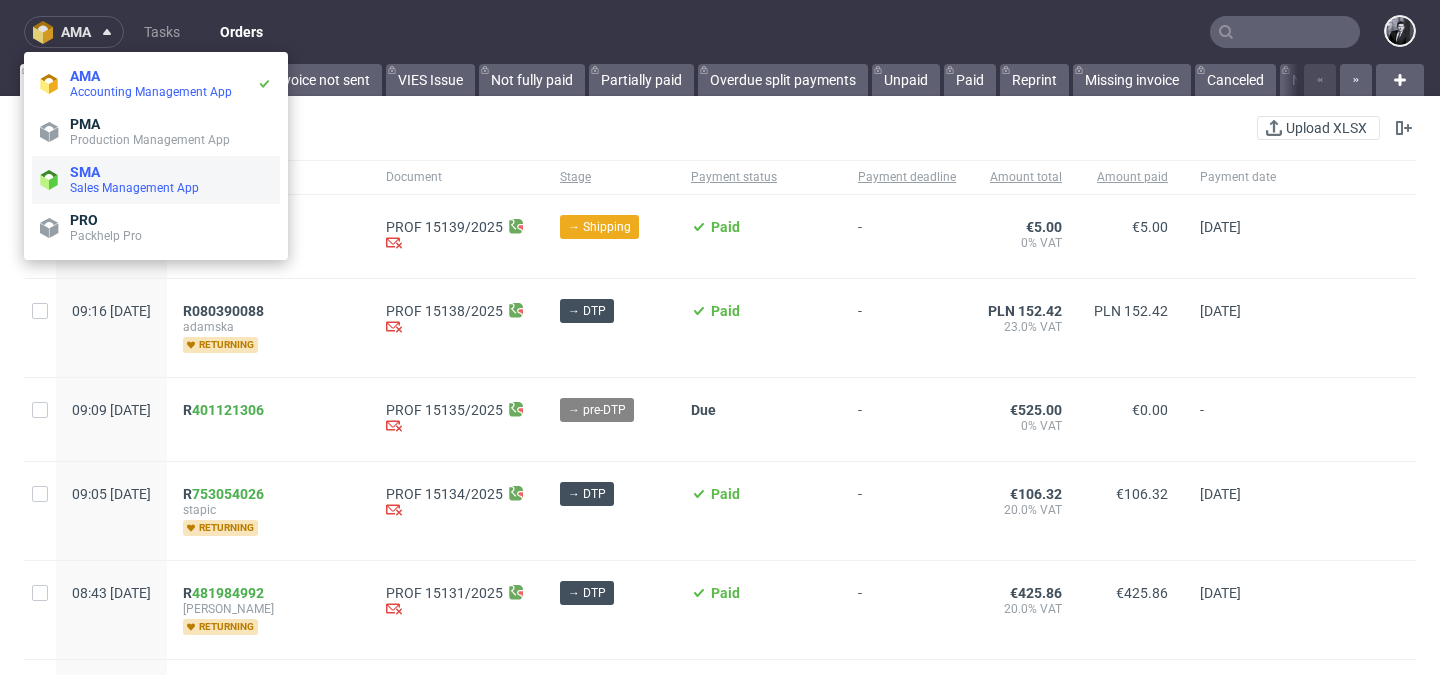 click on "SMA" at bounding box center [171, 172] 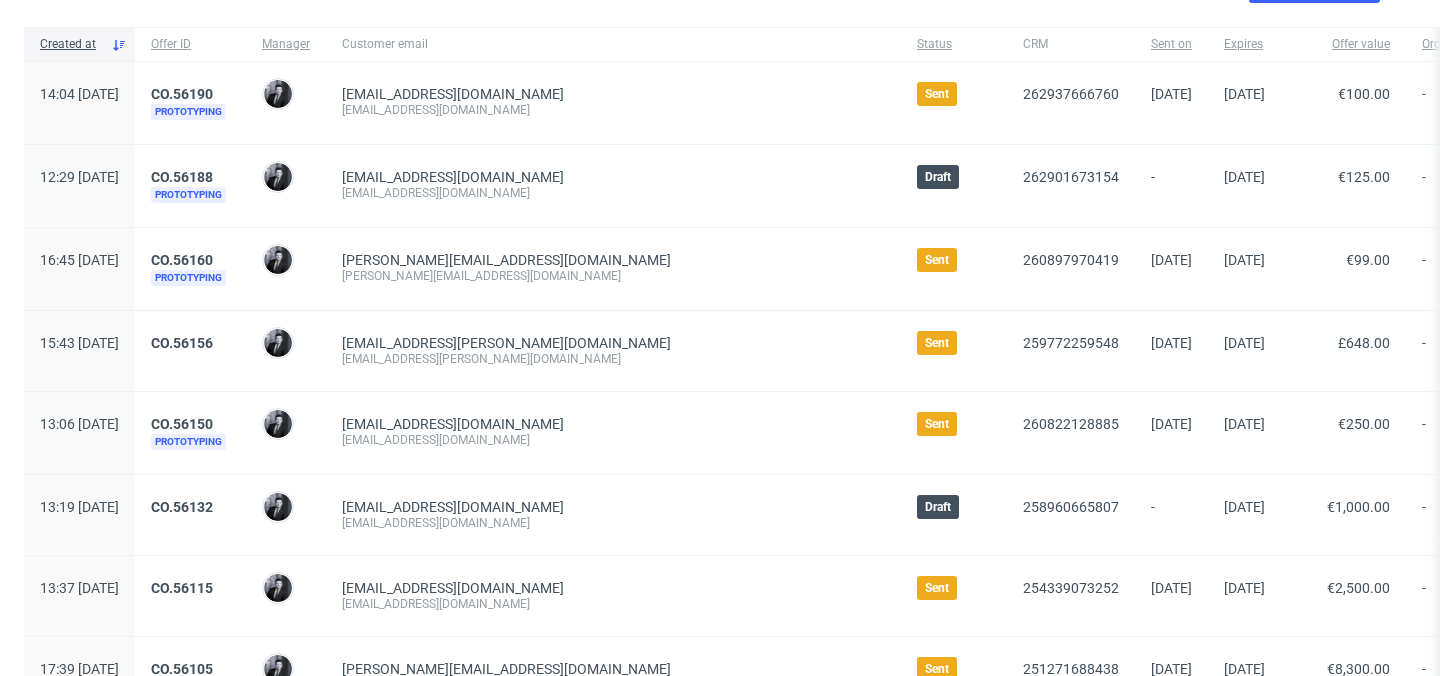 scroll, scrollTop: 142, scrollLeft: 0, axis: vertical 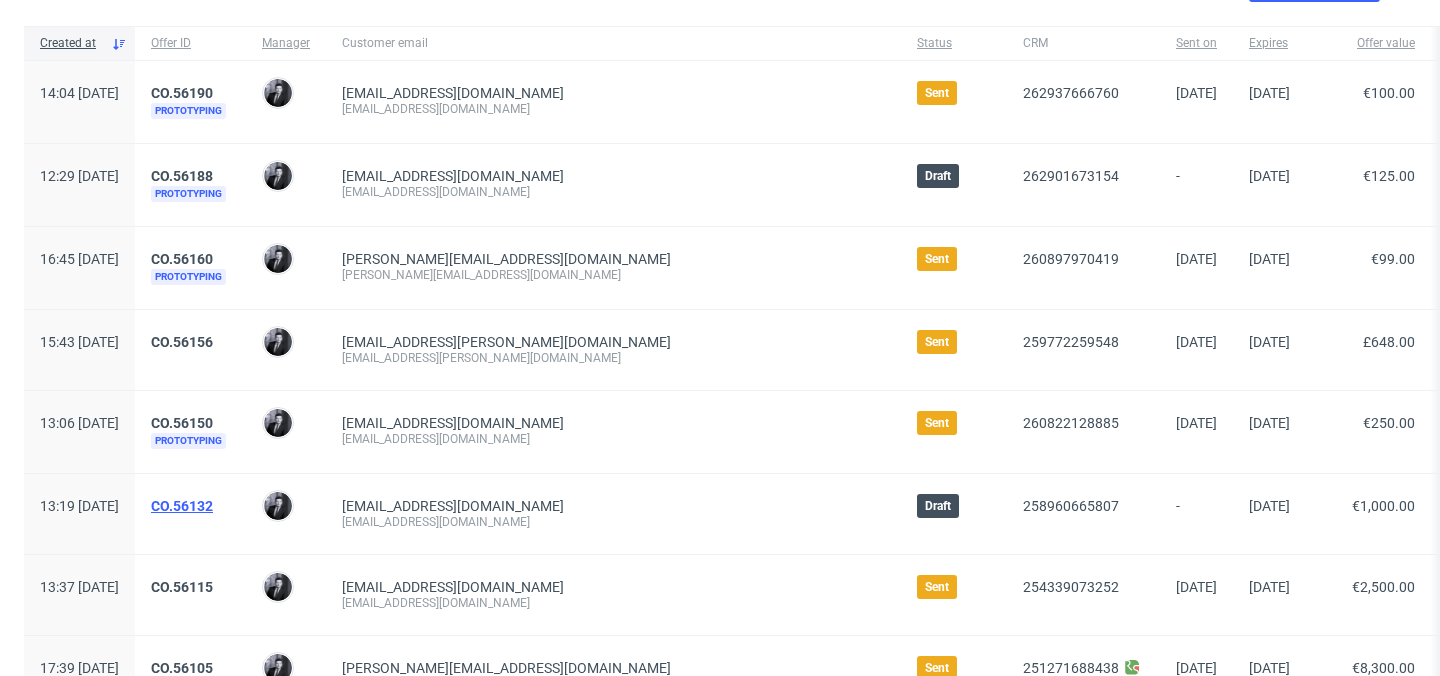 click on "CO.56132" at bounding box center [182, 506] 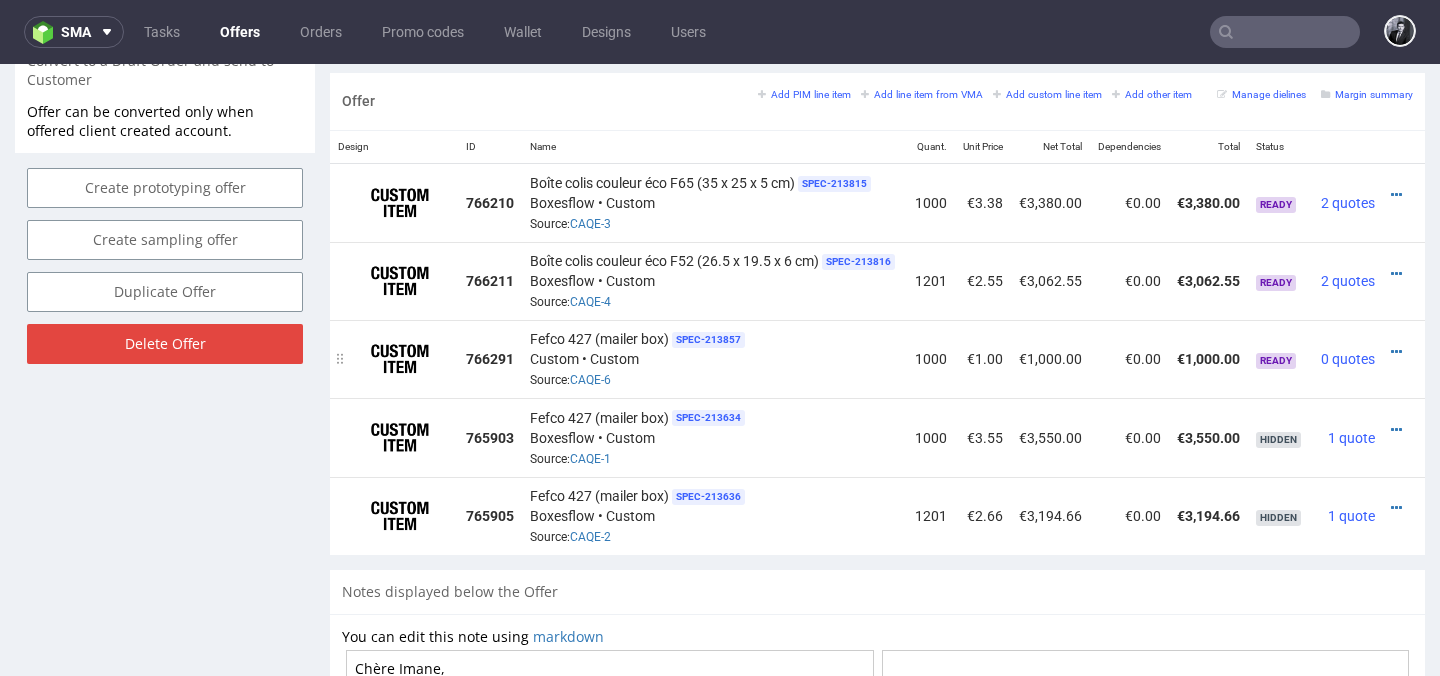 scroll, scrollTop: 1167, scrollLeft: 0, axis: vertical 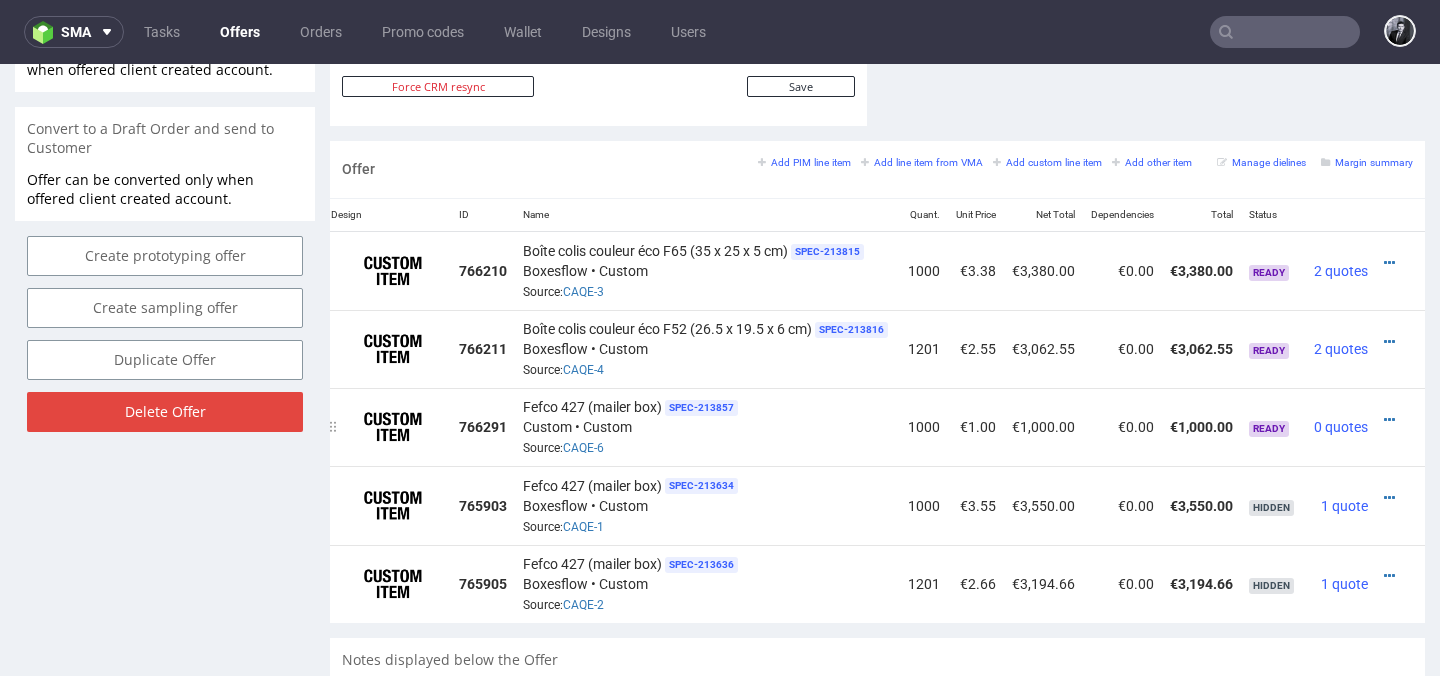 click at bounding box center (1394, 420) 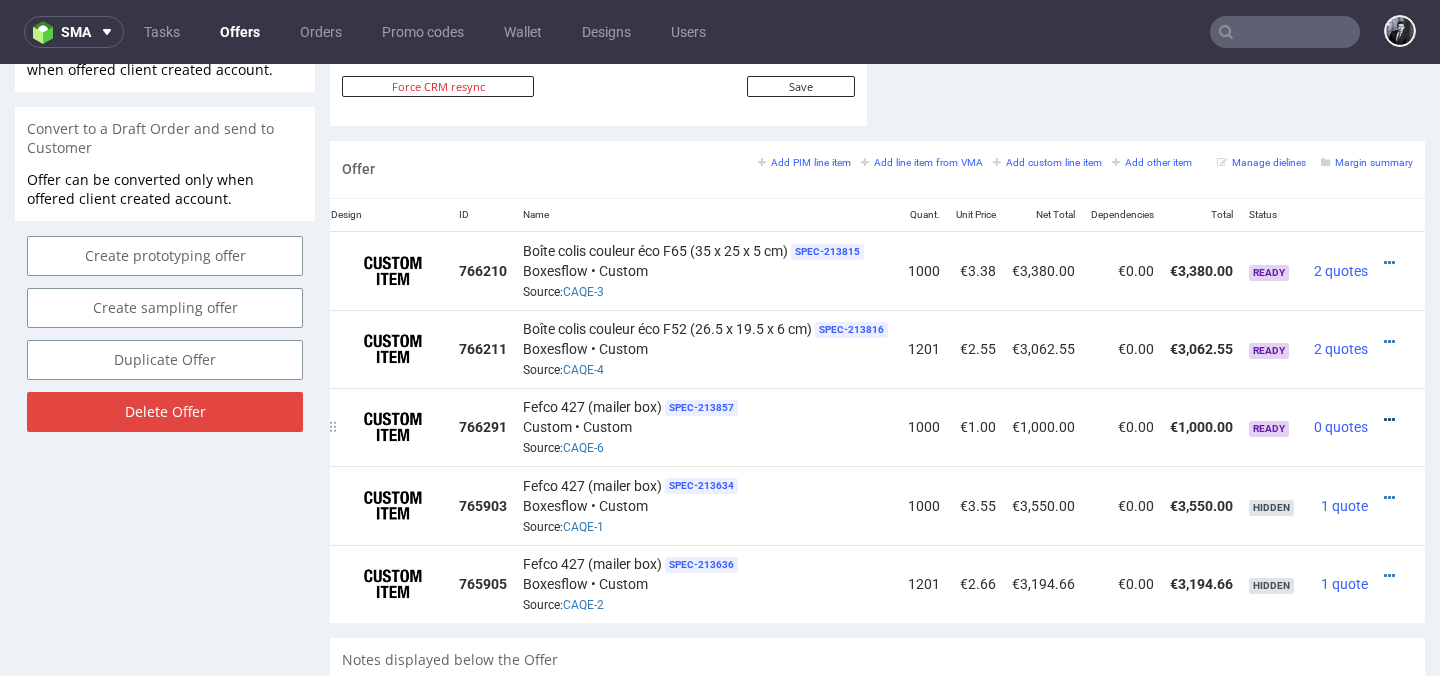 click at bounding box center [1389, 420] 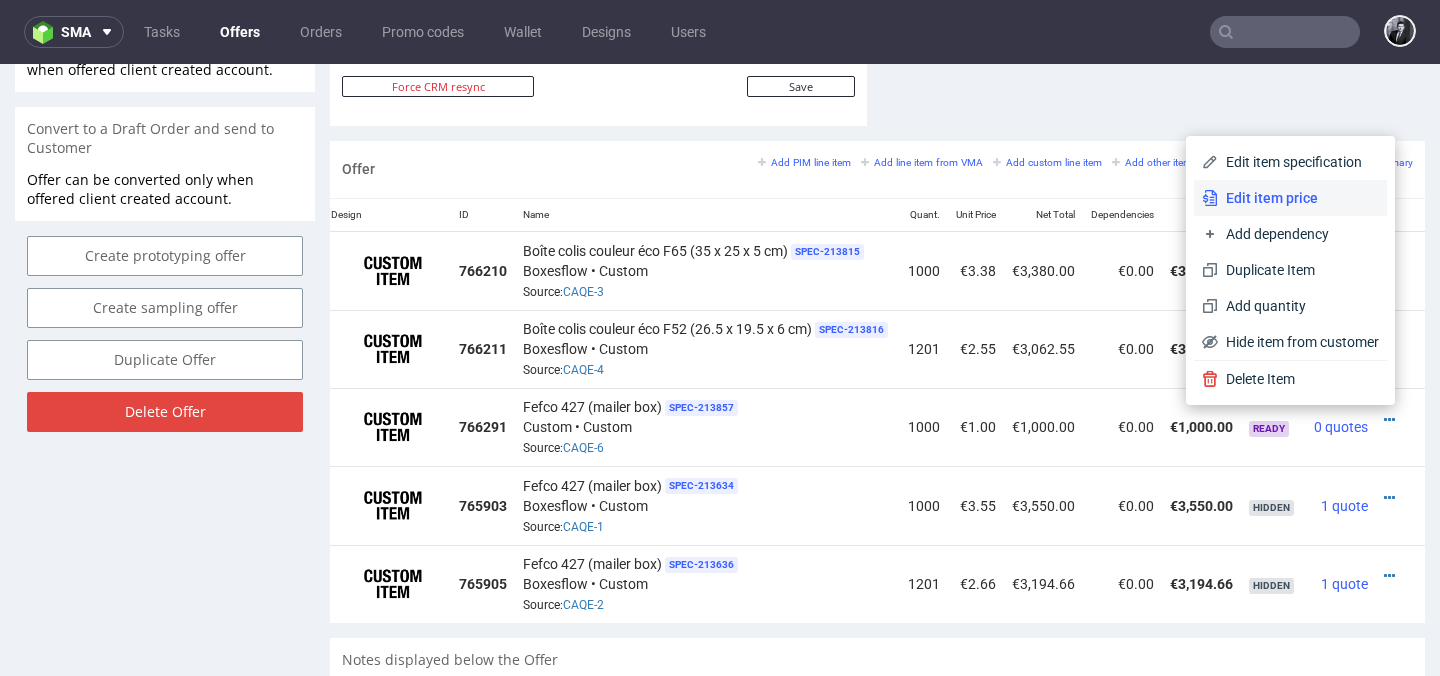click on "Edit item price" at bounding box center [1298, 198] 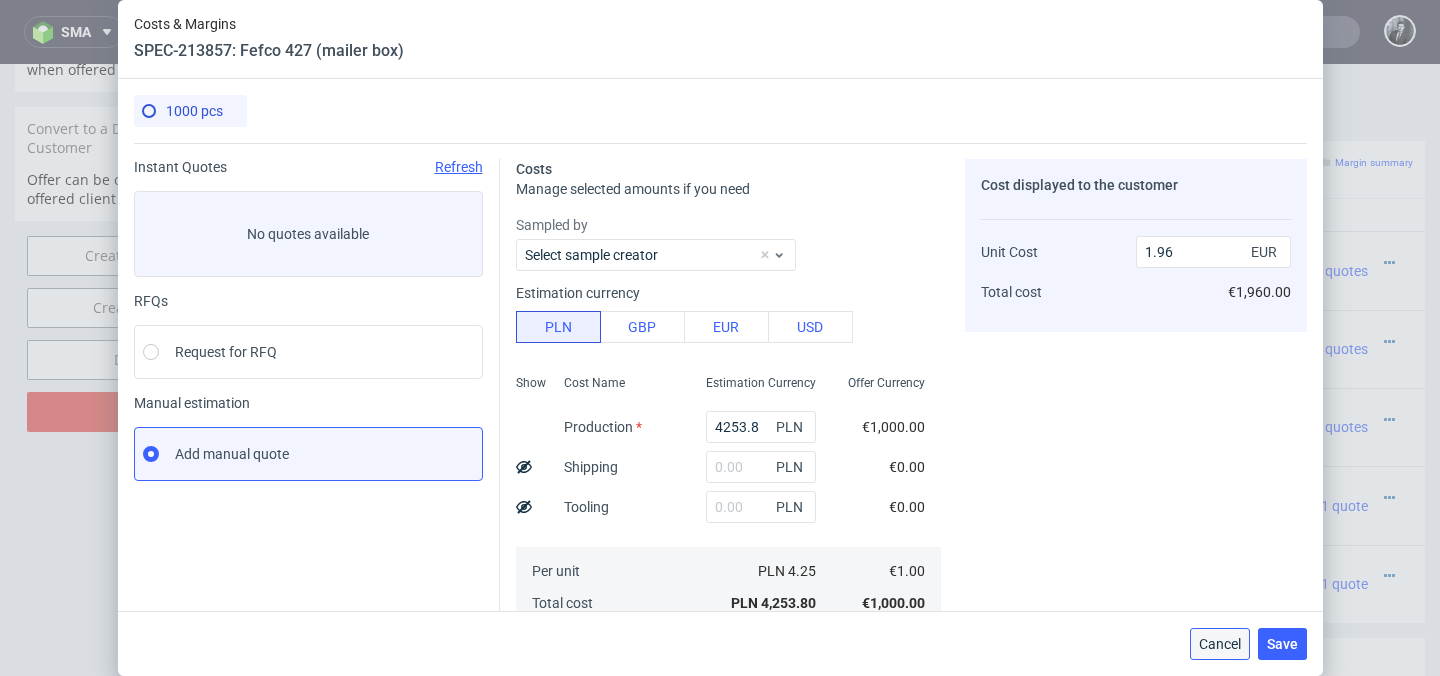 click on "Cancel" at bounding box center (1220, 644) 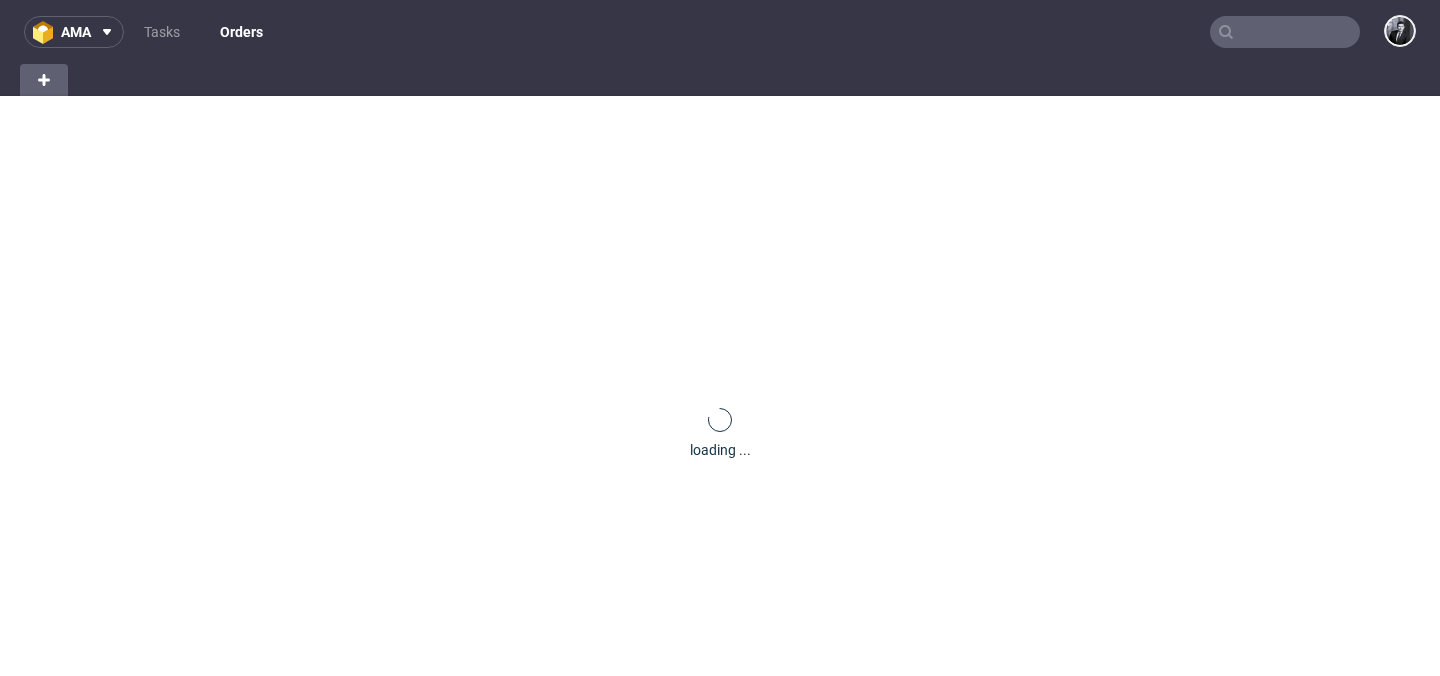 scroll, scrollTop: 0, scrollLeft: 0, axis: both 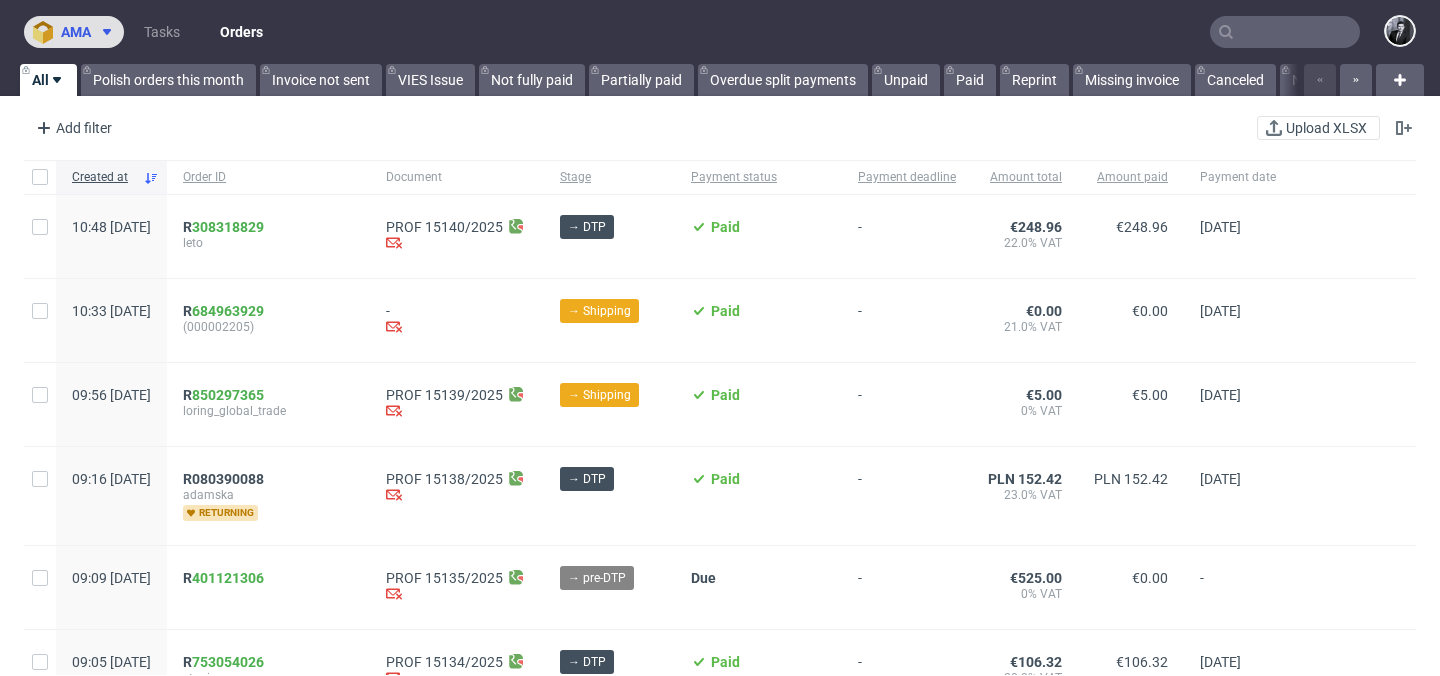 click on "ama" at bounding box center (76, 32) 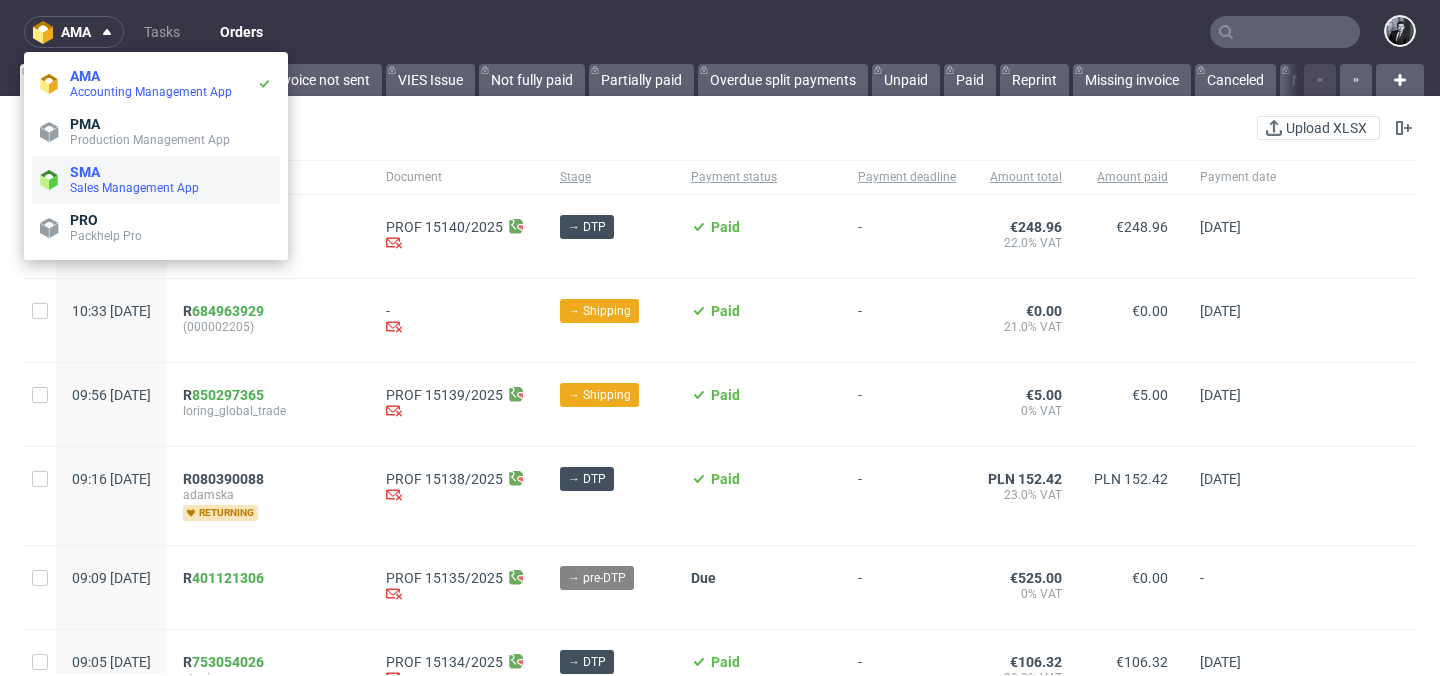click on "Sales Management App" at bounding box center [134, 188] 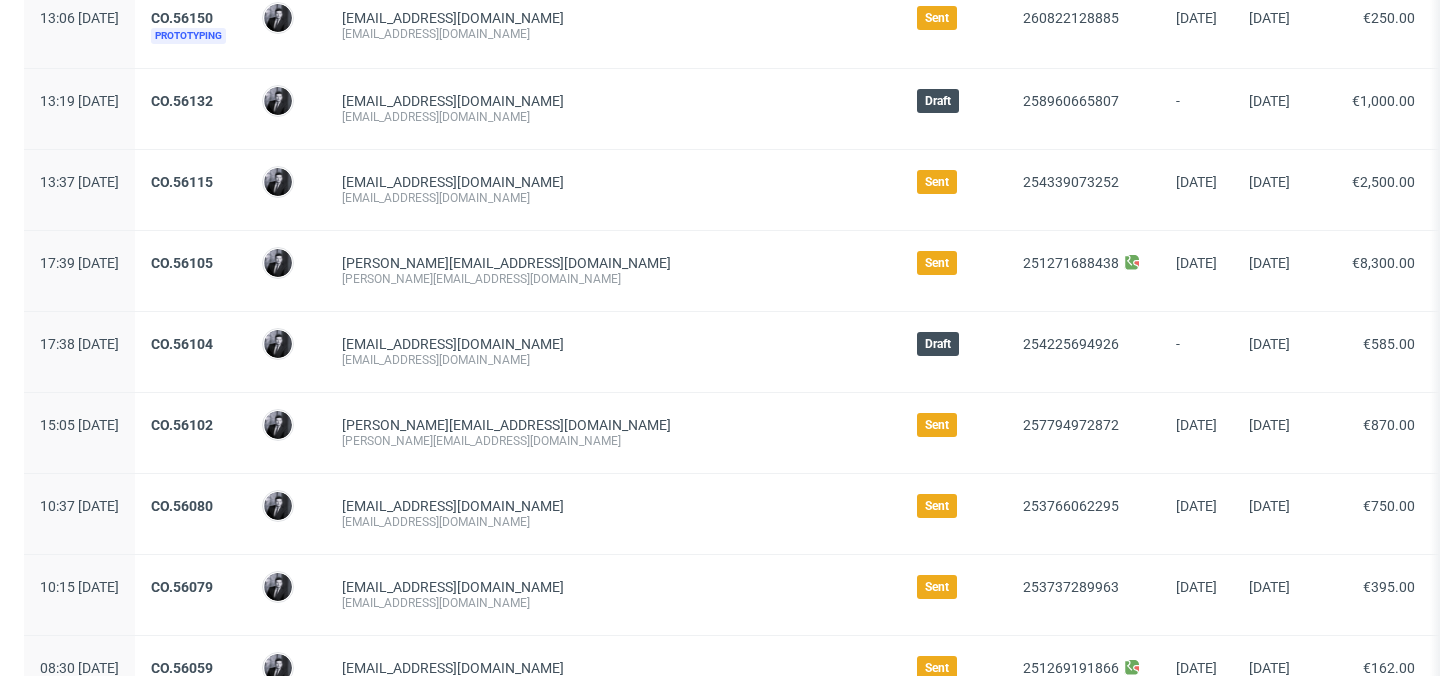scroll, scrollTop: 557, scrollLeft: 0, axis: vertical 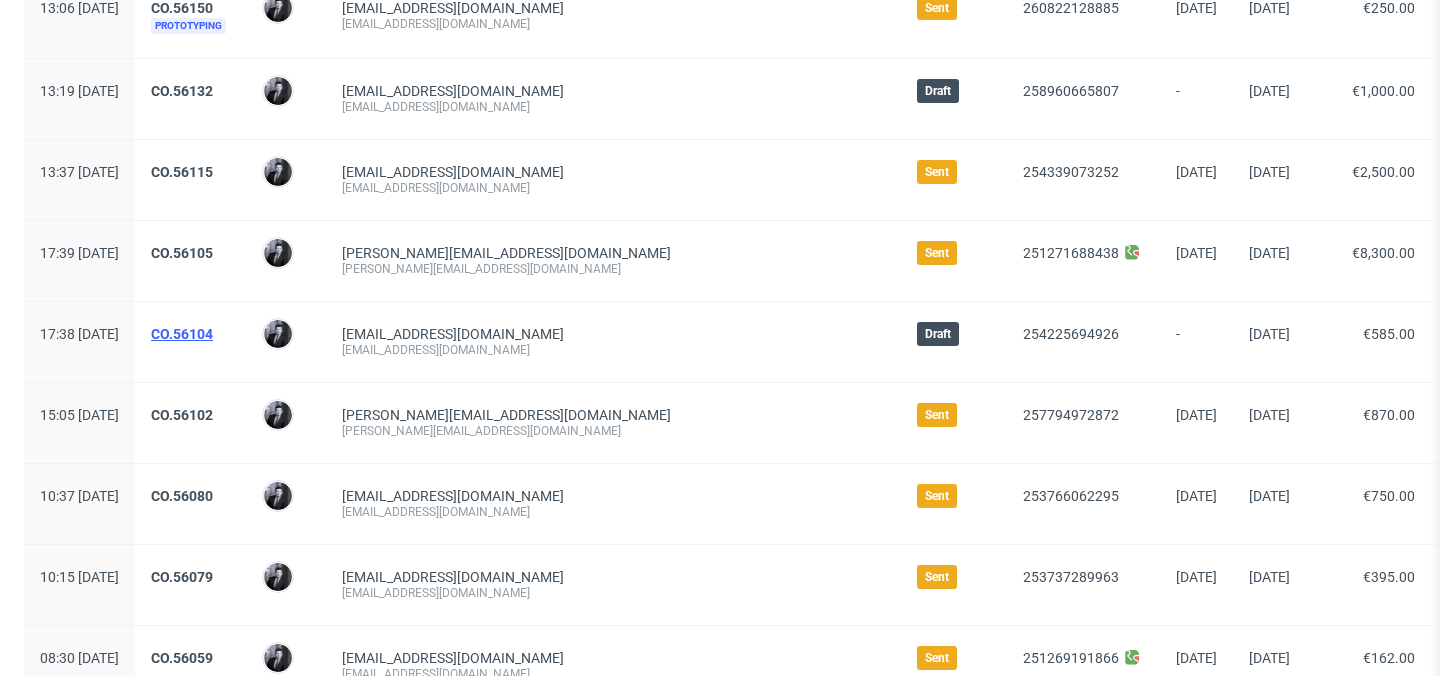 click on "CO.56104" at bounding box center [182, 334] 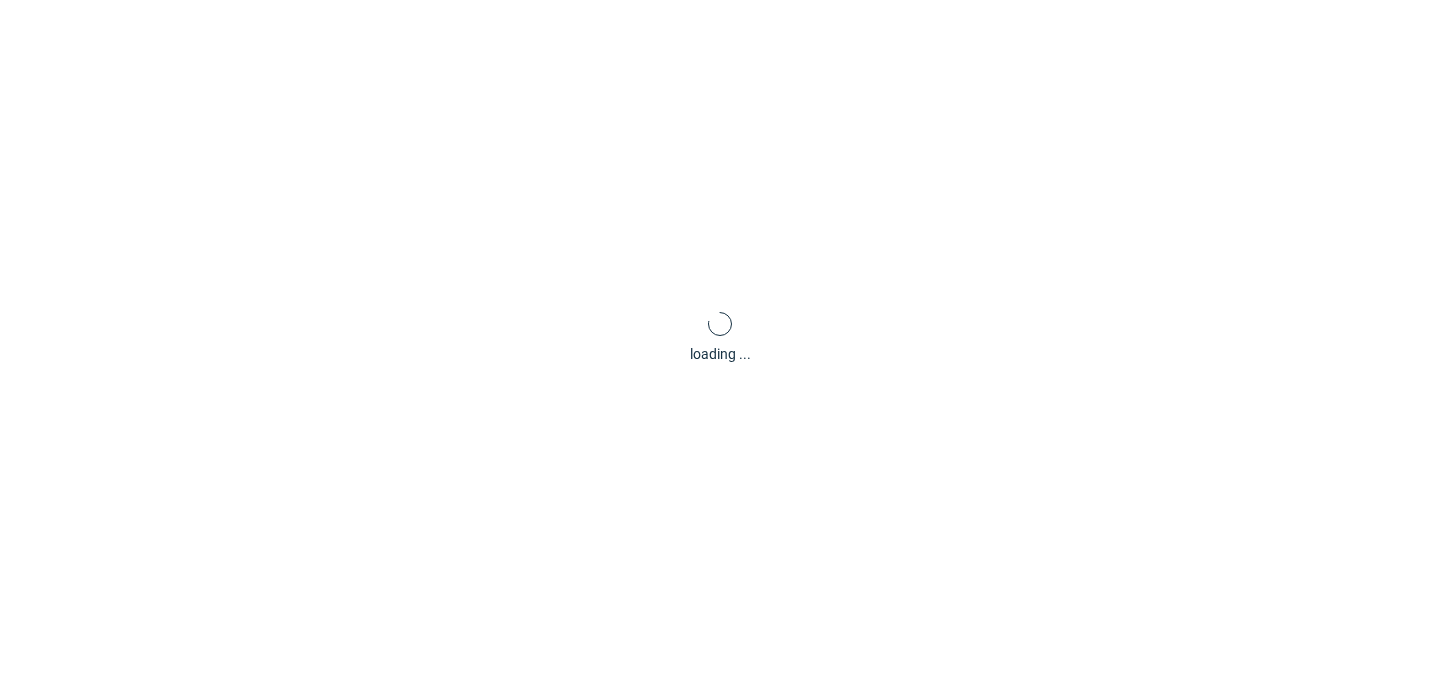 scroll, scrollTop: 0, scrollLeft: 0, axis: both 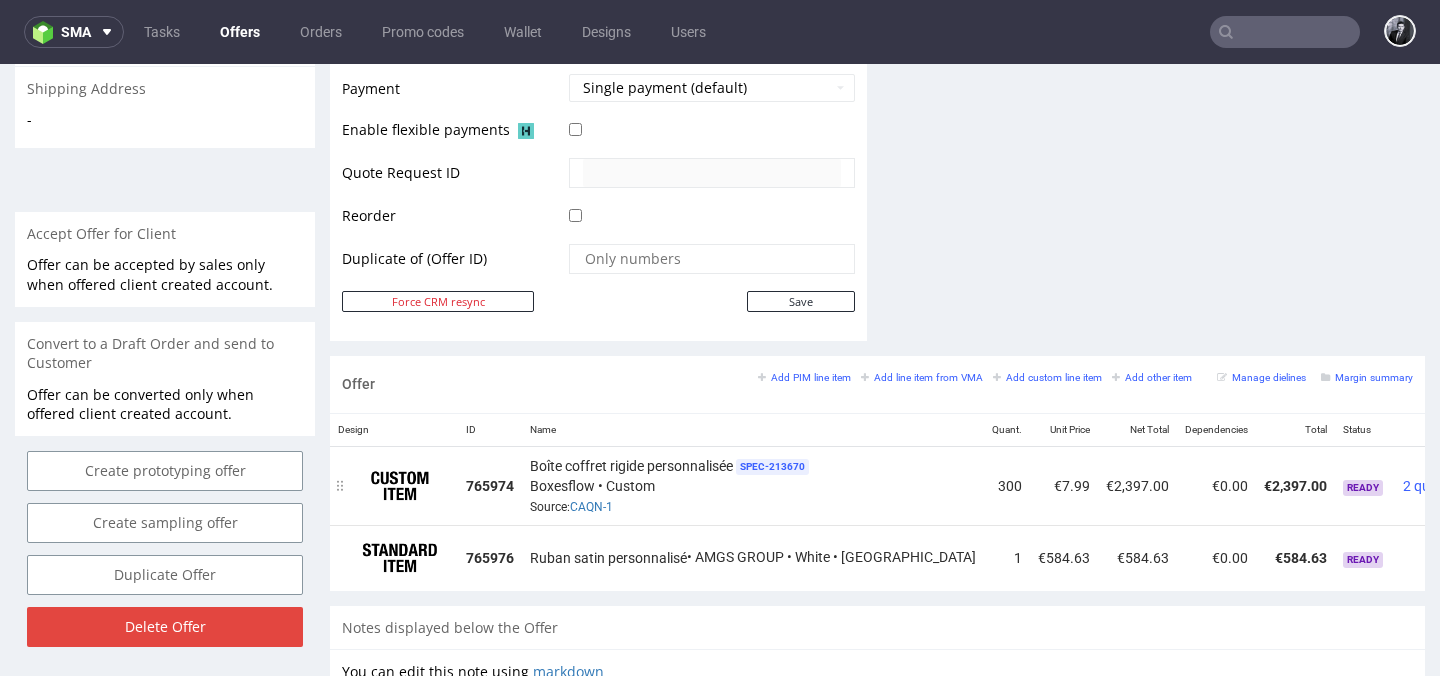 click at bounding box center [1478, 478] 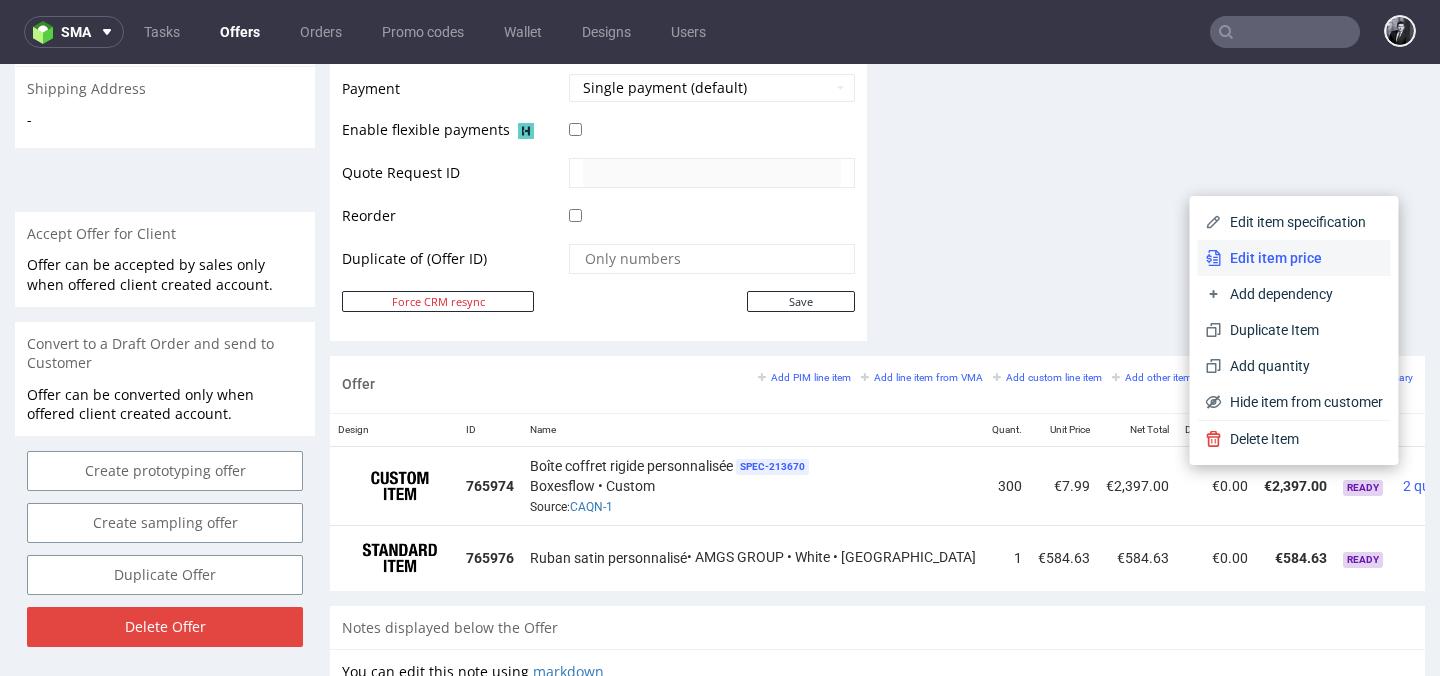 click on "Edit item price" at bounding box center (1302, 258) 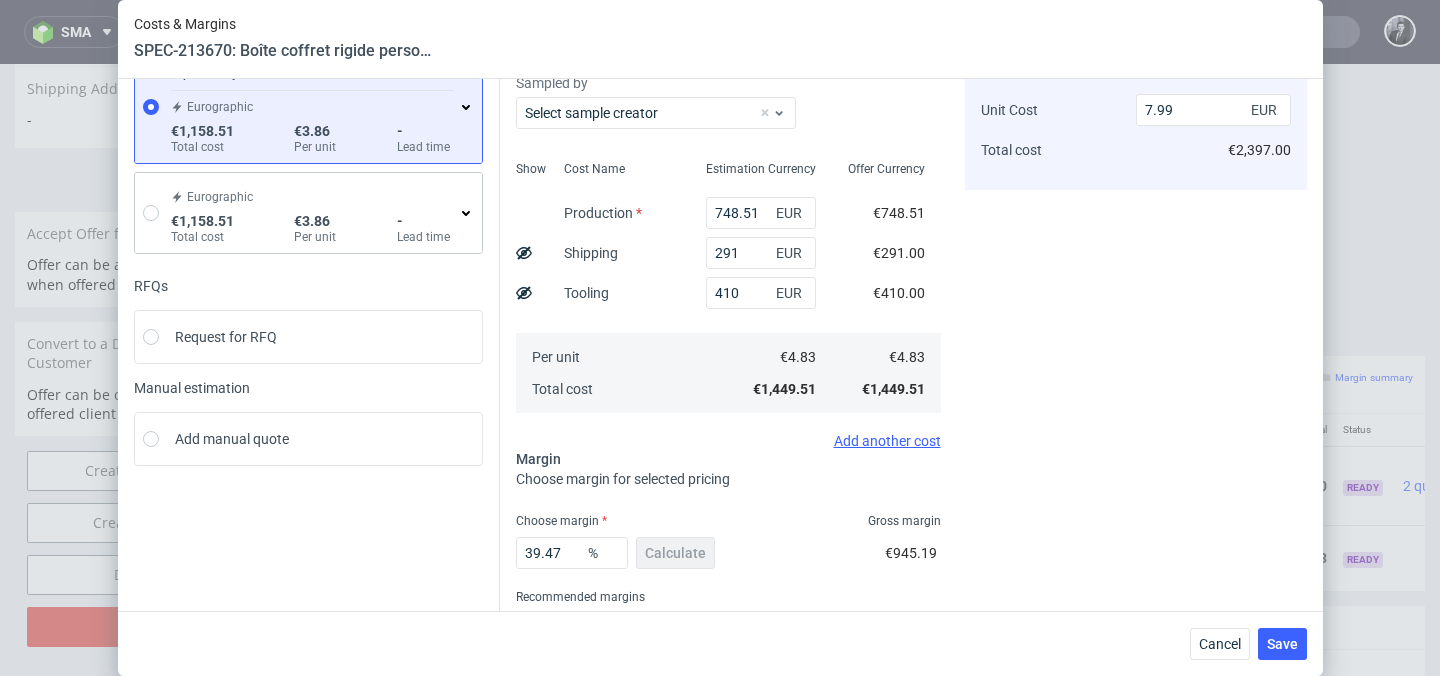 scroll, scrollTop: 224, scrollLeft: 0, axis: vertical 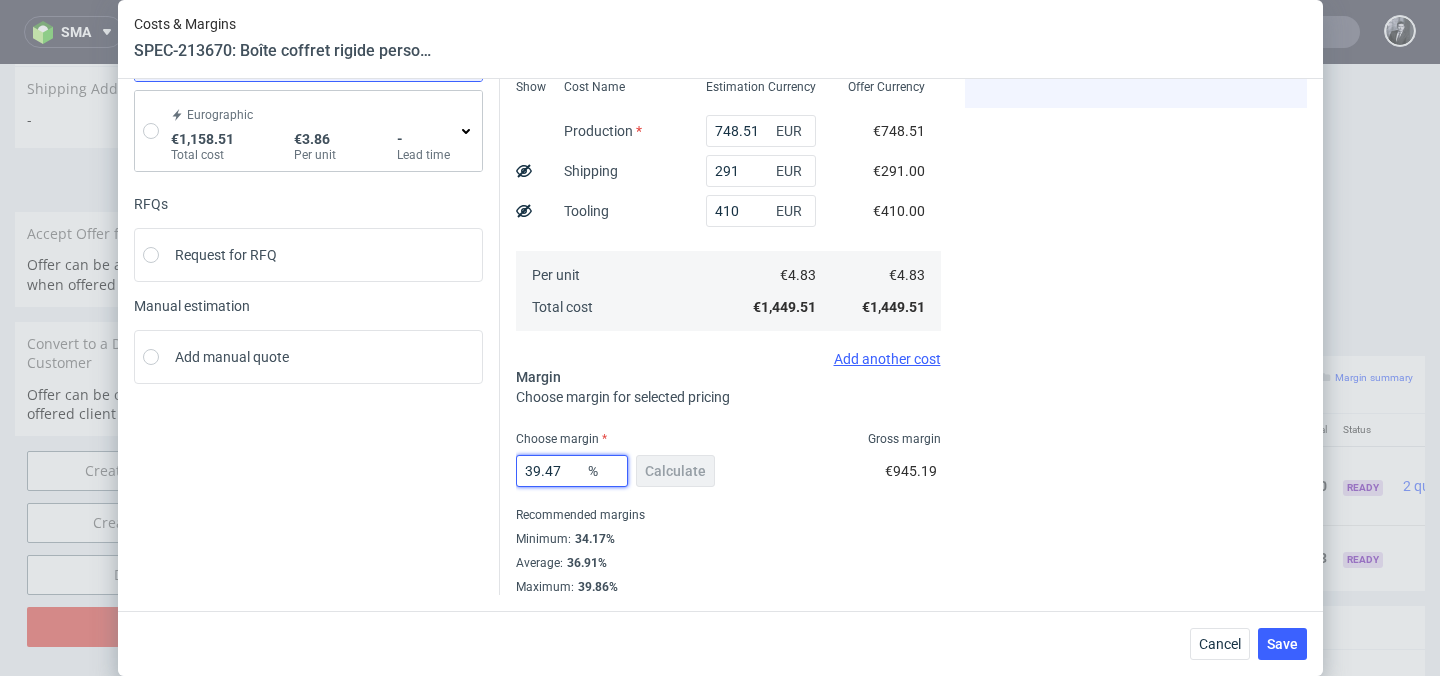 drag, startPoint x: 574, startPoint y: 477, endPoint x: 476, endPoint y: 477, distance: 98 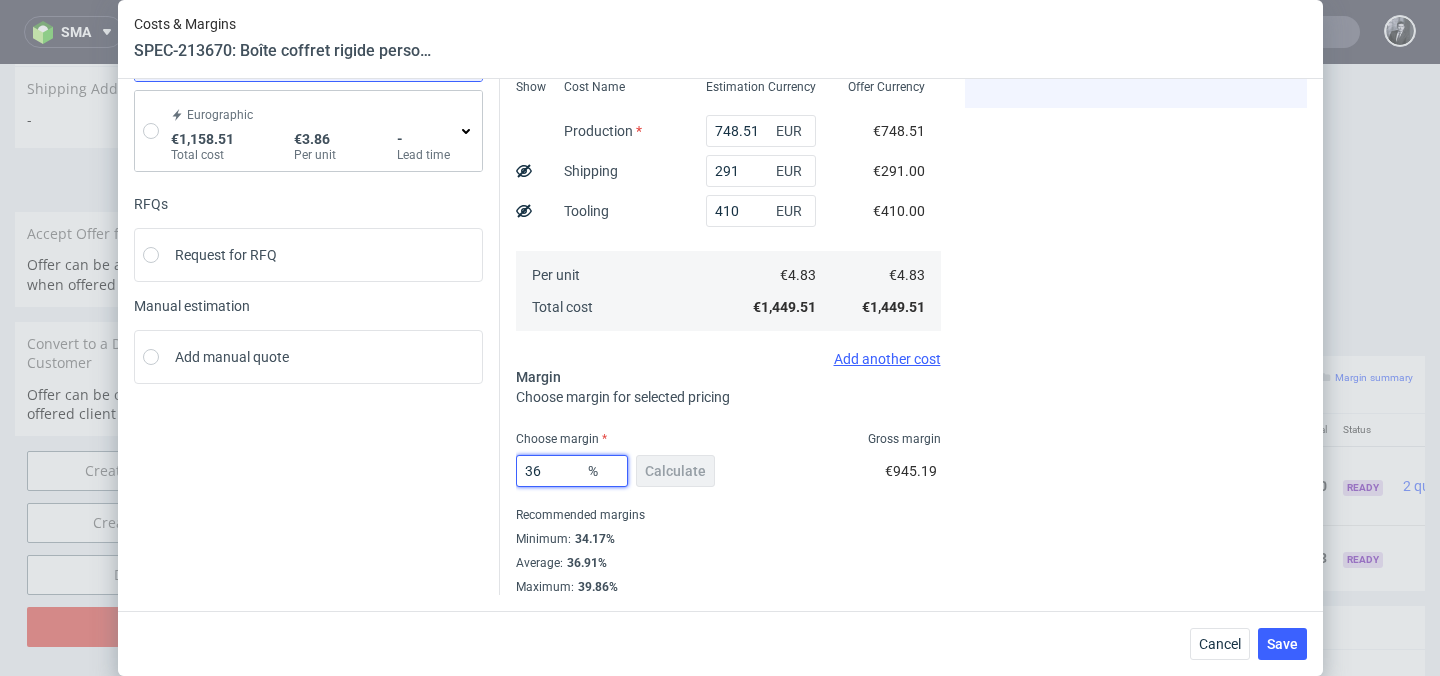 type on "36." 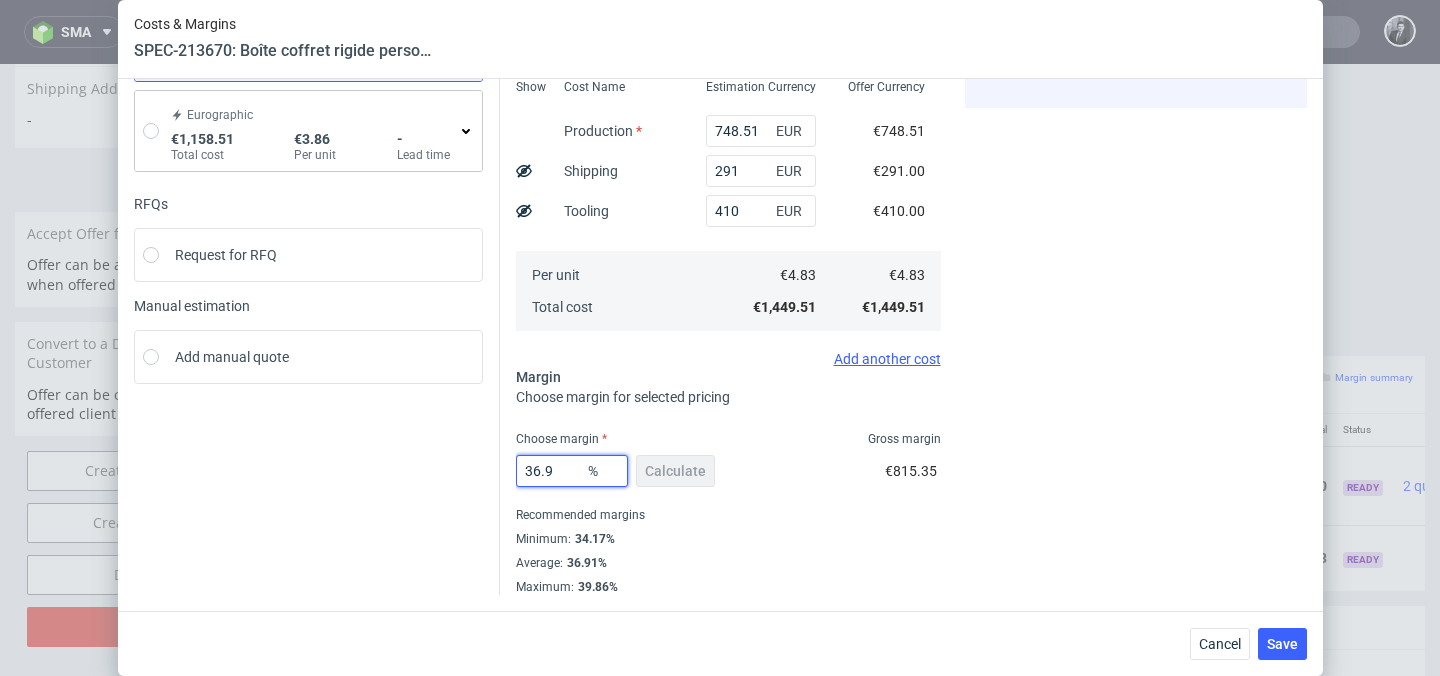 type on "36.91" 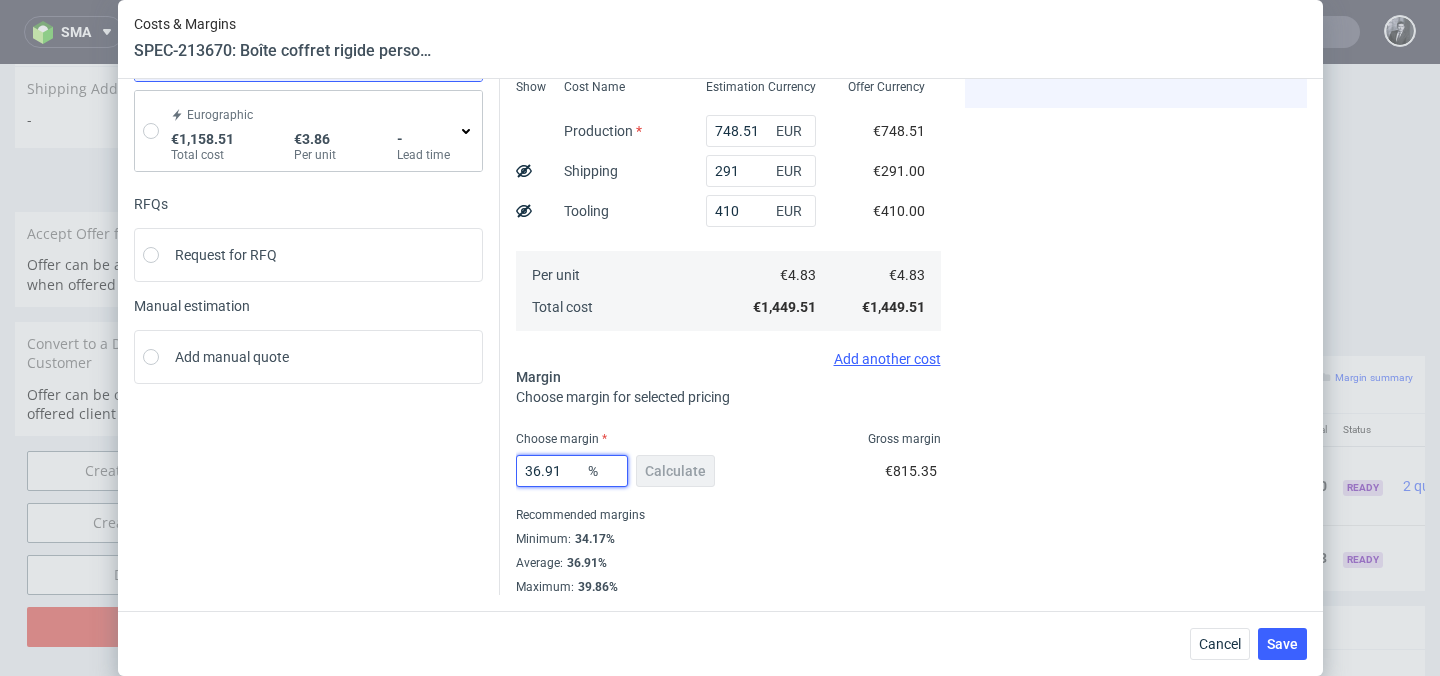 type on "7.66" 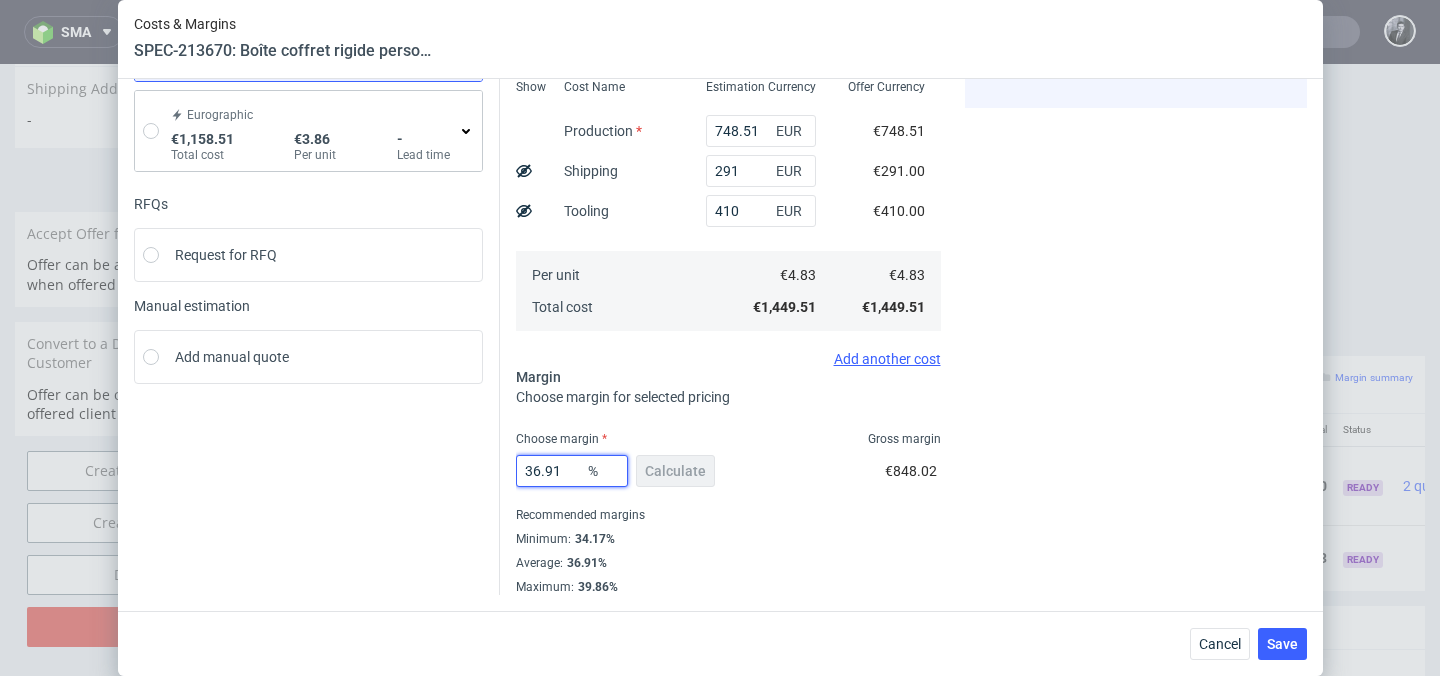type on "36.91" 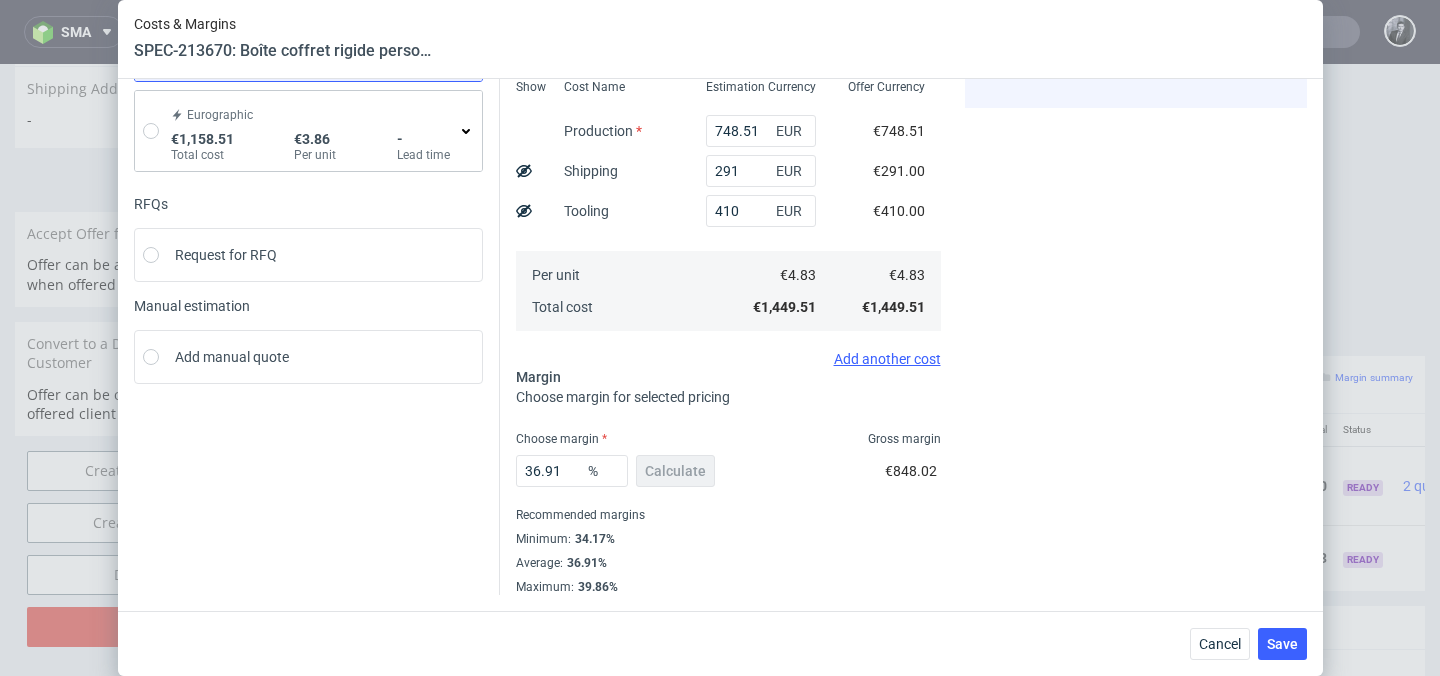 click on "Recommended margins" at bounding box center (728, 515) 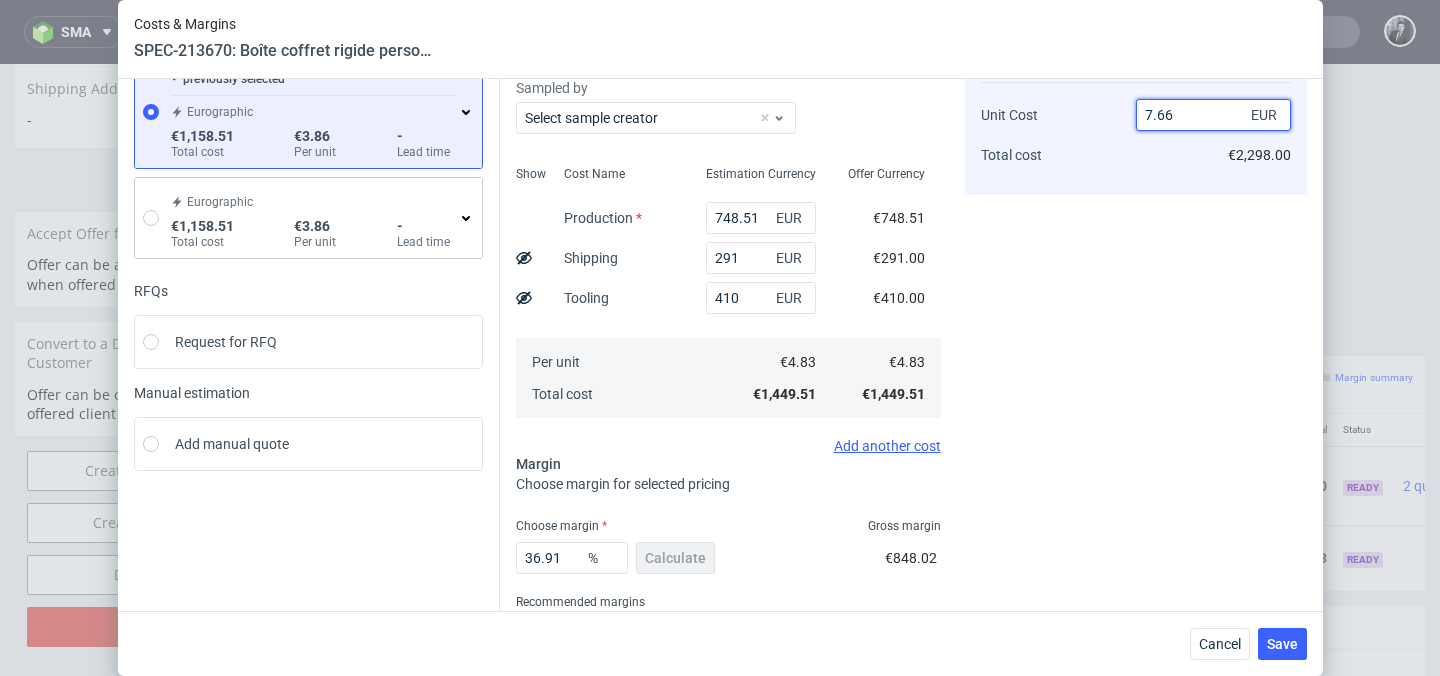 click on "7.66" at bounding box center (1213, 115) 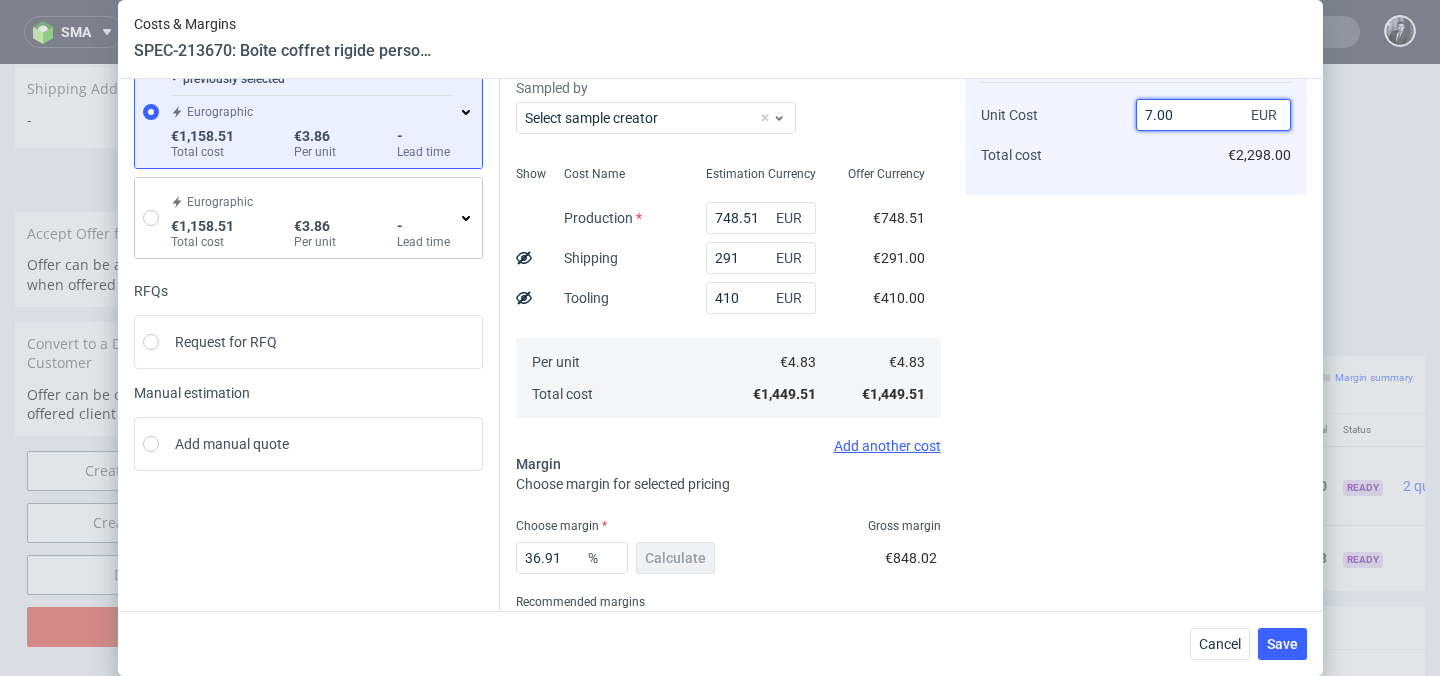 type on "7.01" 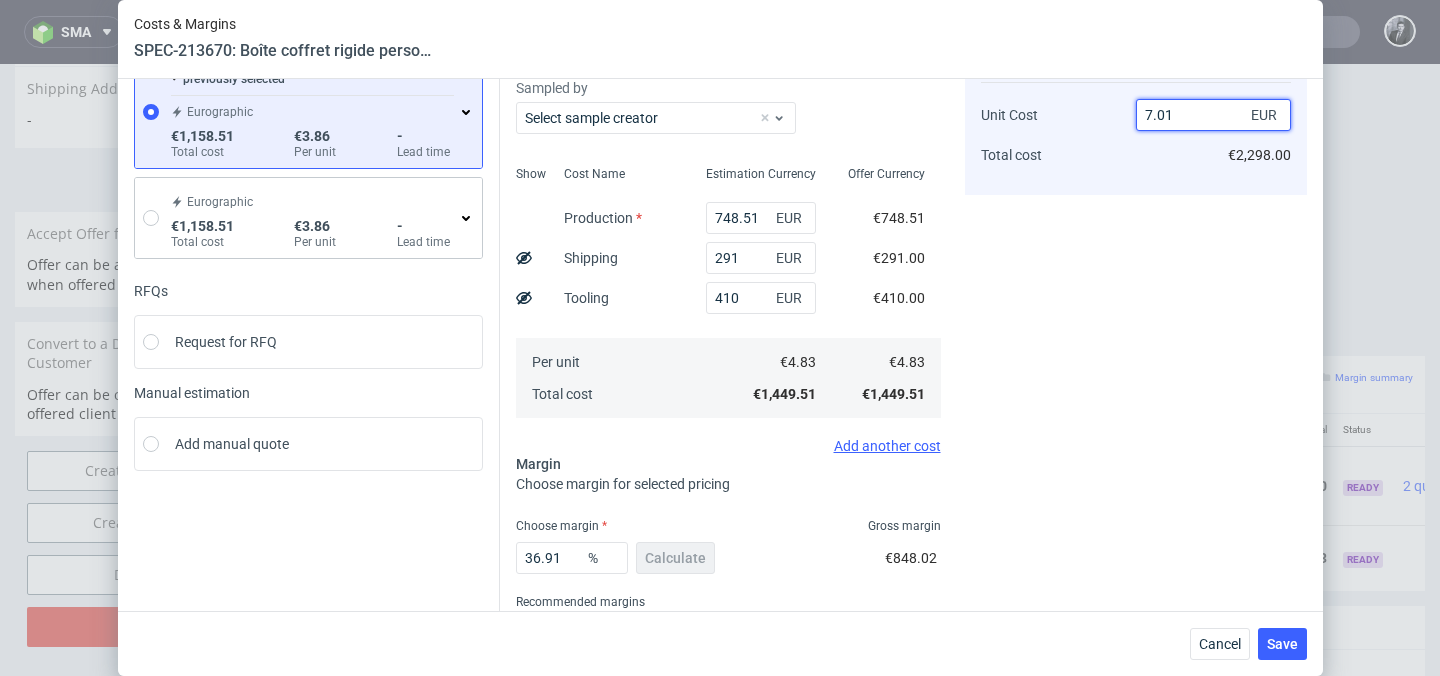 type on "31" 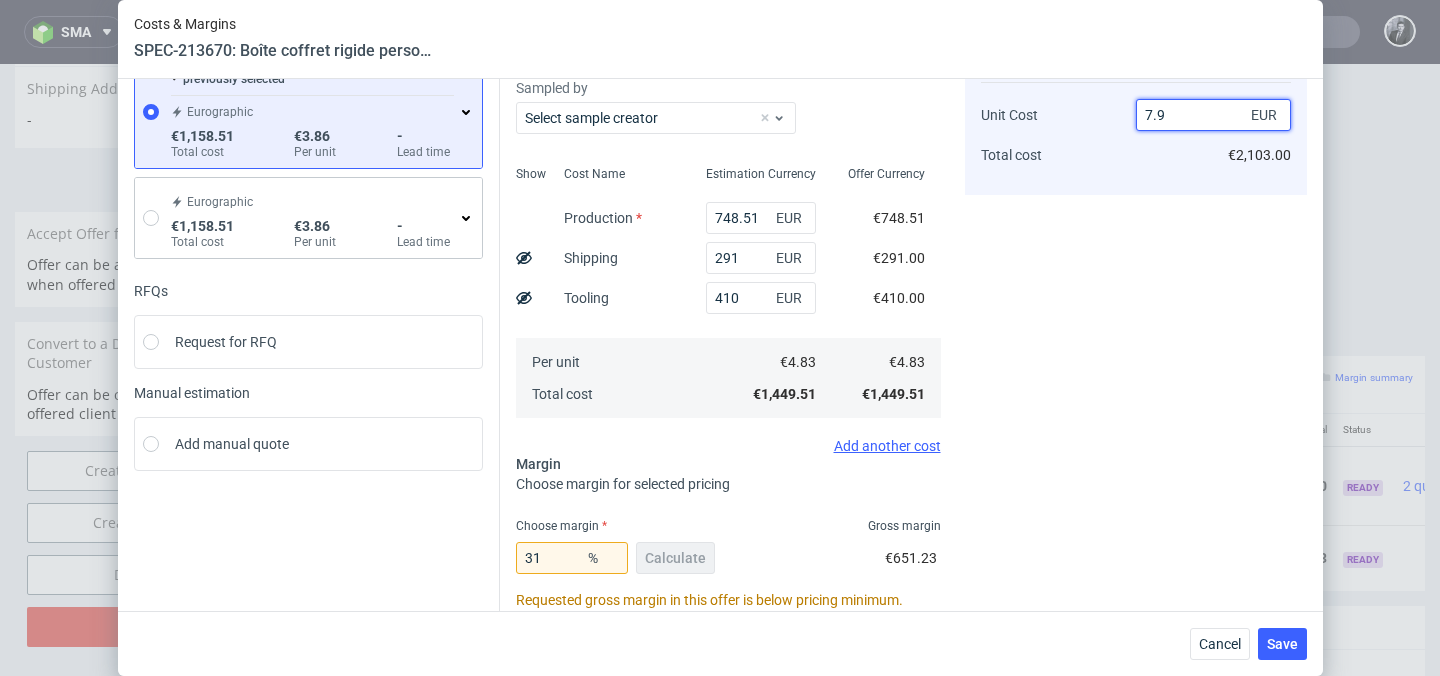 type on "7.99" 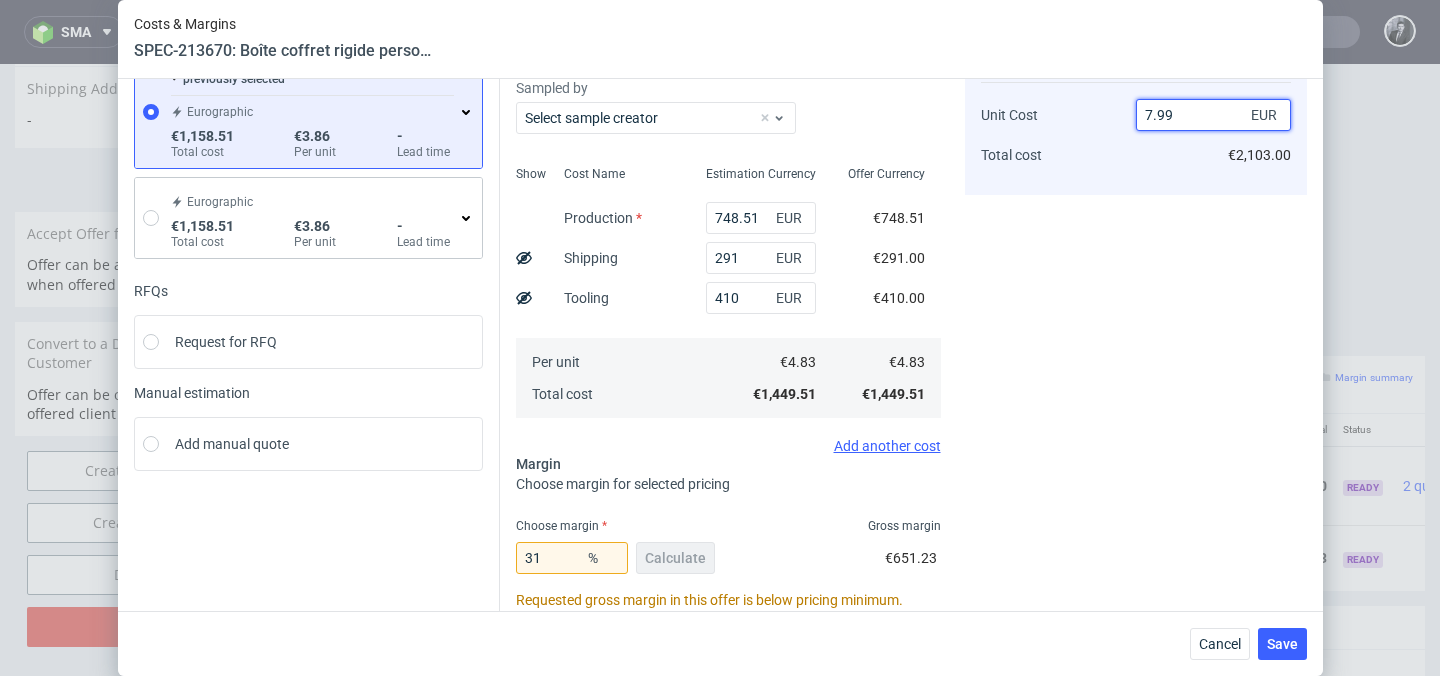 type on "39.54943679599499" 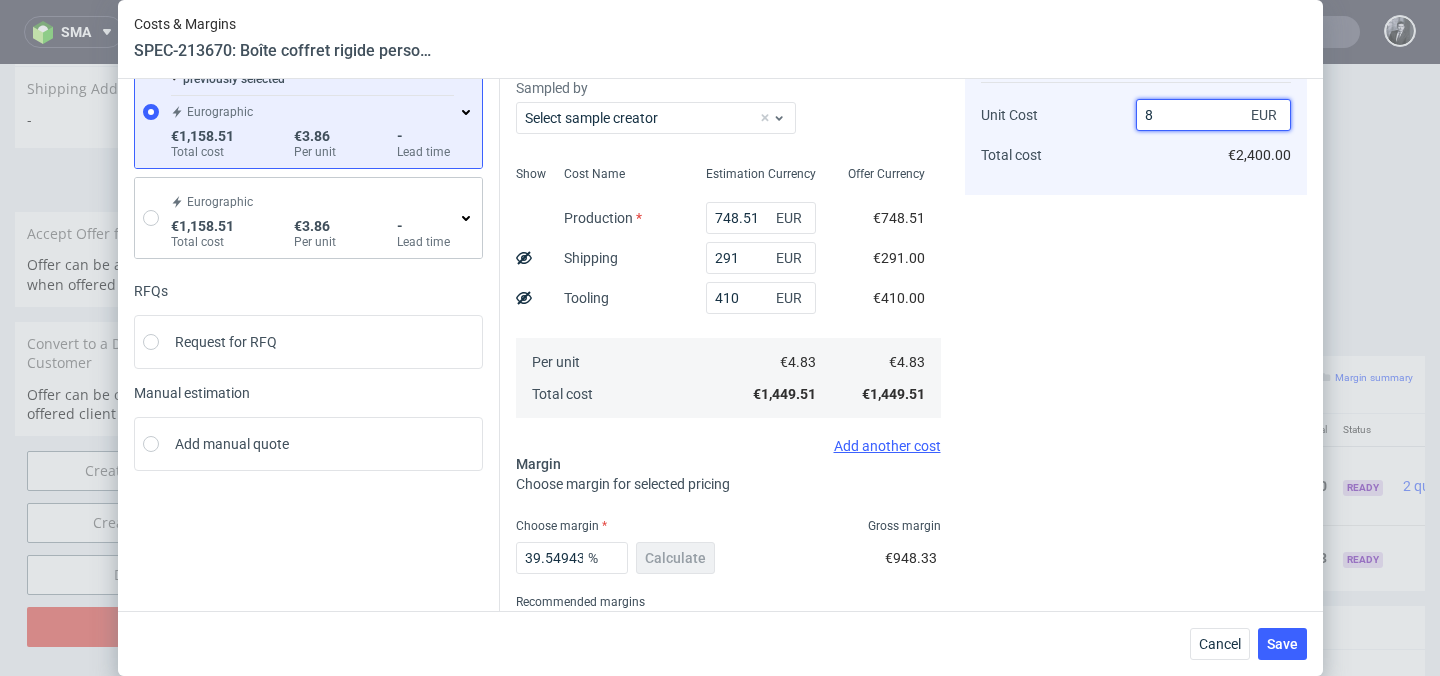 type 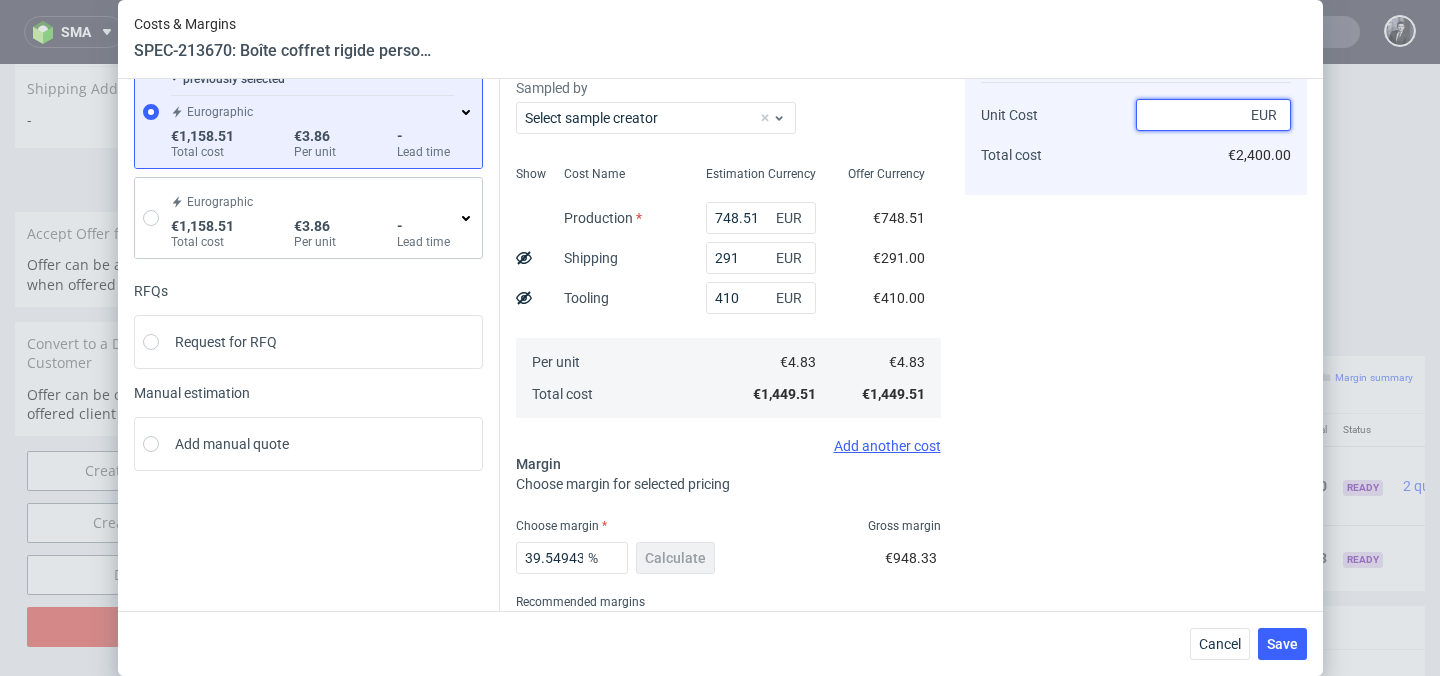 type on "-Infinity" 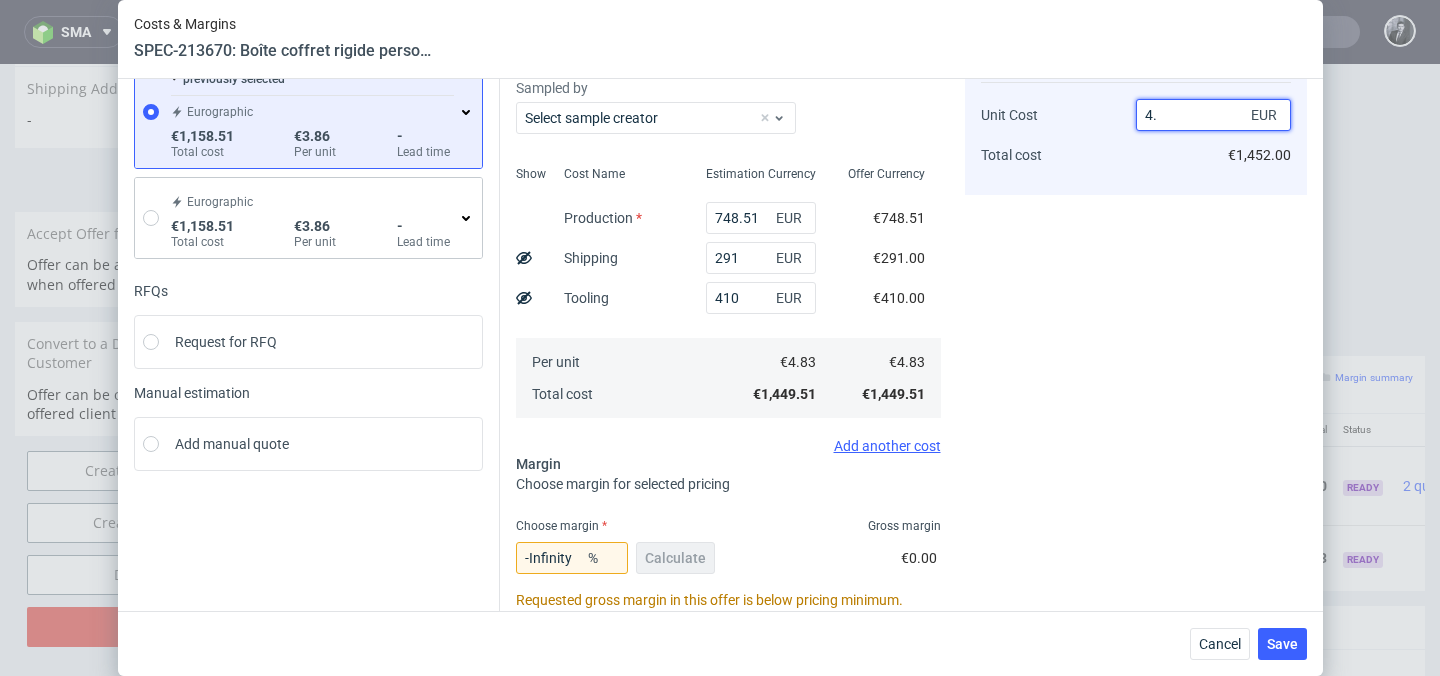 type on "4" 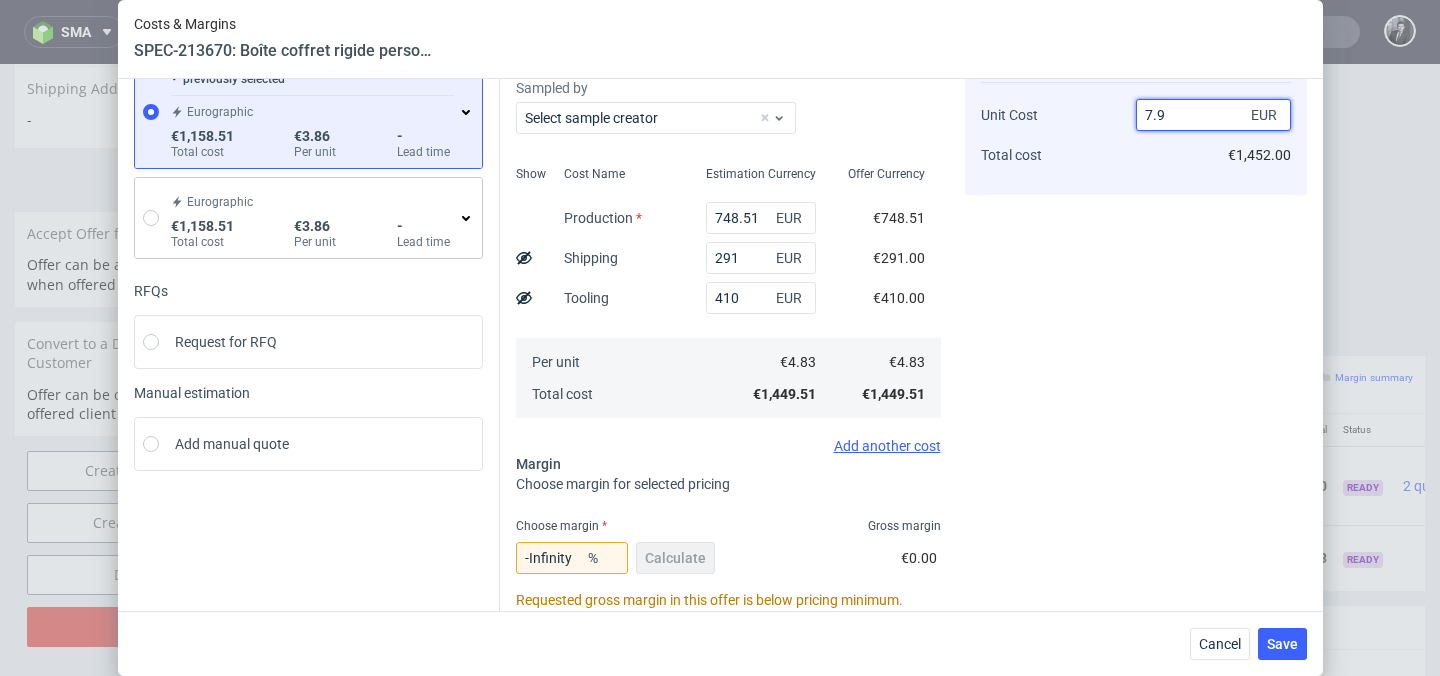 type on "7.99" 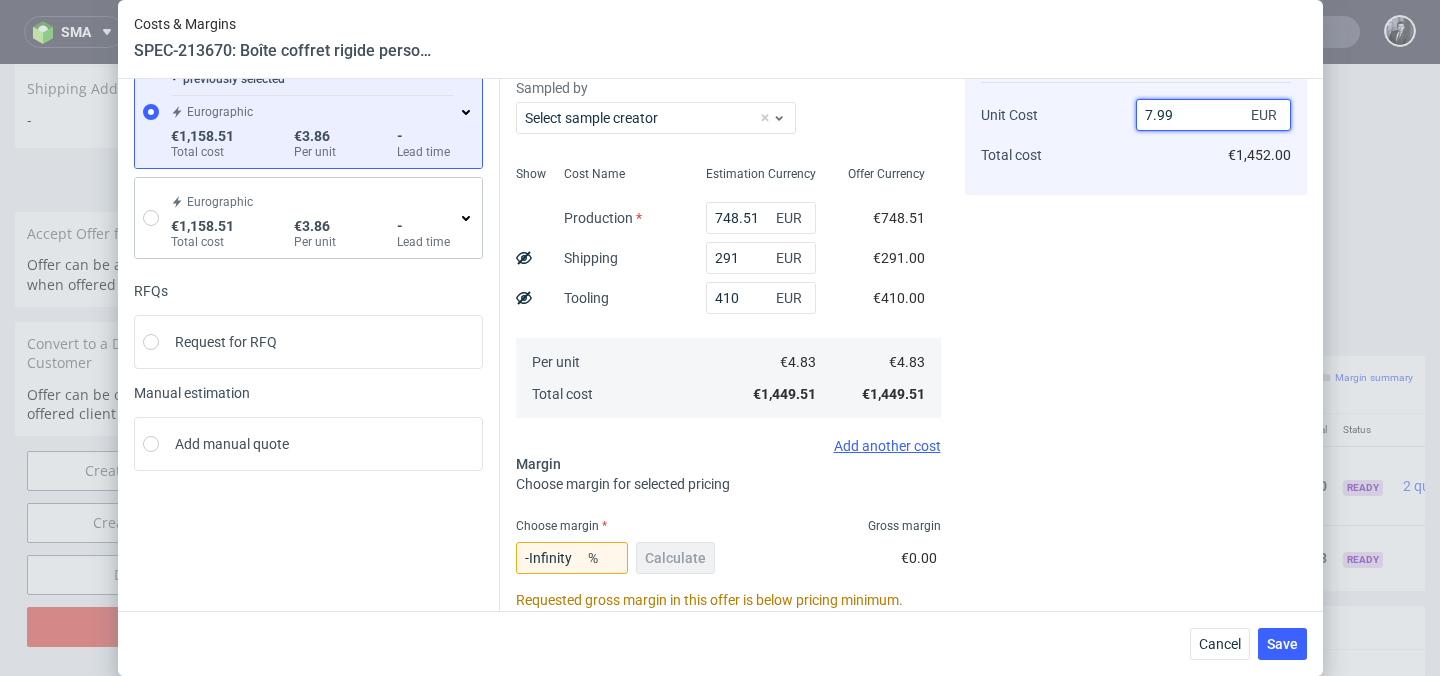 type on "39.54943679599499" 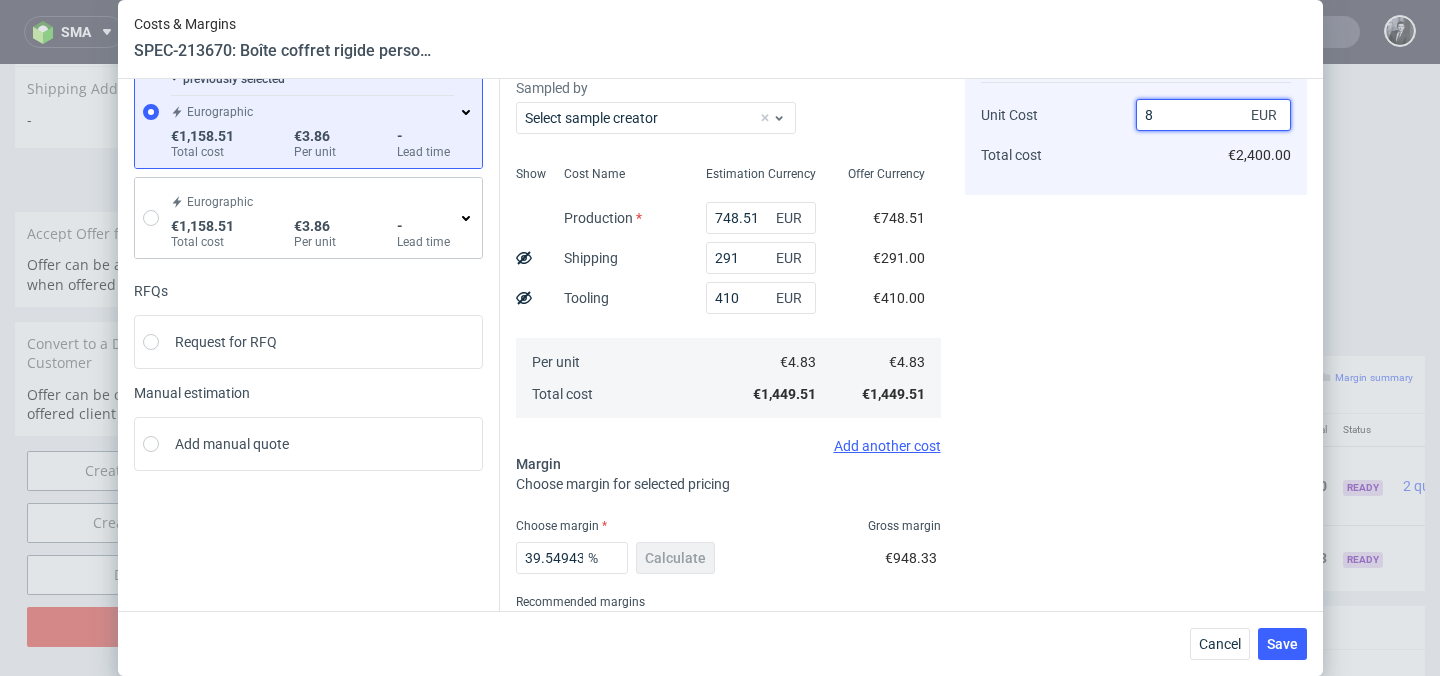 type 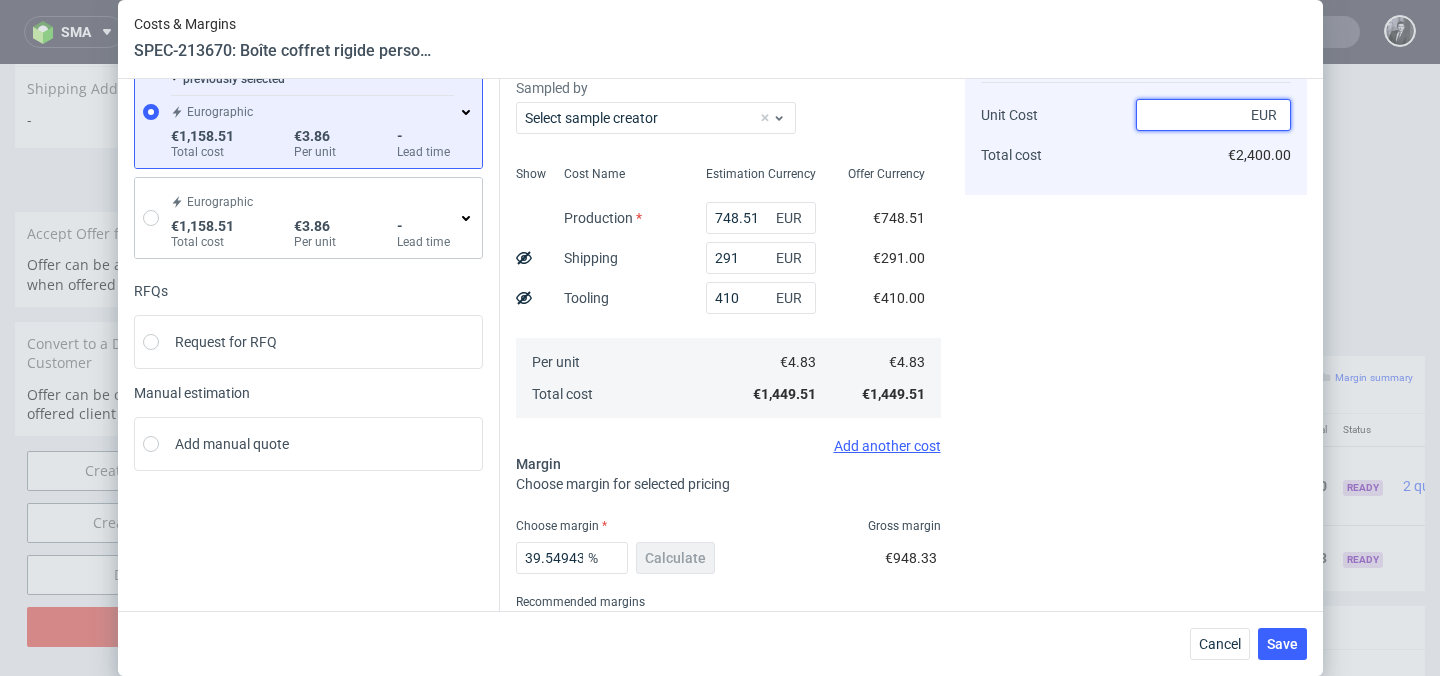 type on "-Infinity" 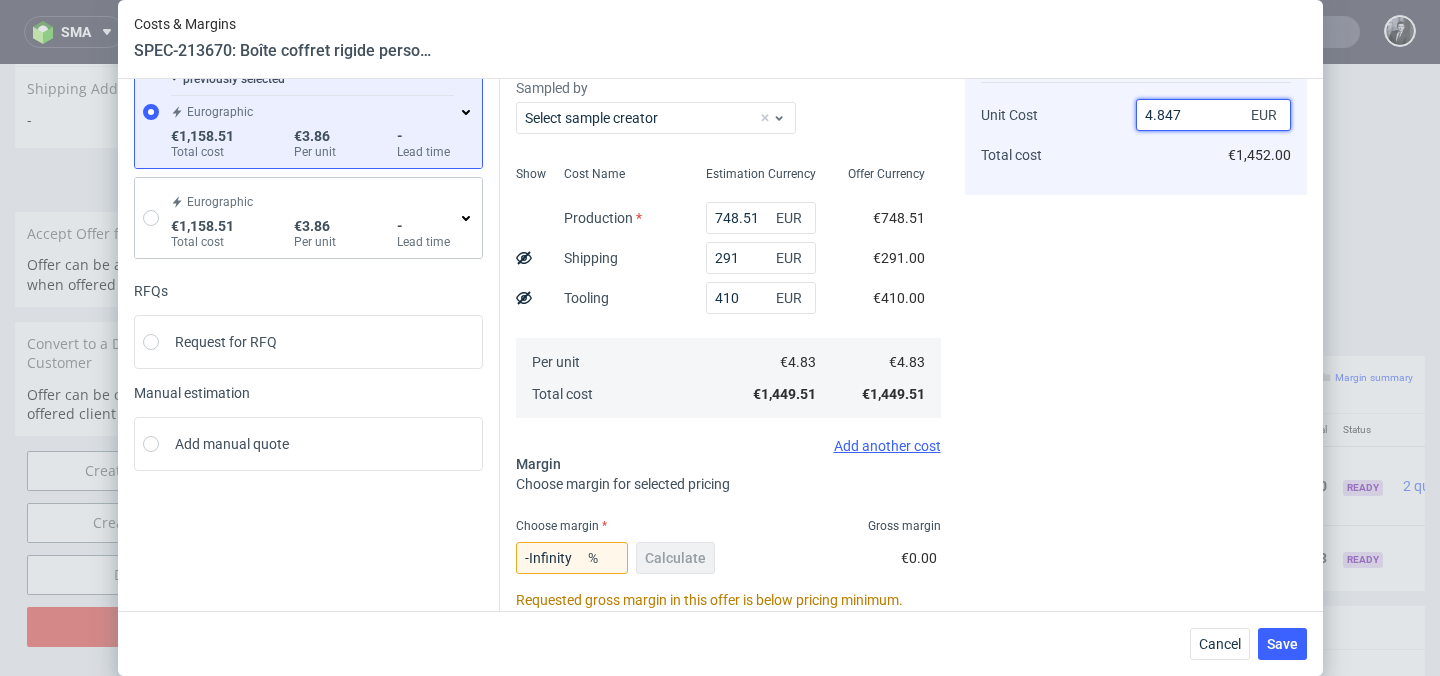 type on "4.85" 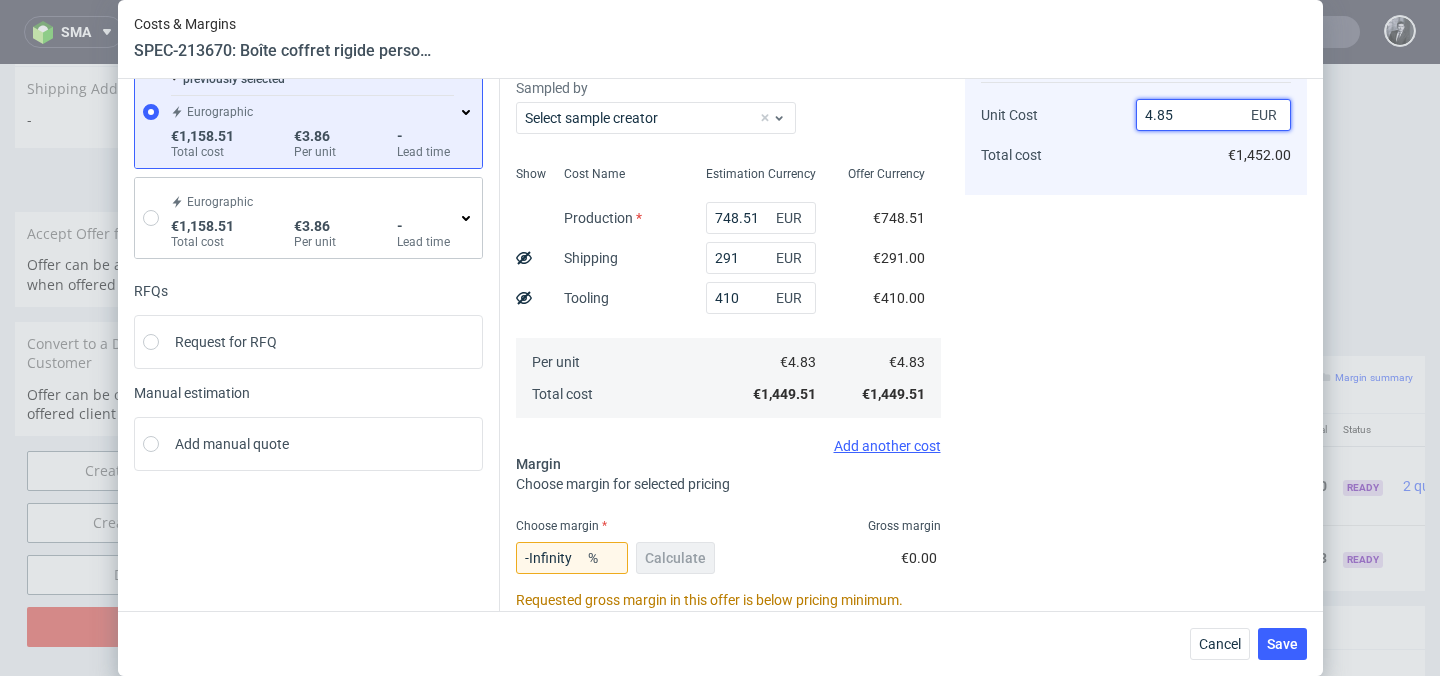type on "0.35073241180112347" 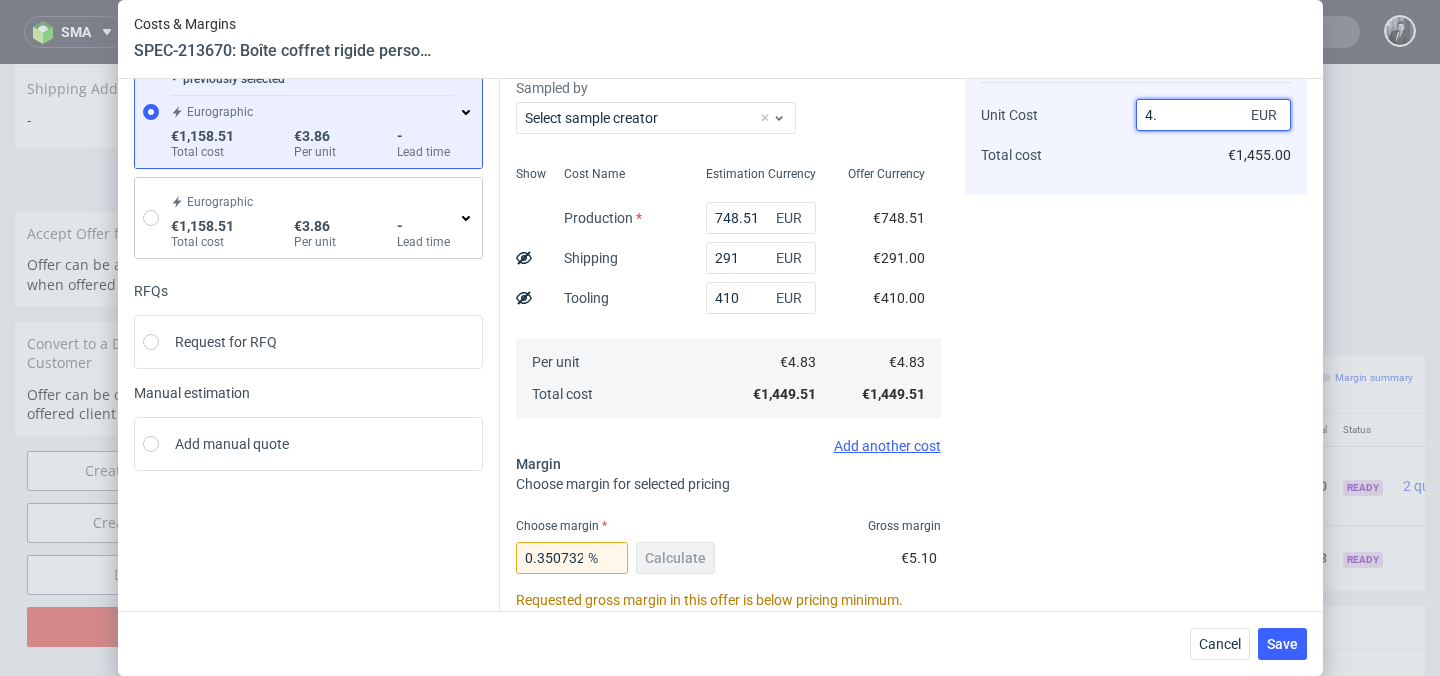 type on "4" 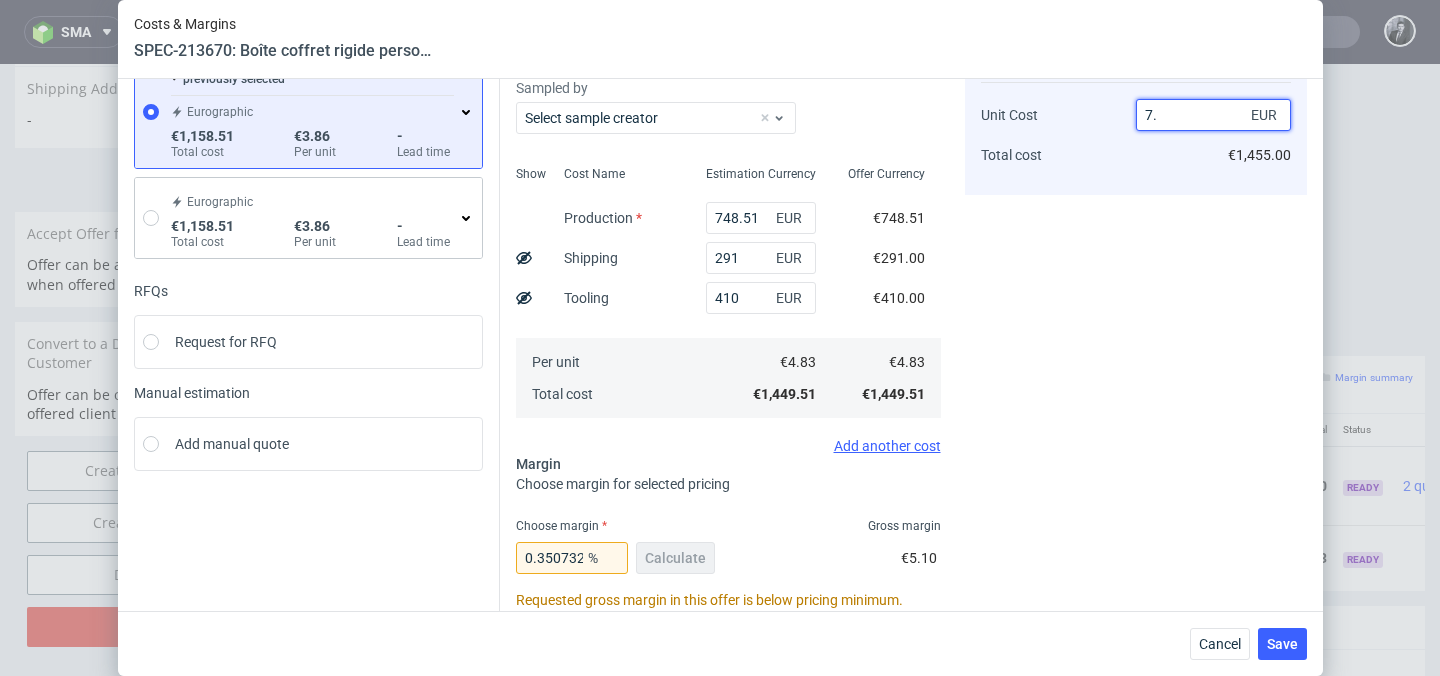 type on "7.01" 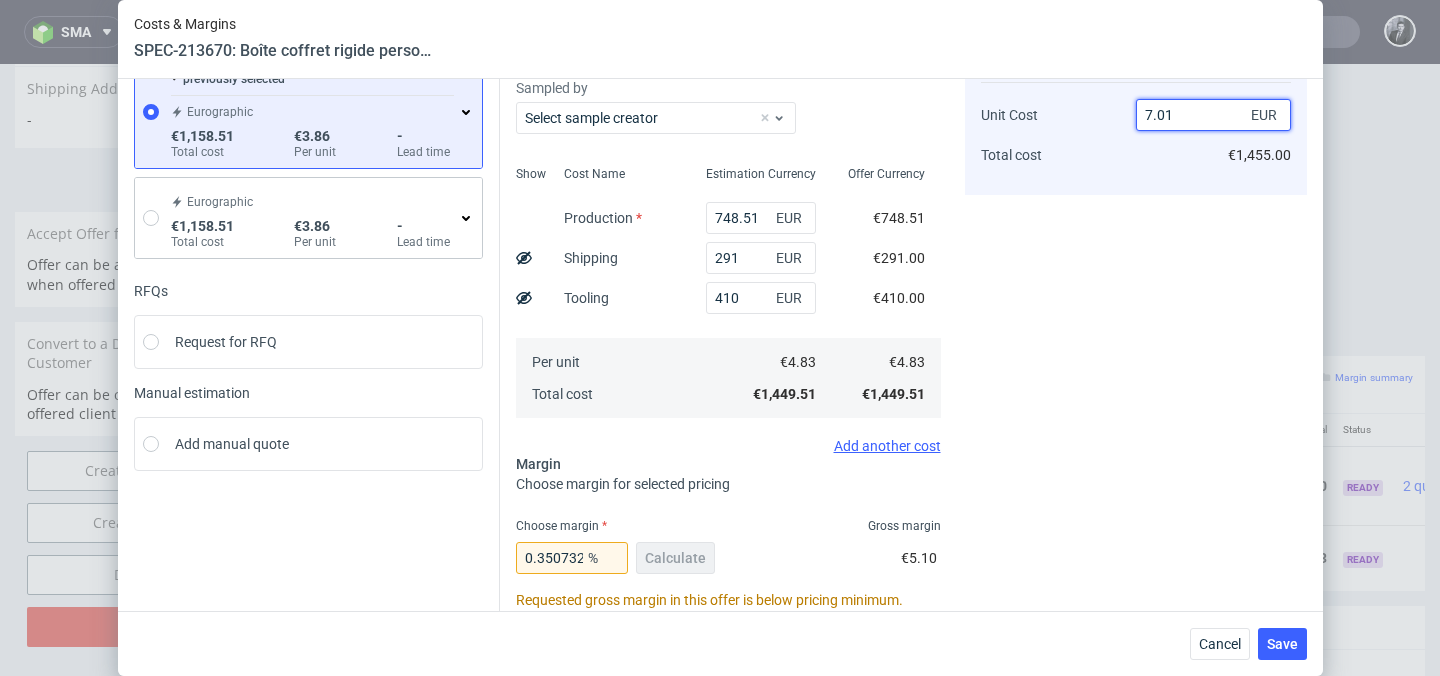 type on "31" 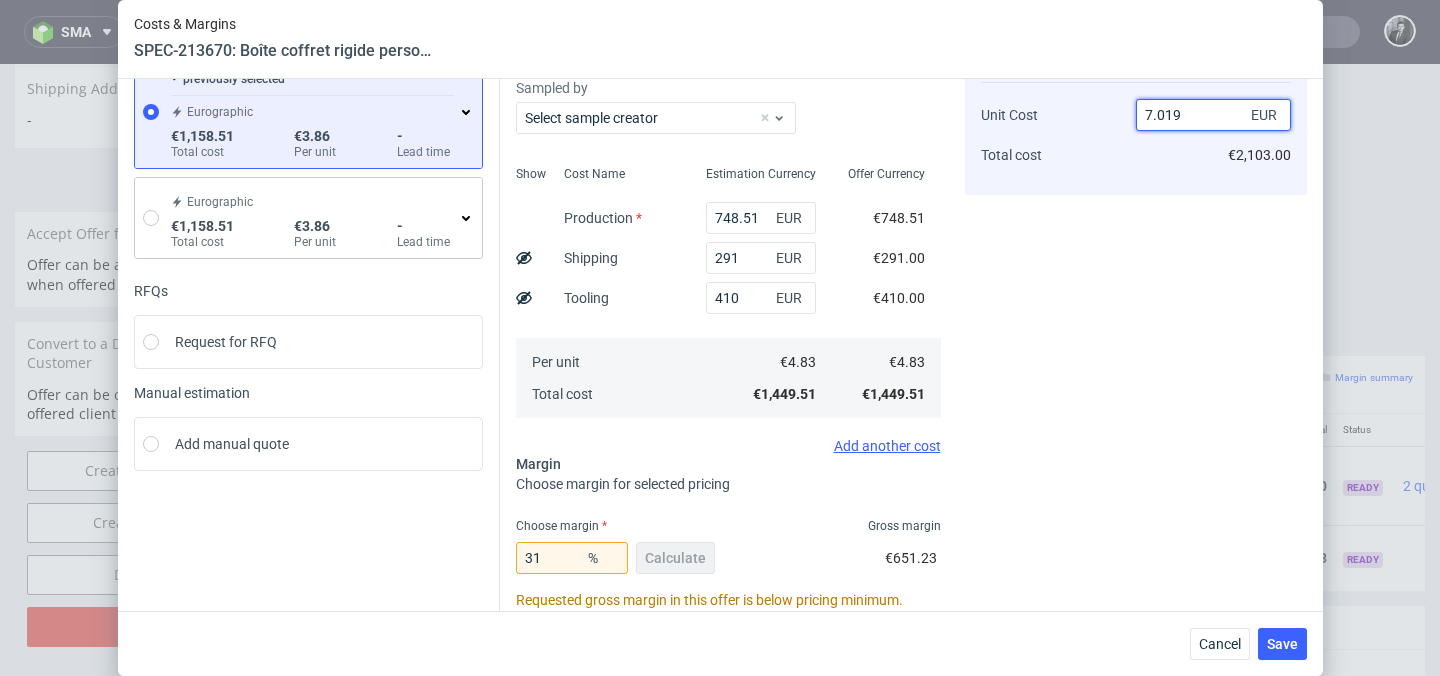type on "7.02" 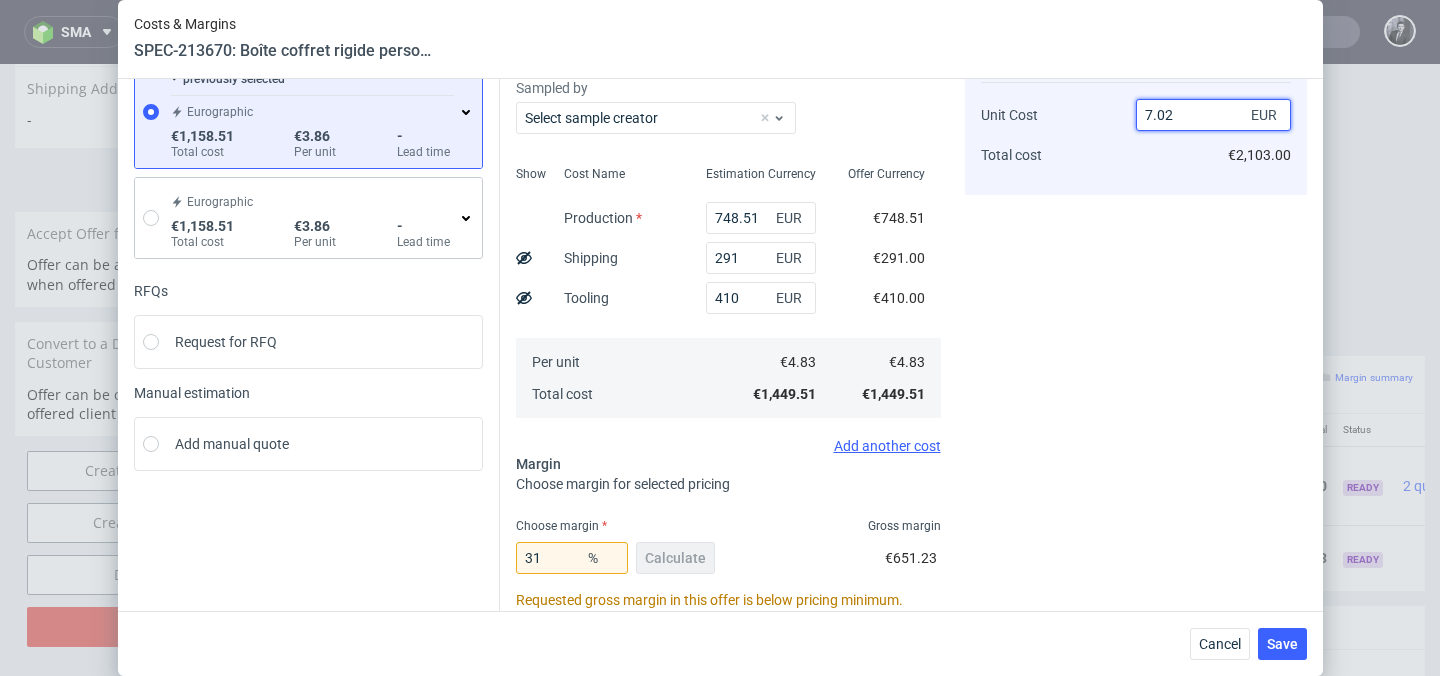 type on "31.186778743410738" 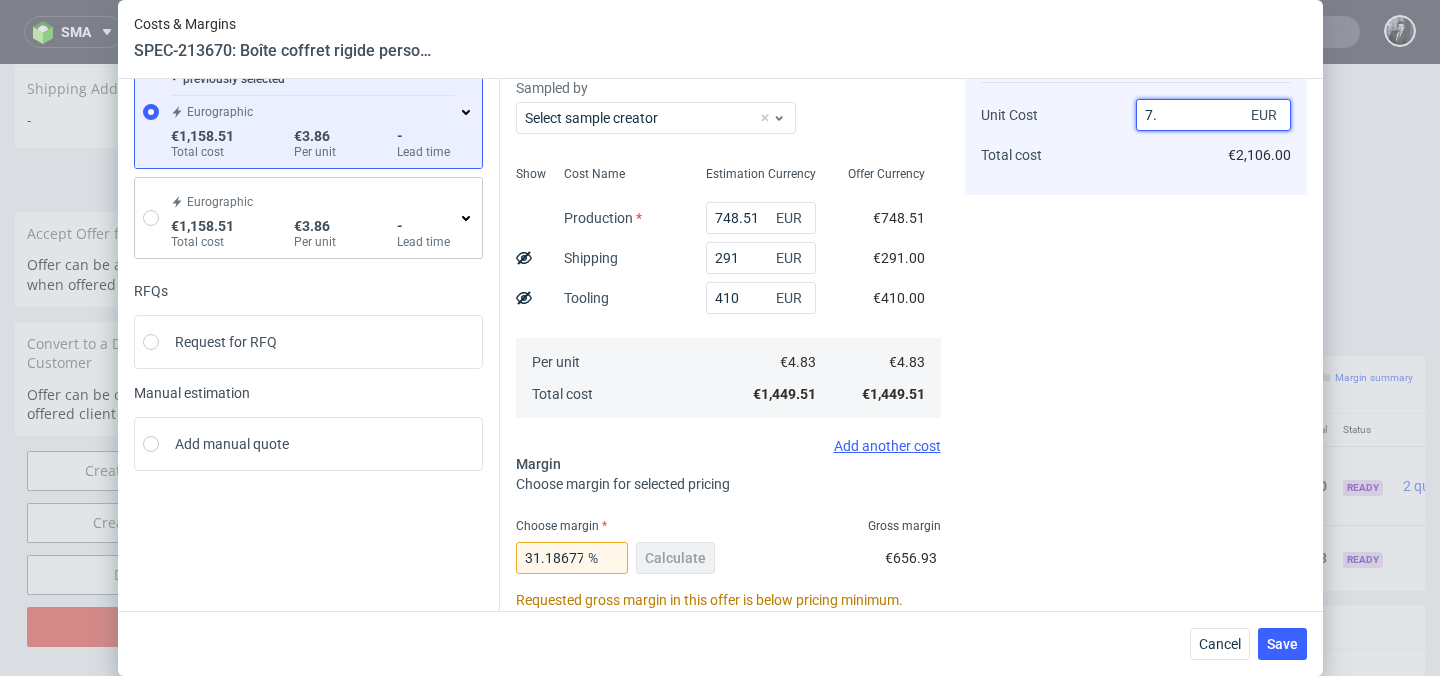 type on "7.8" 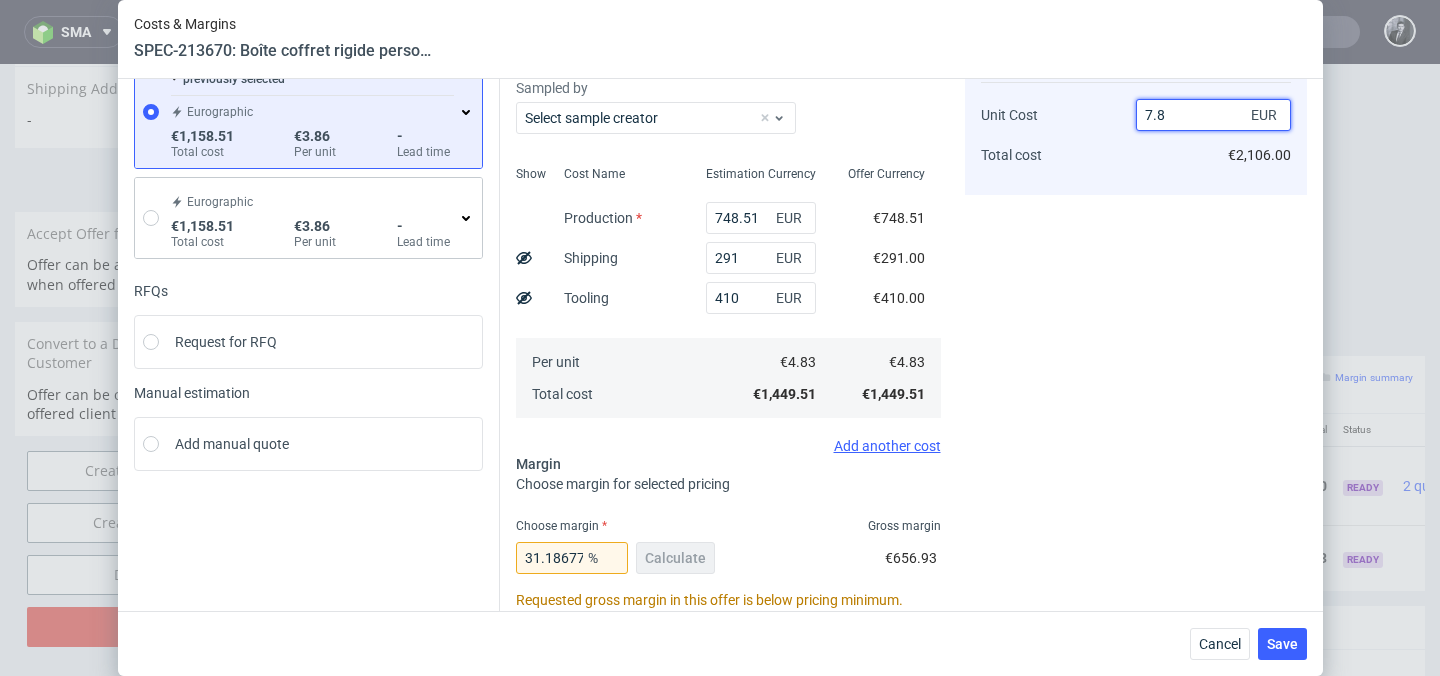 type on "38.07692307692307" 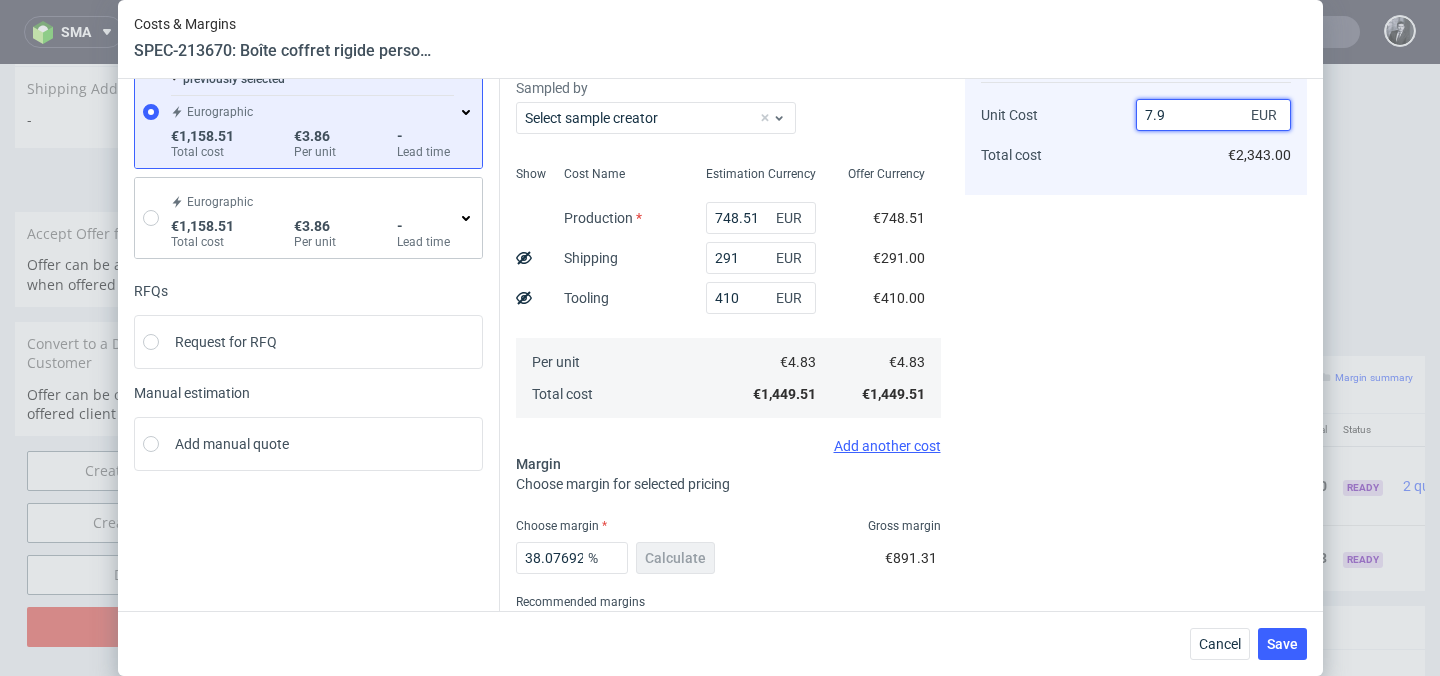 type on "7.98" 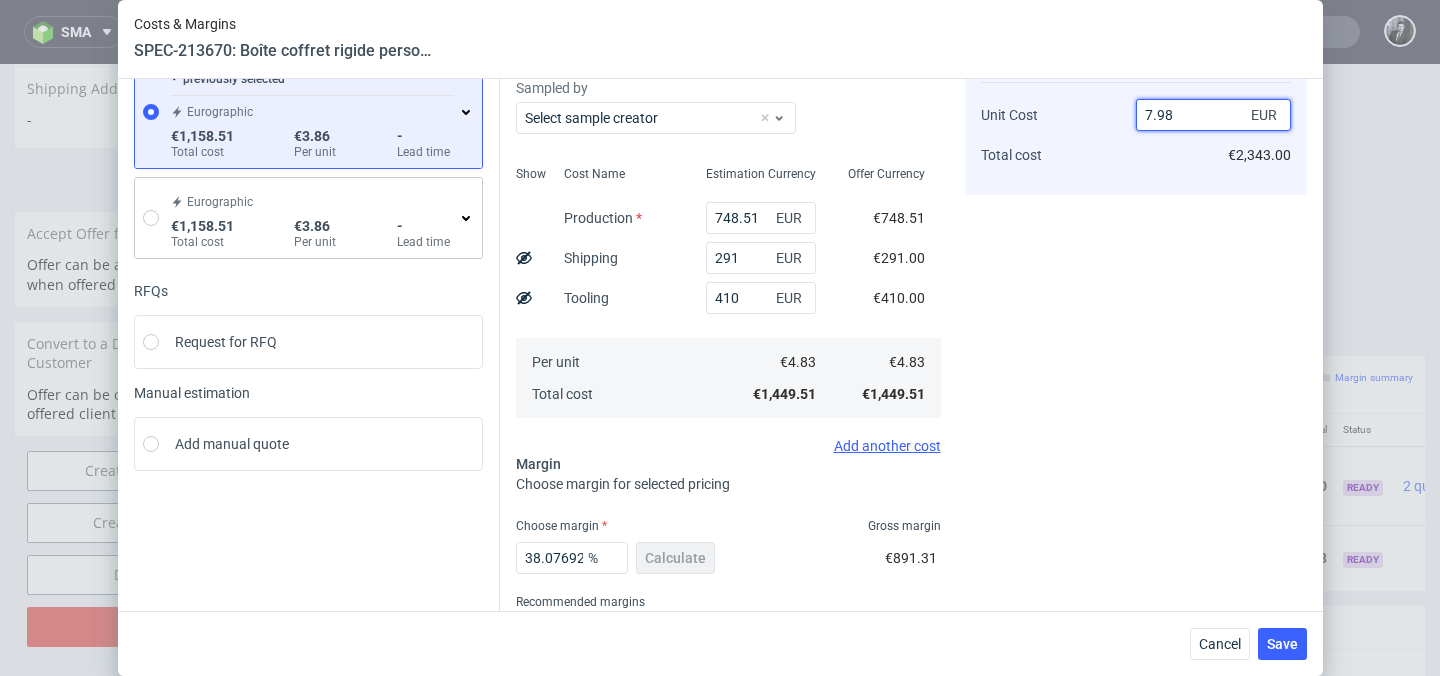 type on "39.473684210526315" 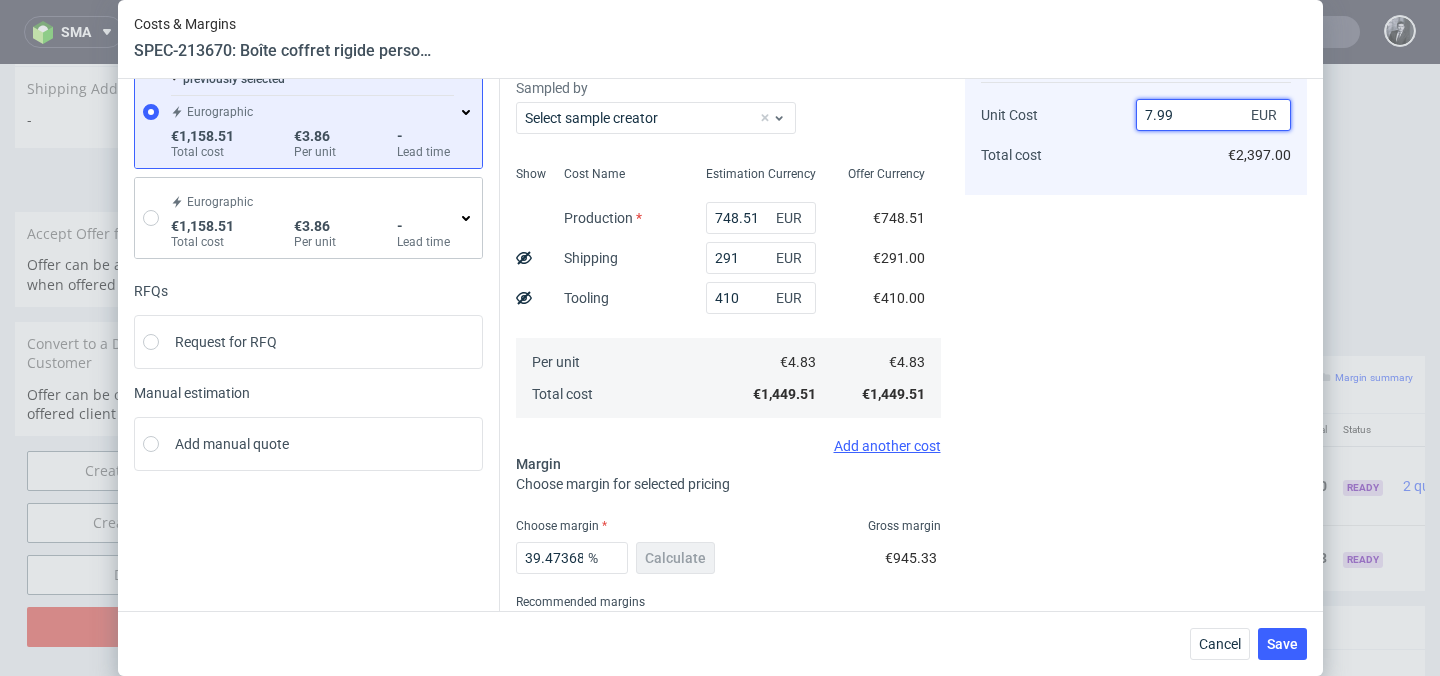 type on "7.99" 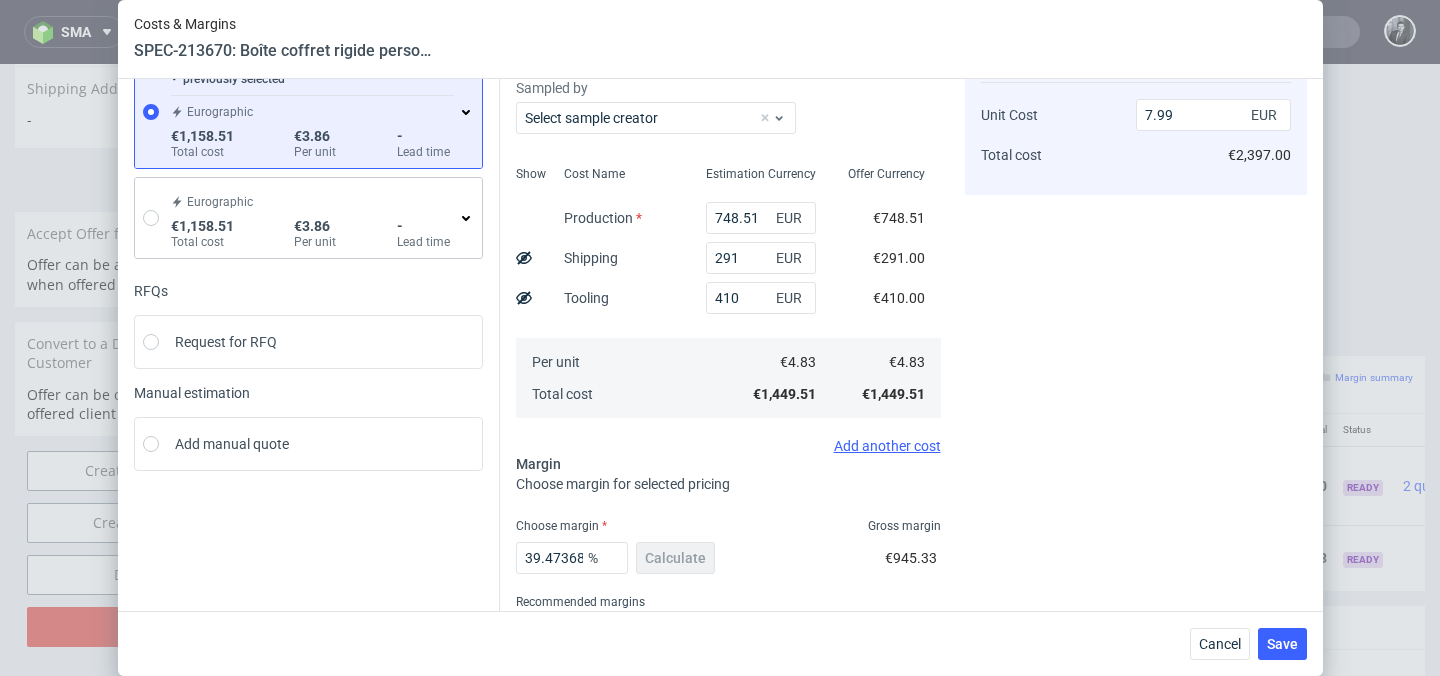 click on "Cost displayed to the customer Unit Cost Total cost 7.99 EUR €2,397.00" at bounding box center (1136, 352) 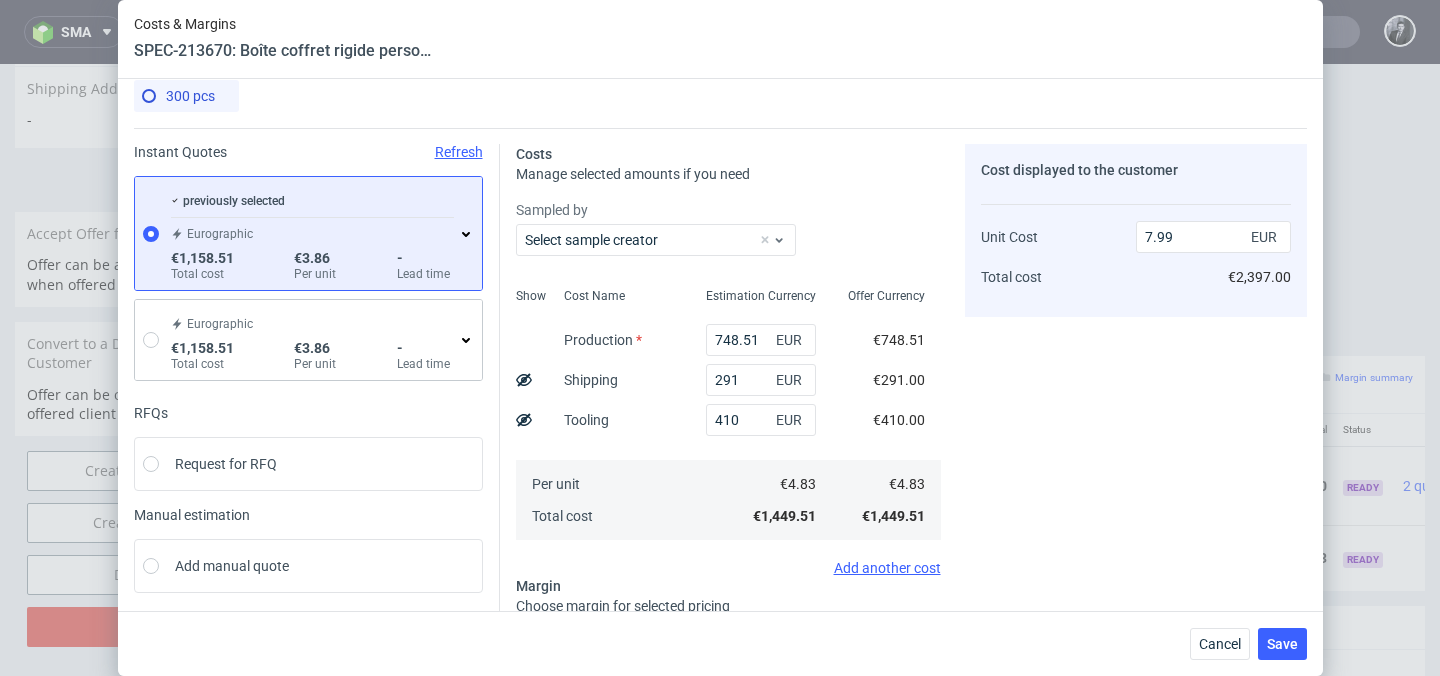 scroll, scrollTop: 224, scrollLeft: 0, axis: vertical 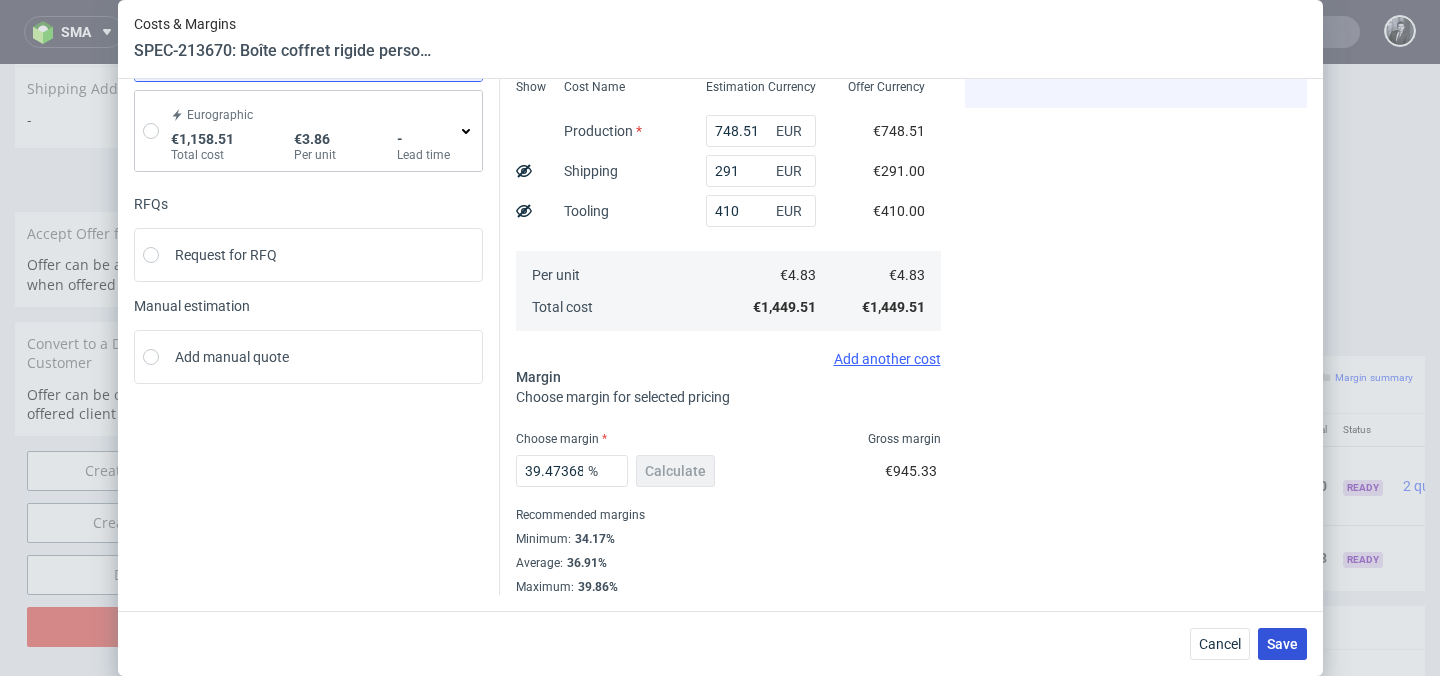click on "Save" at bounding box center (1282, 644) 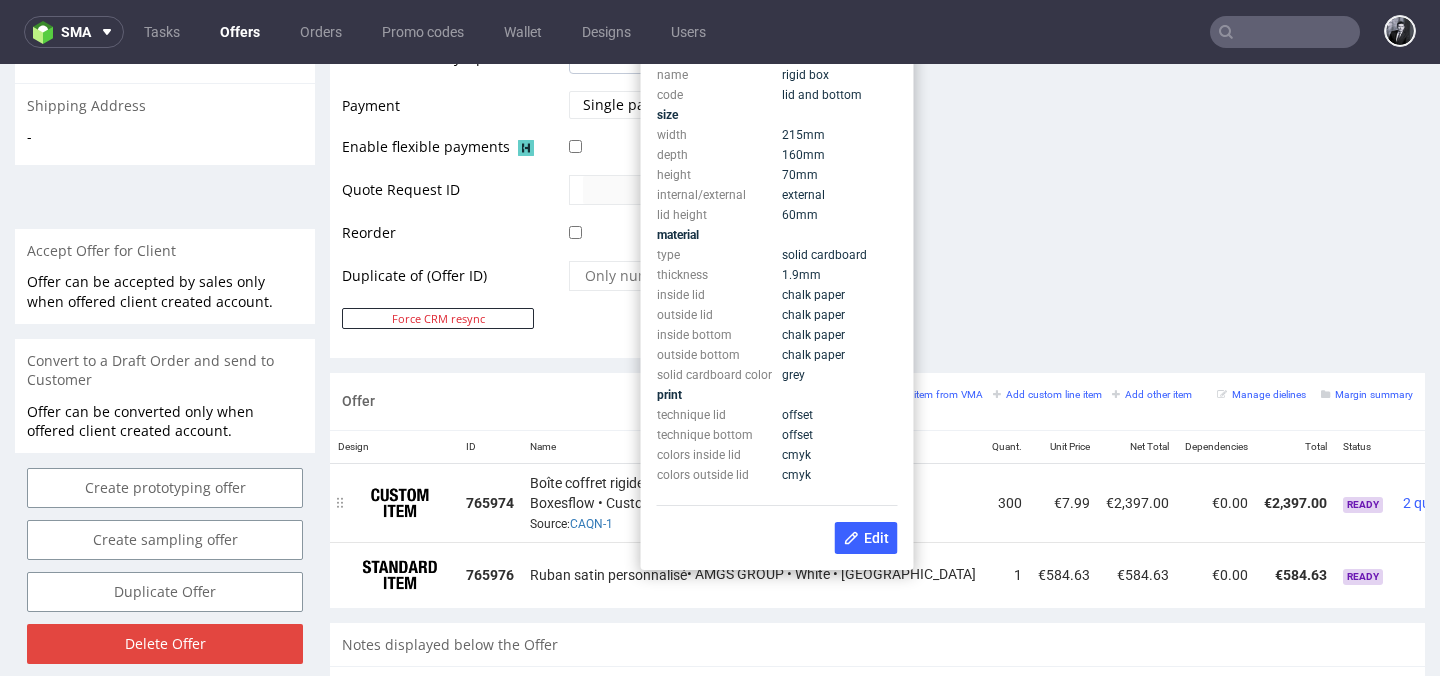 scroll, scrollTop: 0, scrollLeft: 0, axis: both 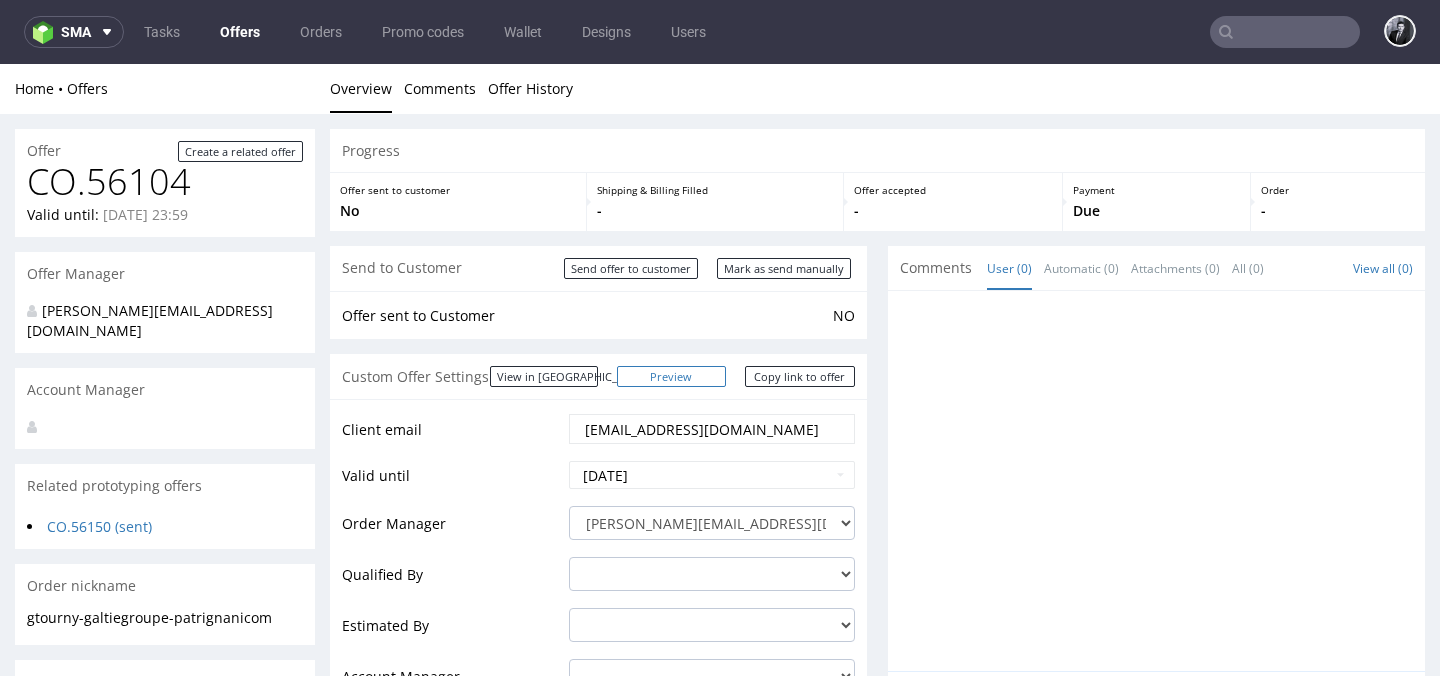 click on "Preview" at bounding box center (672, 376) 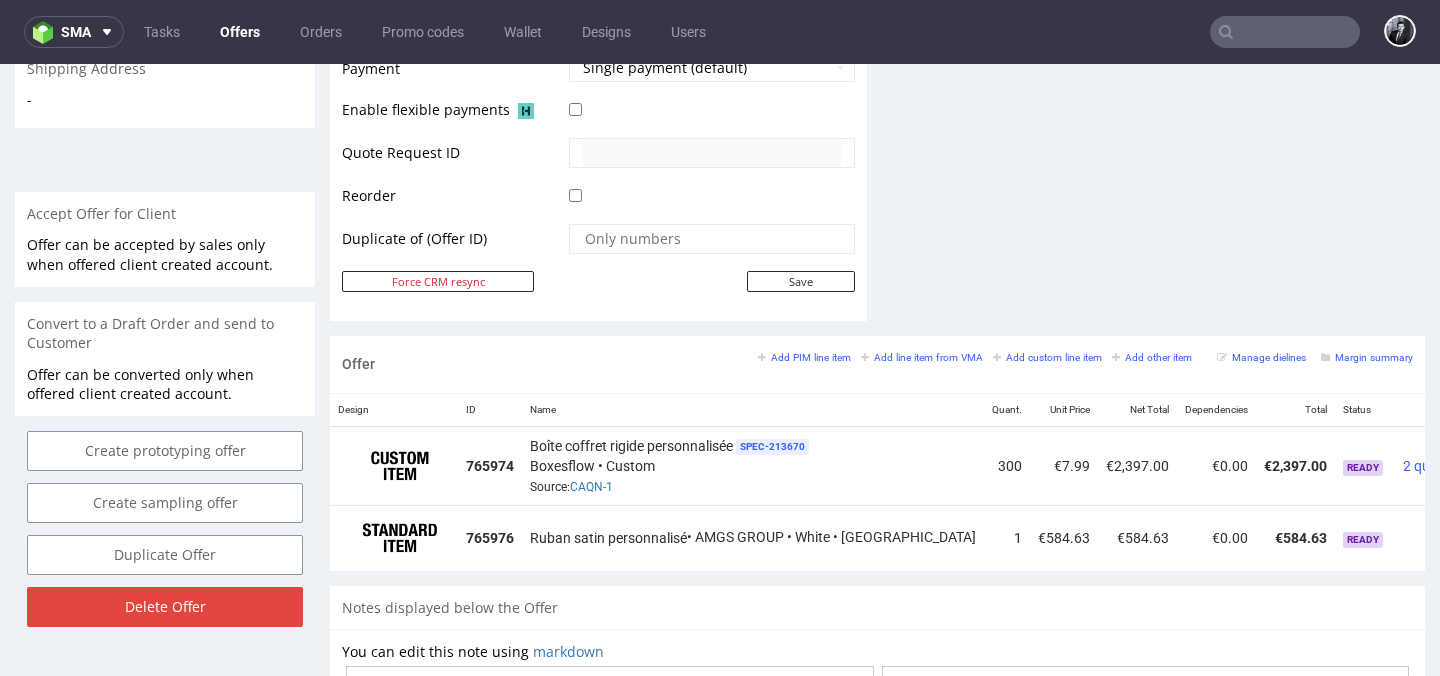 scroll, scrollTop: 916, scrollLeft: 0, axis: vertical 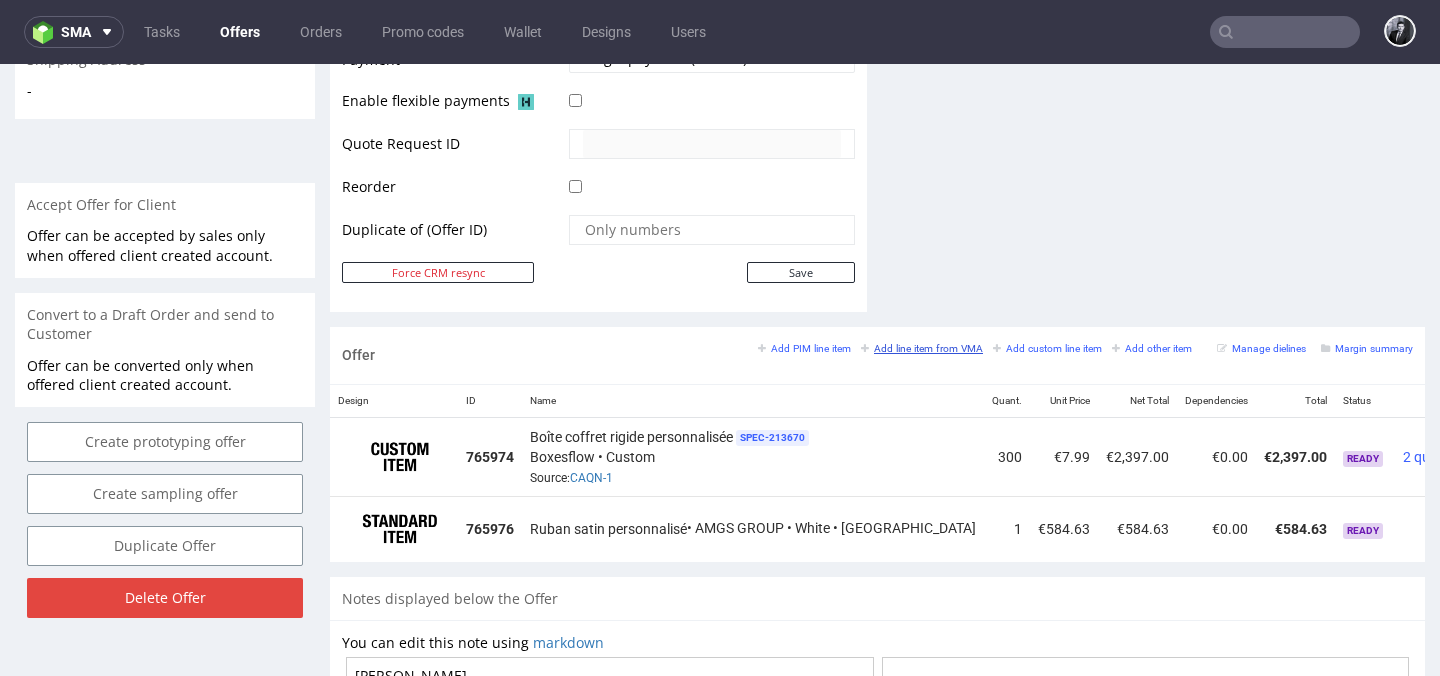 click on "Add line item from VMA" at bounding box center (922, 348) 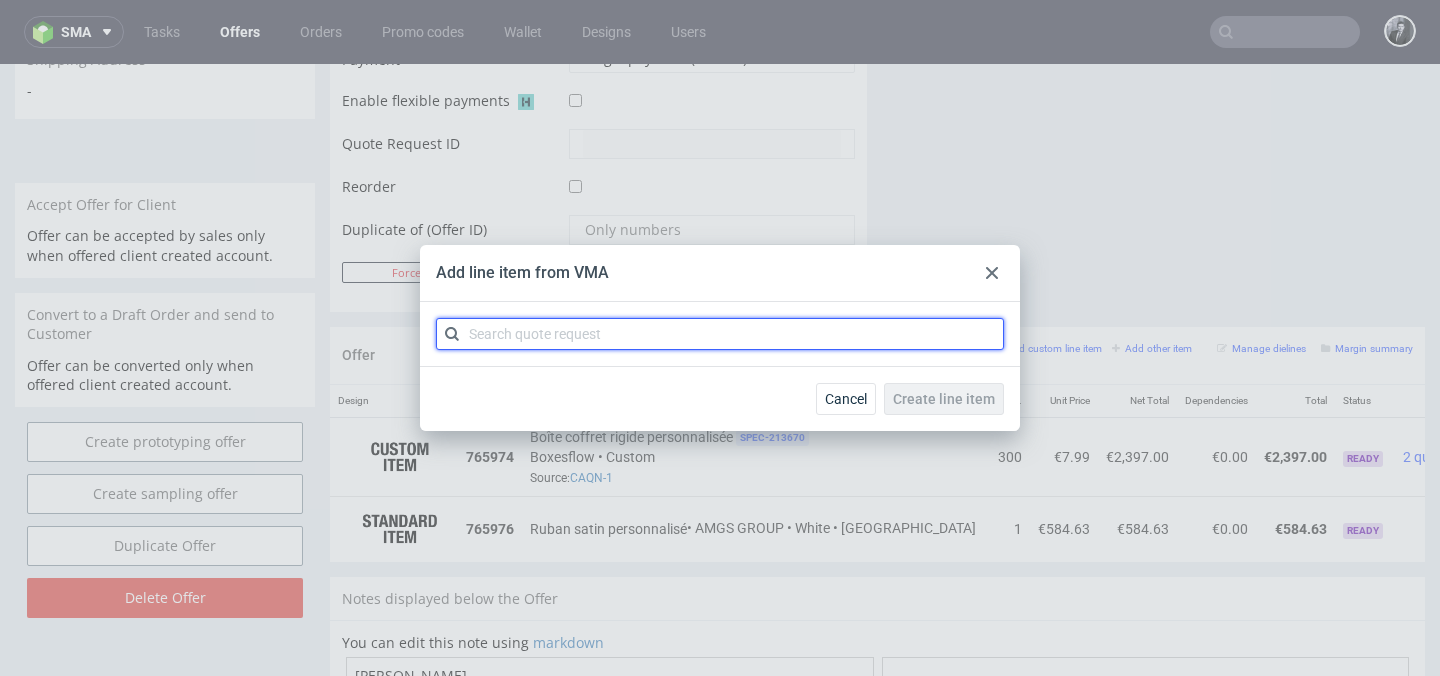 click at bounding box center (720, 334) 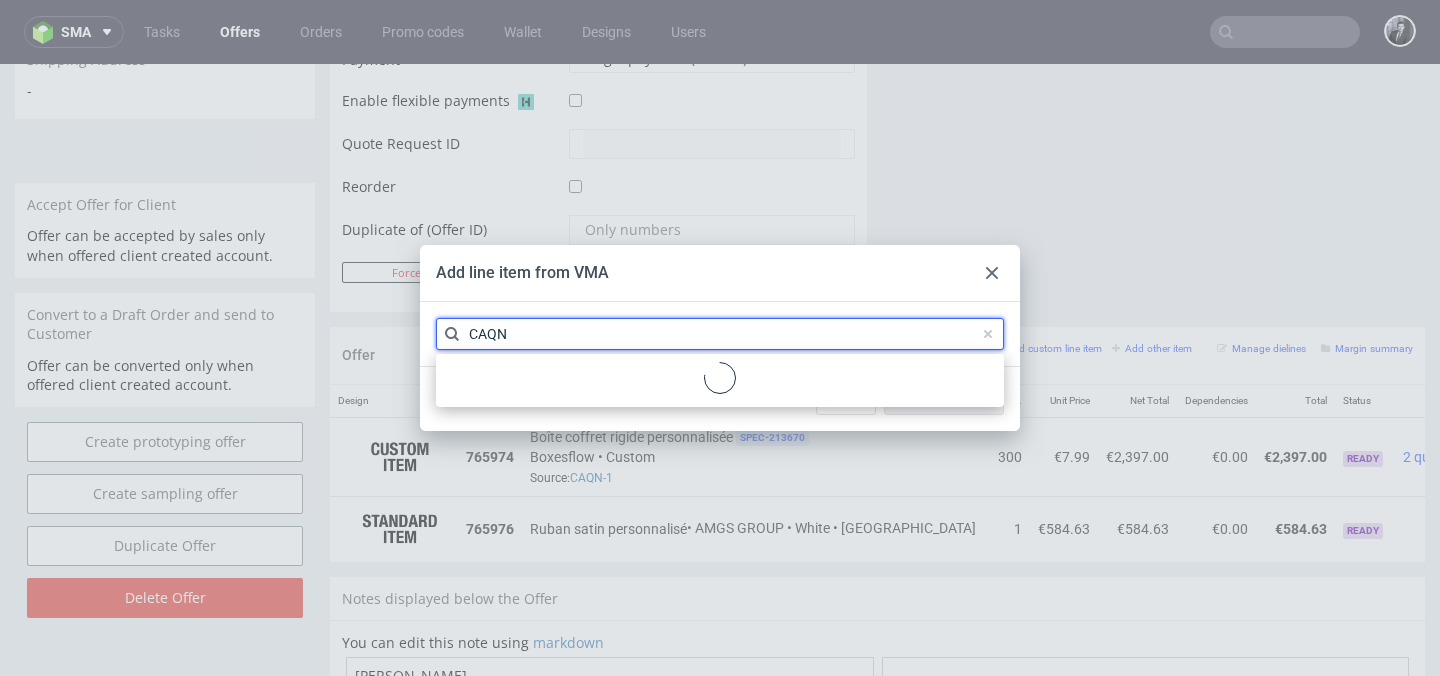 type on "CAQN" 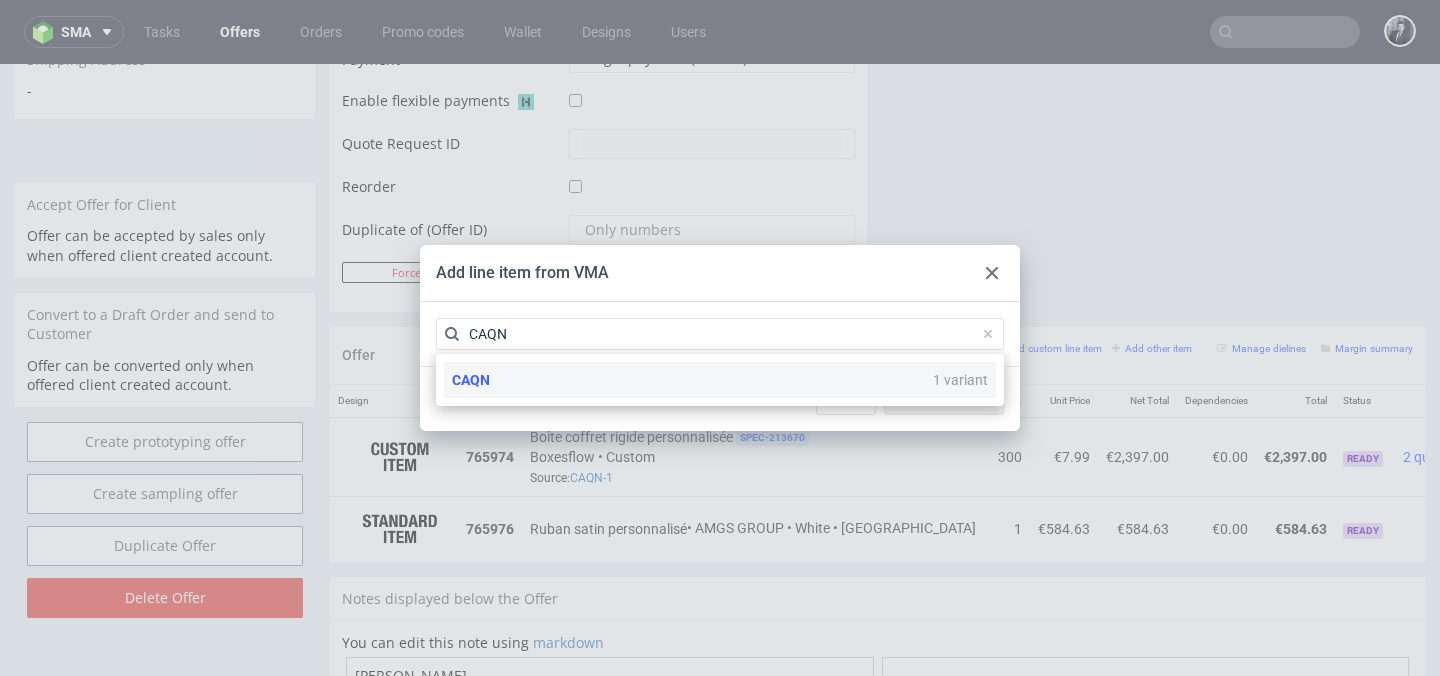 click on "CAQN 1 variant" at bounding box center [720, 380] 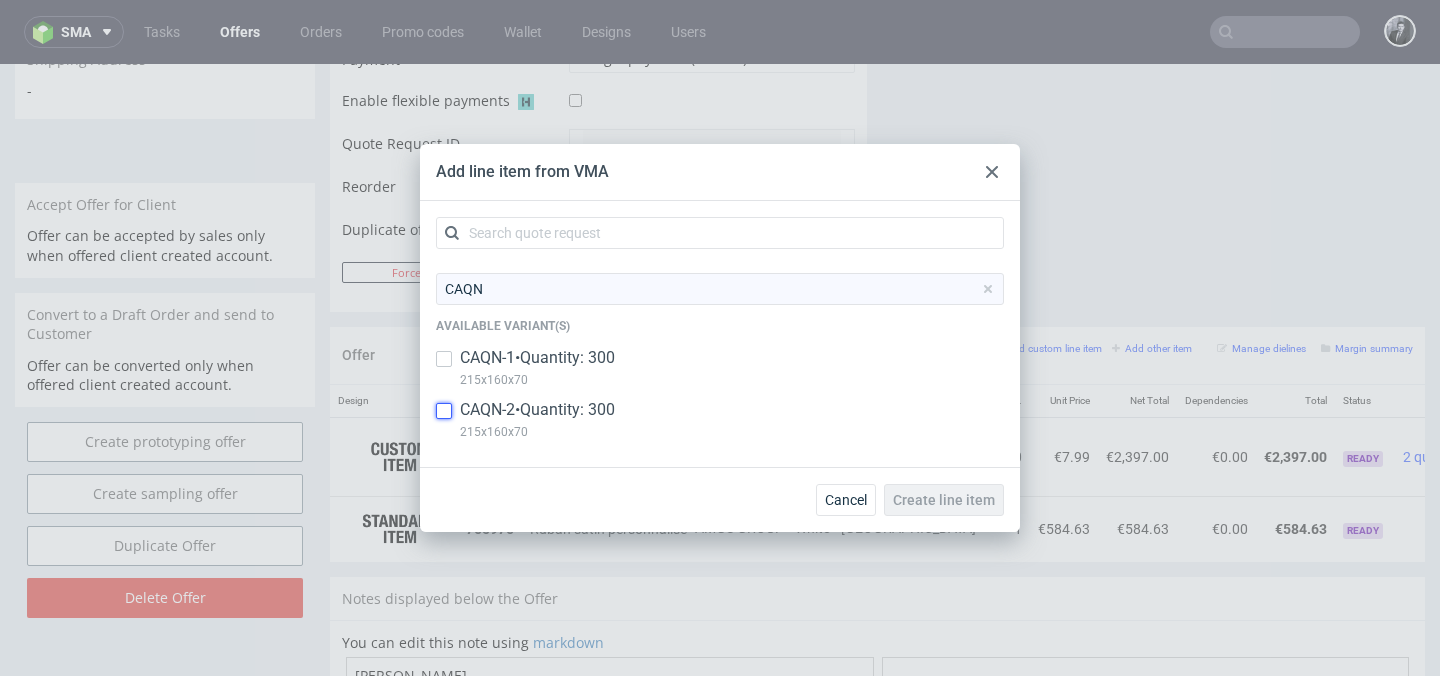 click at bounding box center (444, 411) 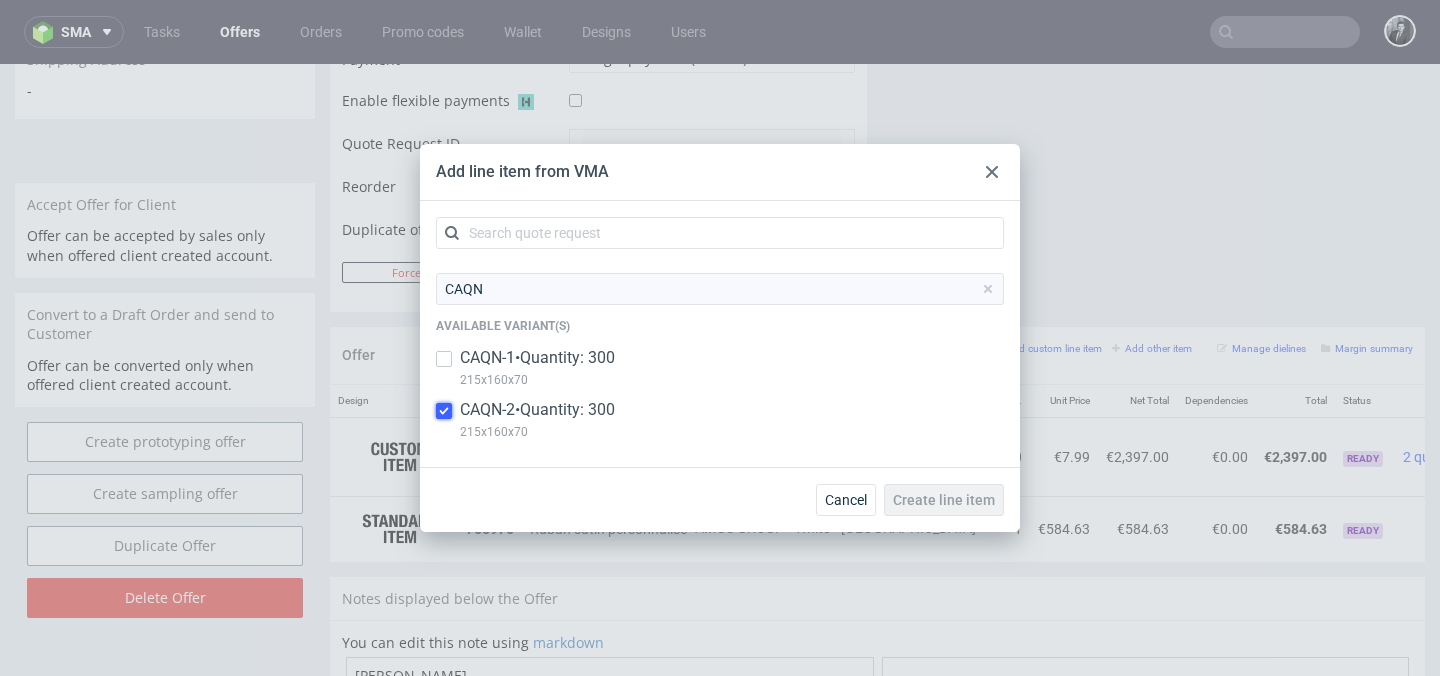 checkbox on "true" 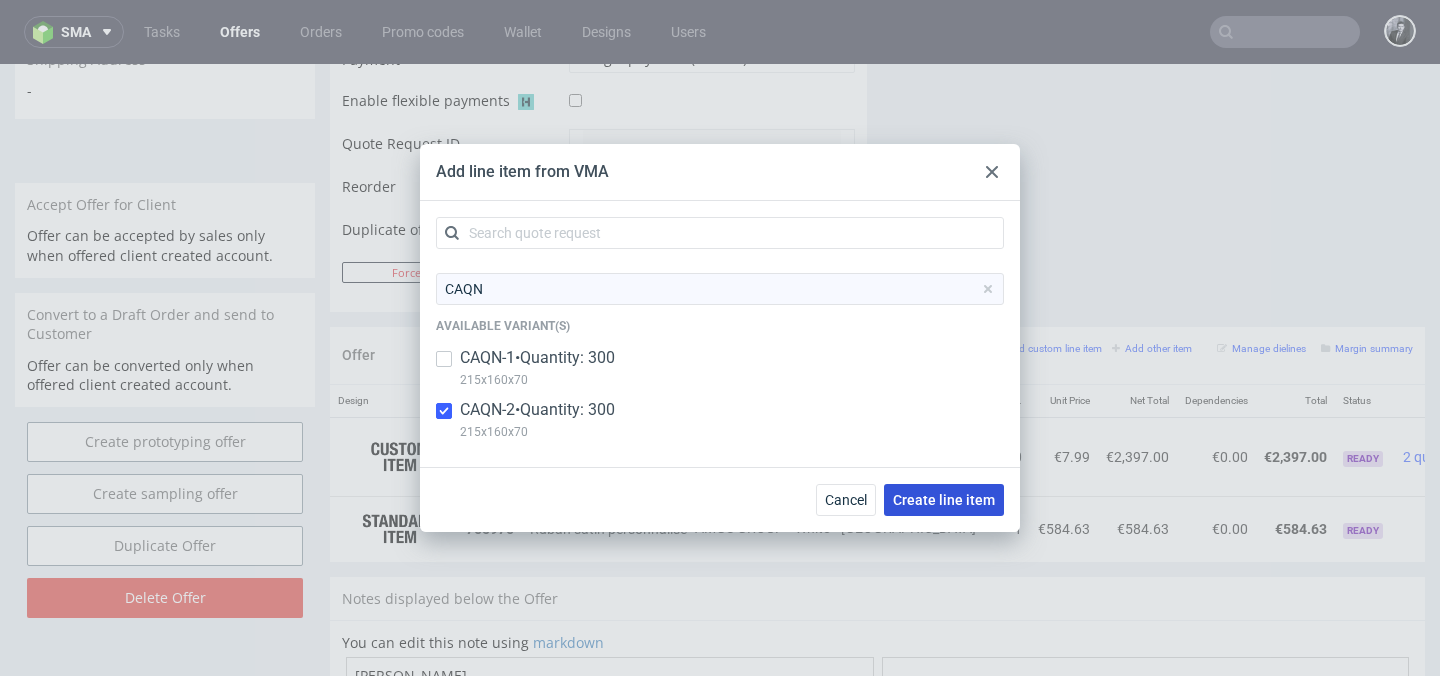 click on "Create line item" at bounding box center [944, 500] 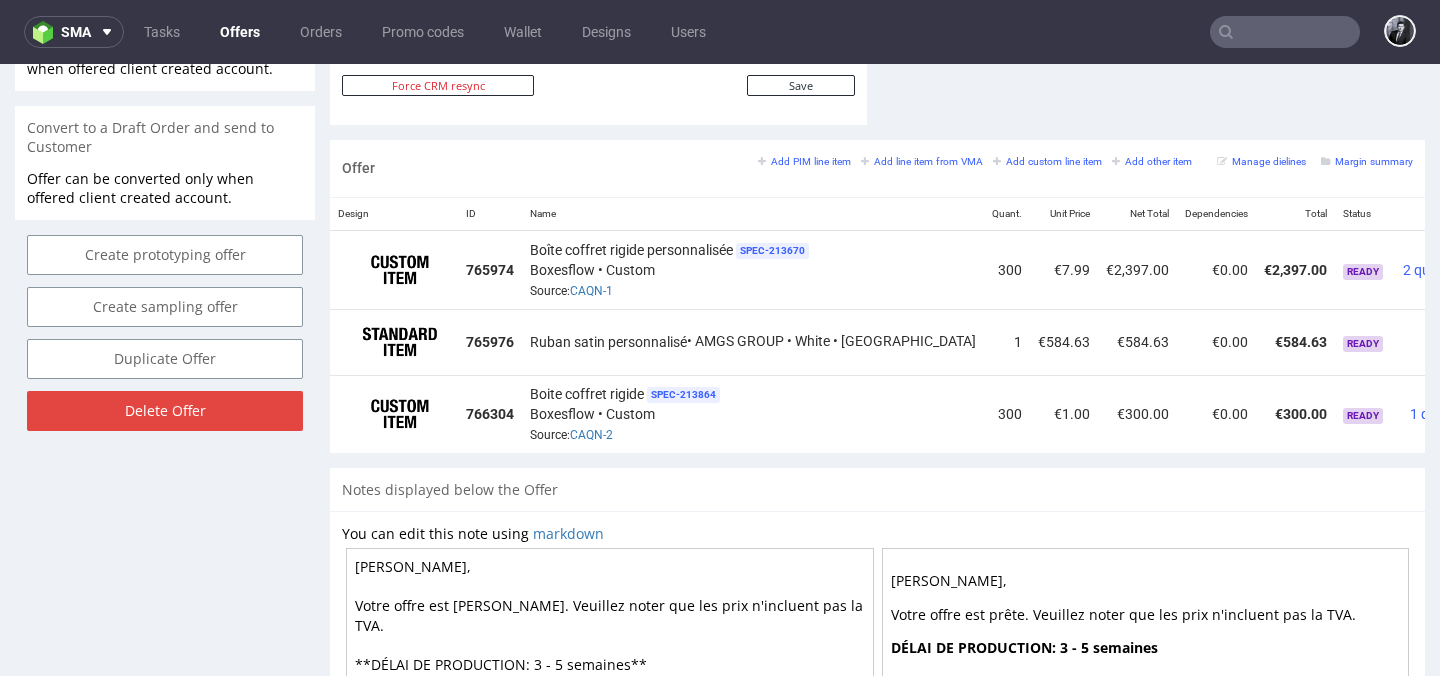 scroll, scrollTop: 1104, scrollLeft: 0, axis: vertical 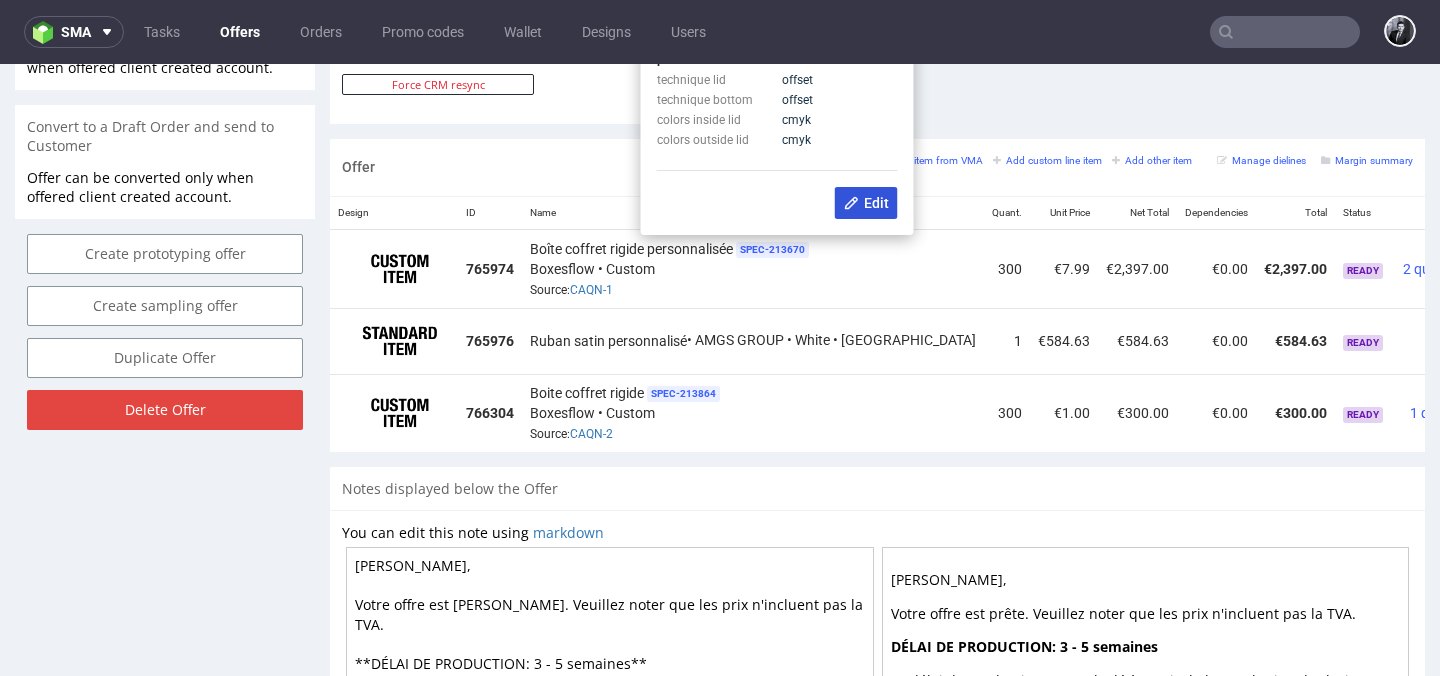 click on "Edit" at bounding box center [866, 203] 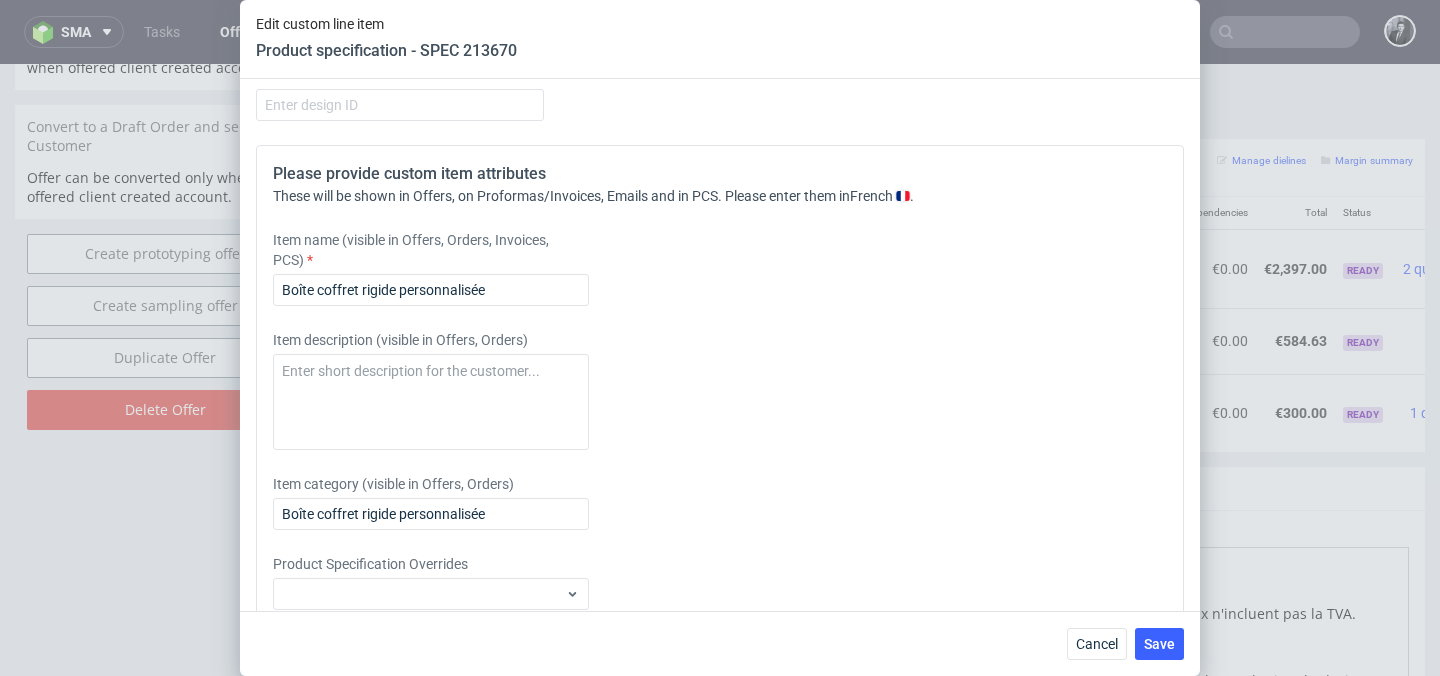 scroll, scrollTop: 2234, scrollLeft: 0, axis: vertical 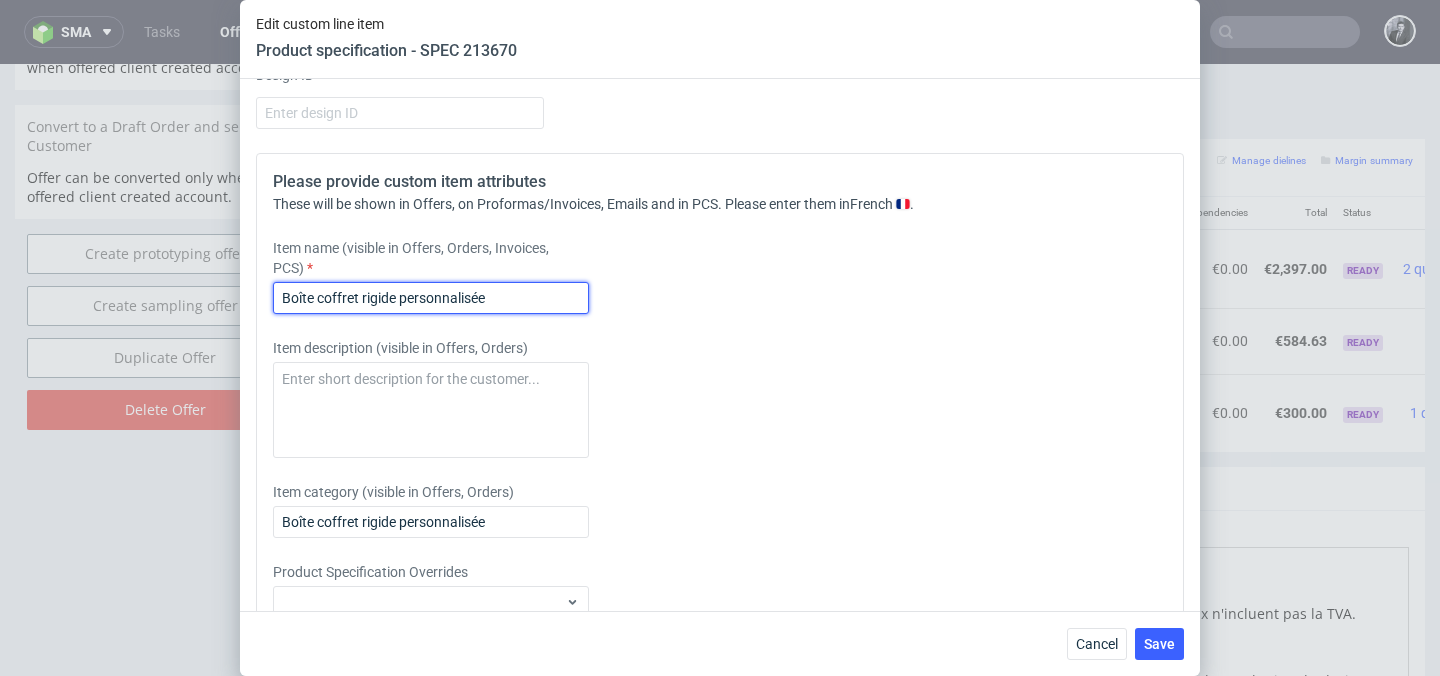 drag, startPoint x: 520, startPoint y: 299, endPoint x: 239, endPoint y: 291, distance: 281.11386 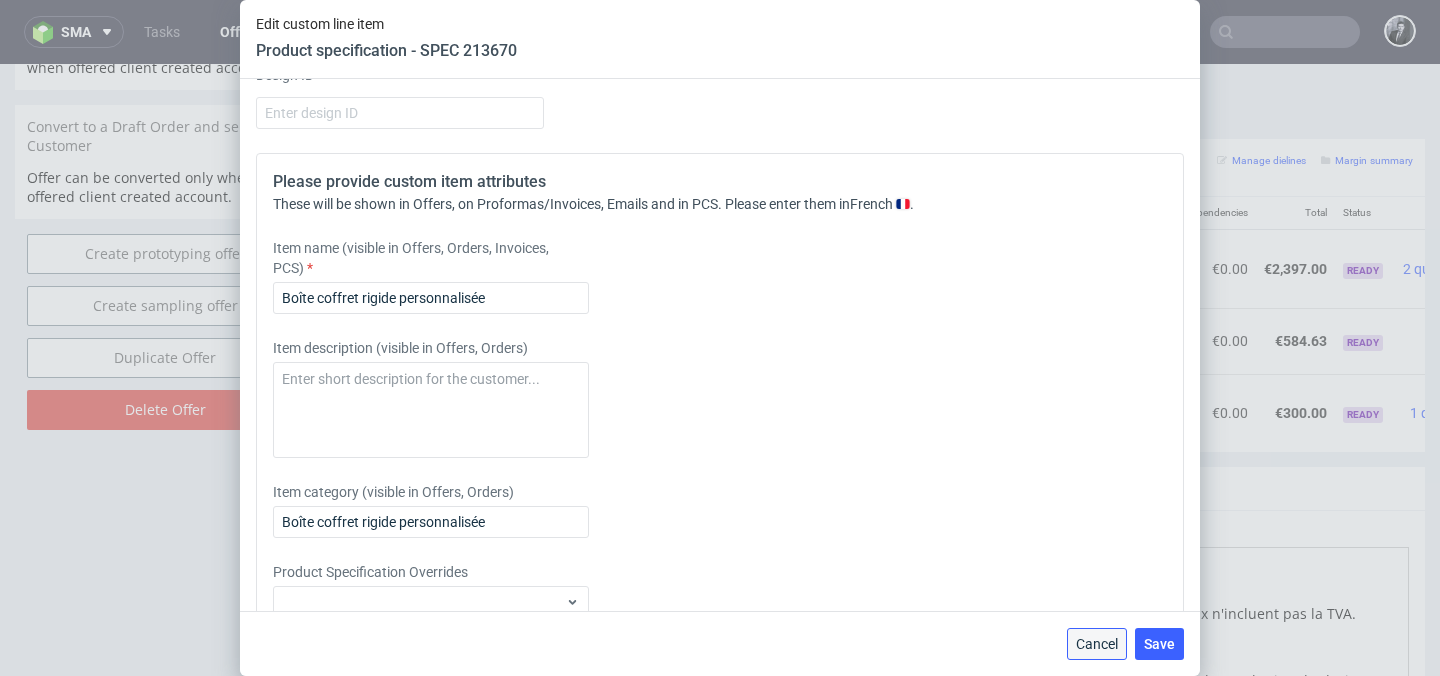 click on "Cancel" at bounding box center (1097, 644) 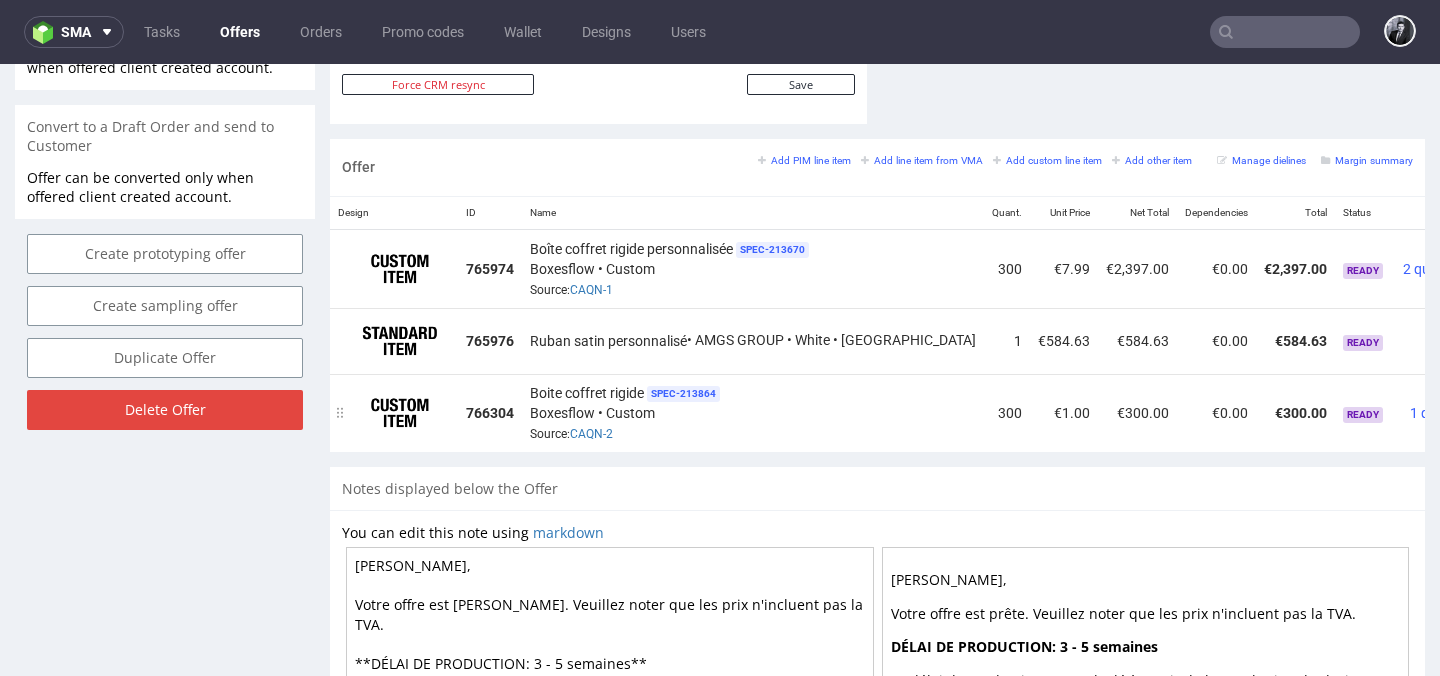 click at bounding box center [1483, 405] 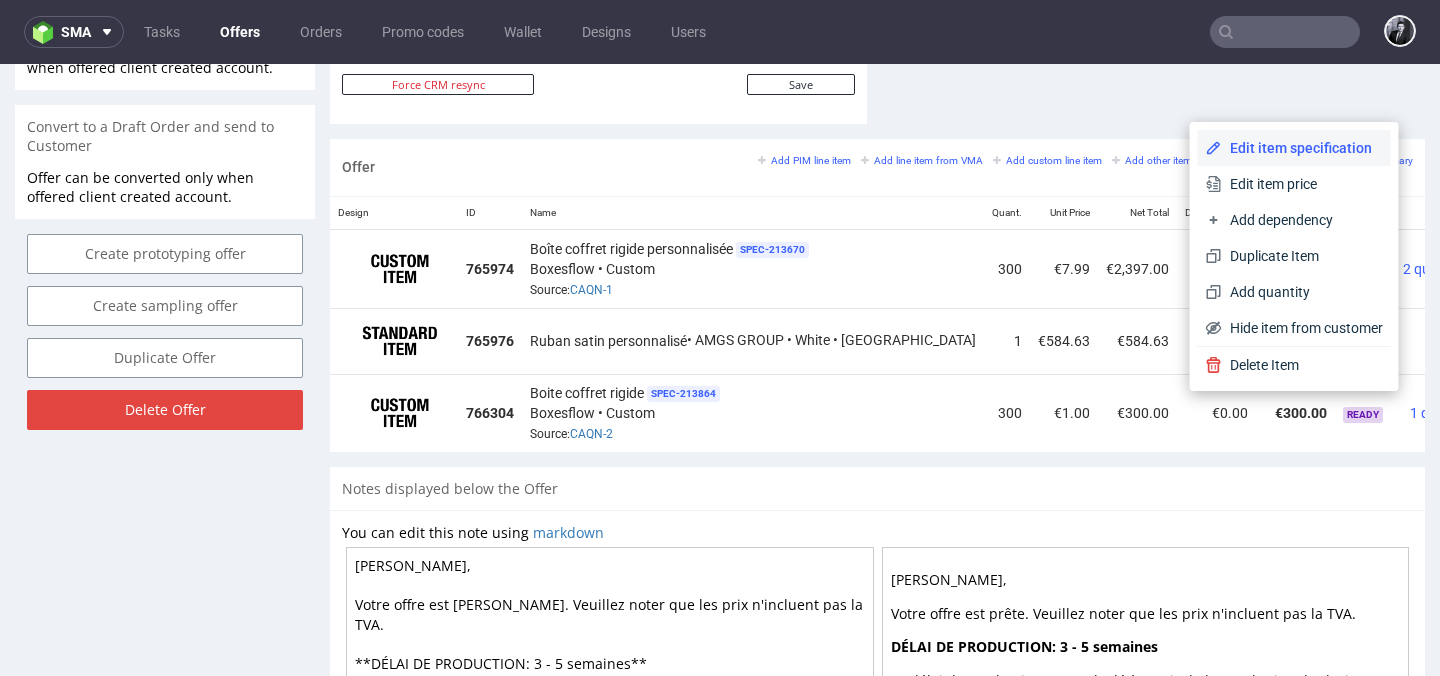 click on "Edit item specification" at bounding box center [1302, 148] 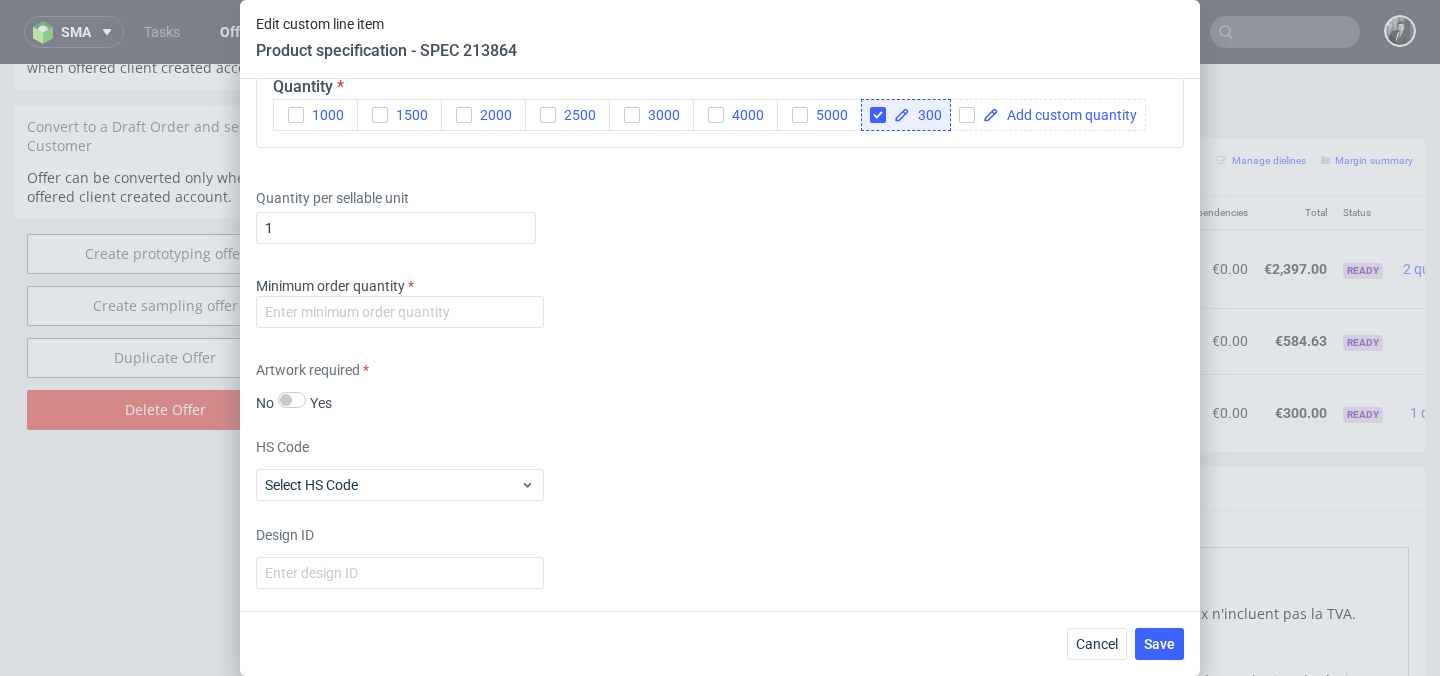 scroll, scrollTop: 1860, scrollLeft: 0, axis: vertical 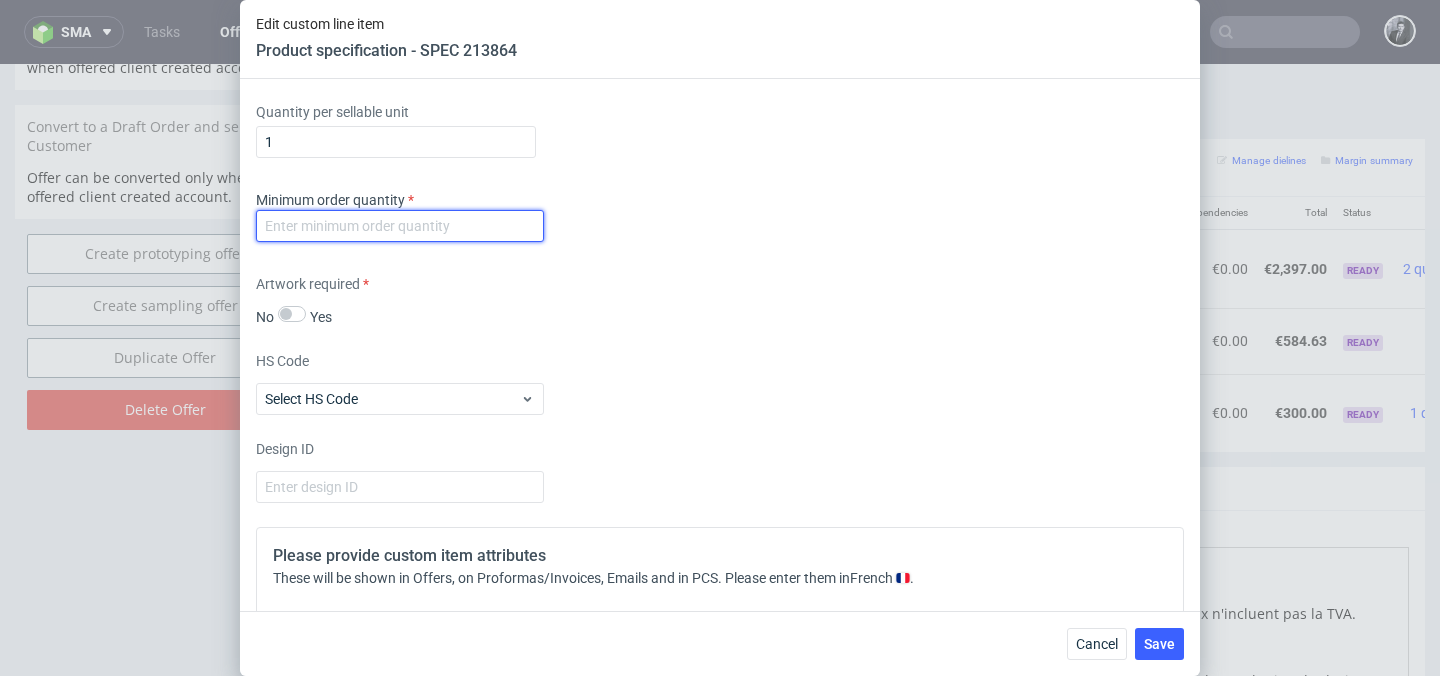 click at bounding box center (400, 226) 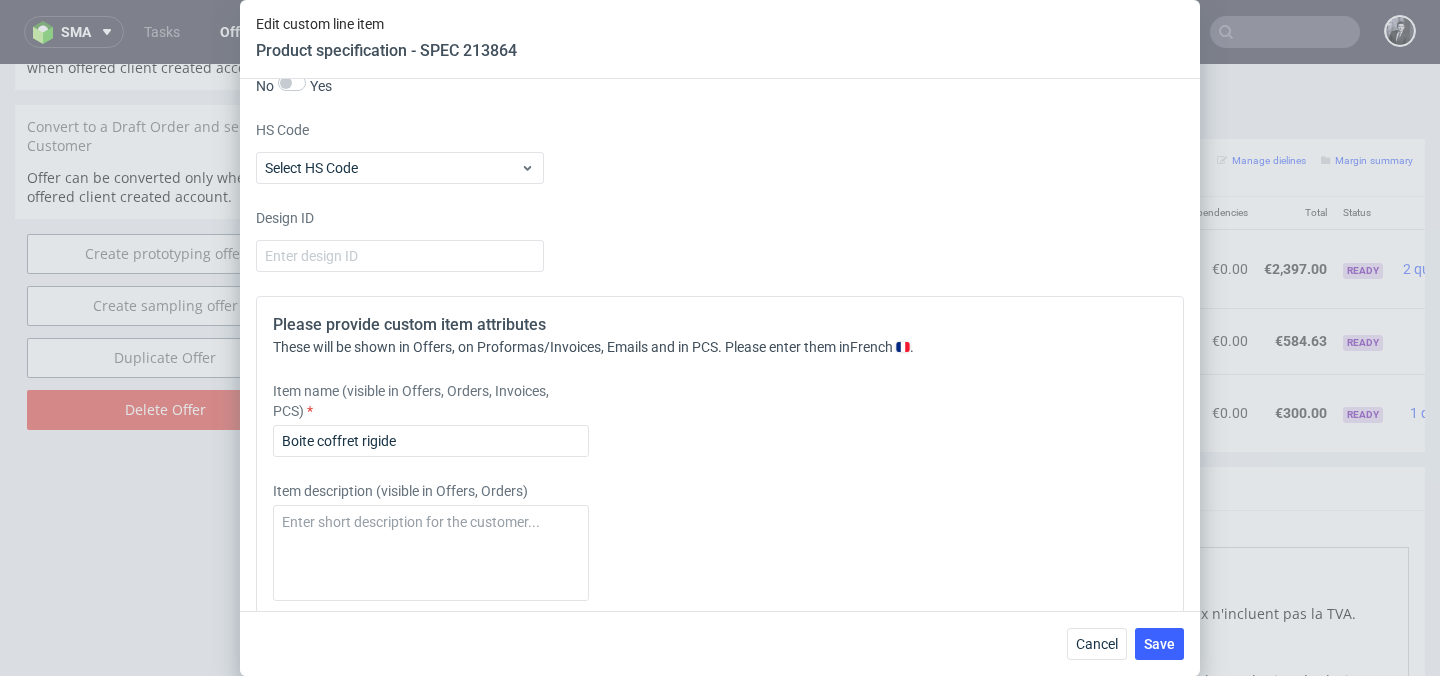 scroll, scrollTop: 2102, scrollLeft: 0, axis: vertical 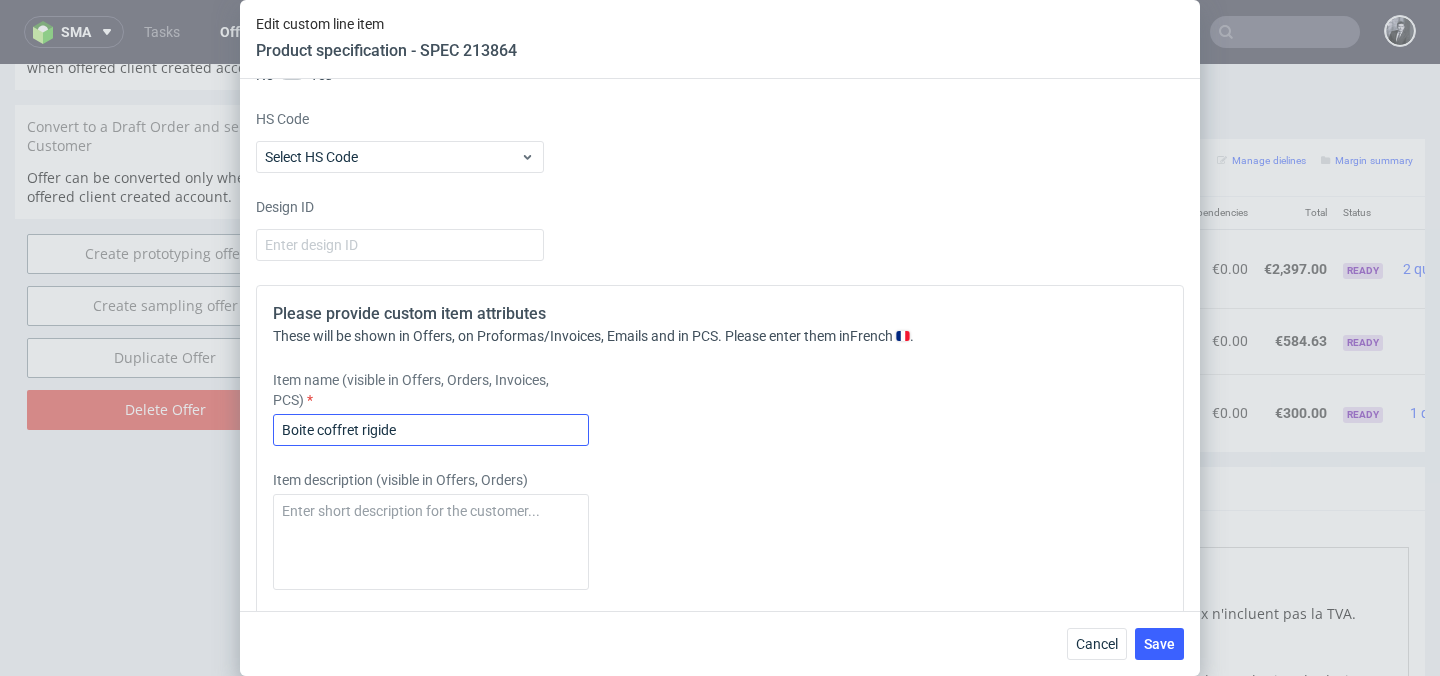 type on "300" 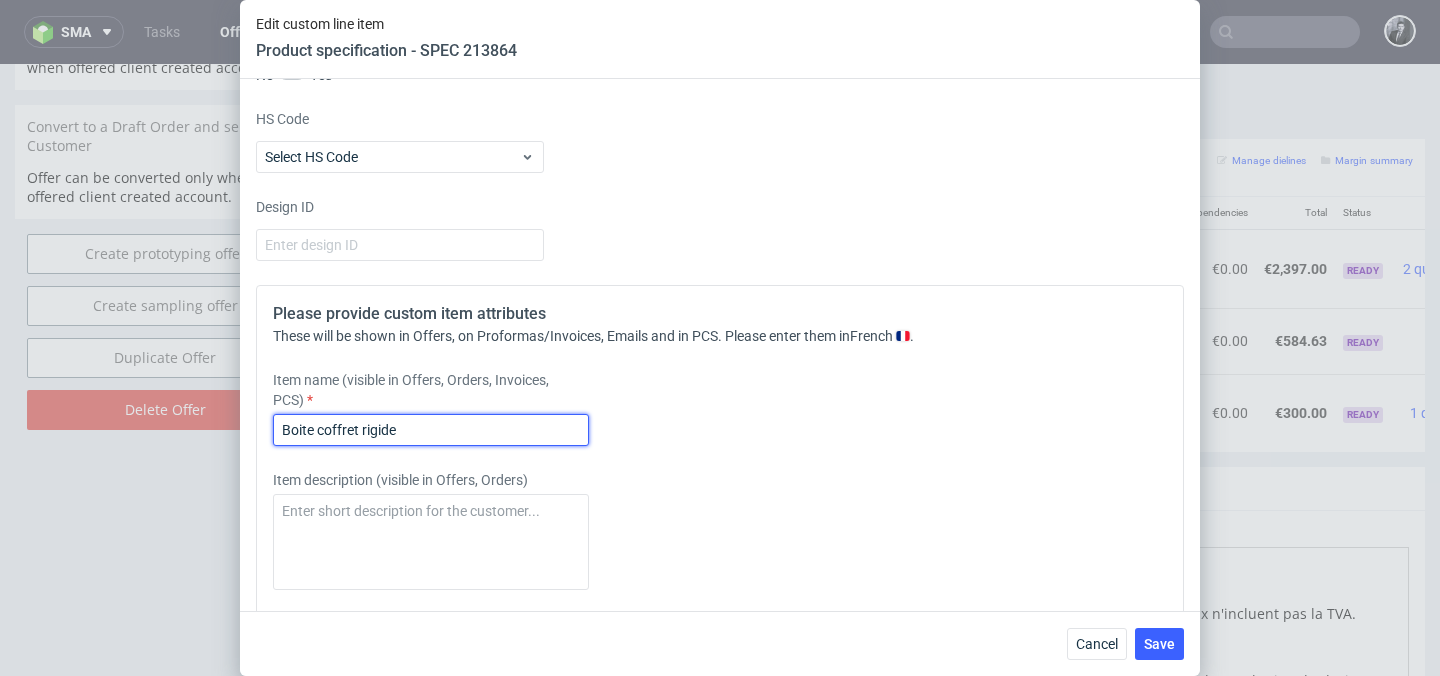 drag, startPoint x: 420, startPoint y: 427, endPoint x: 178, endPoint y: 418, distance: 242.1673 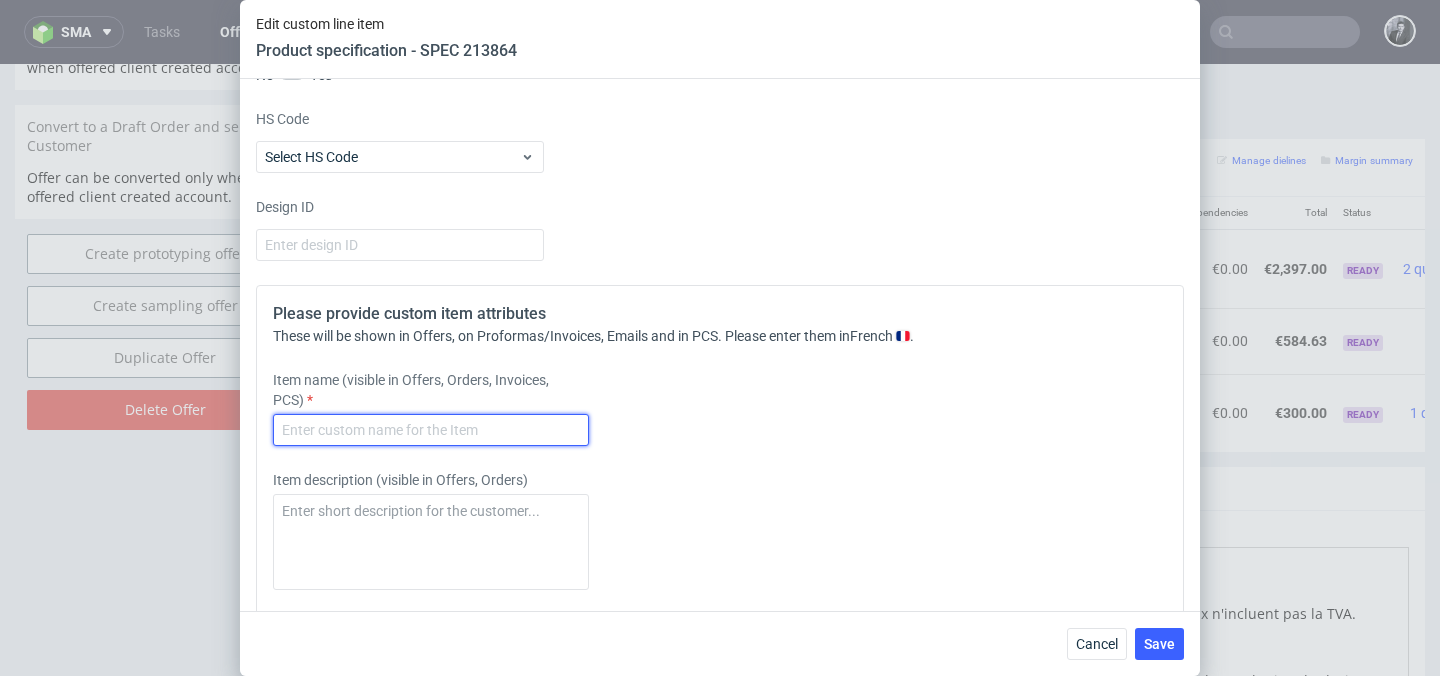 paste on "Boîte coffret rigide personnalisée" 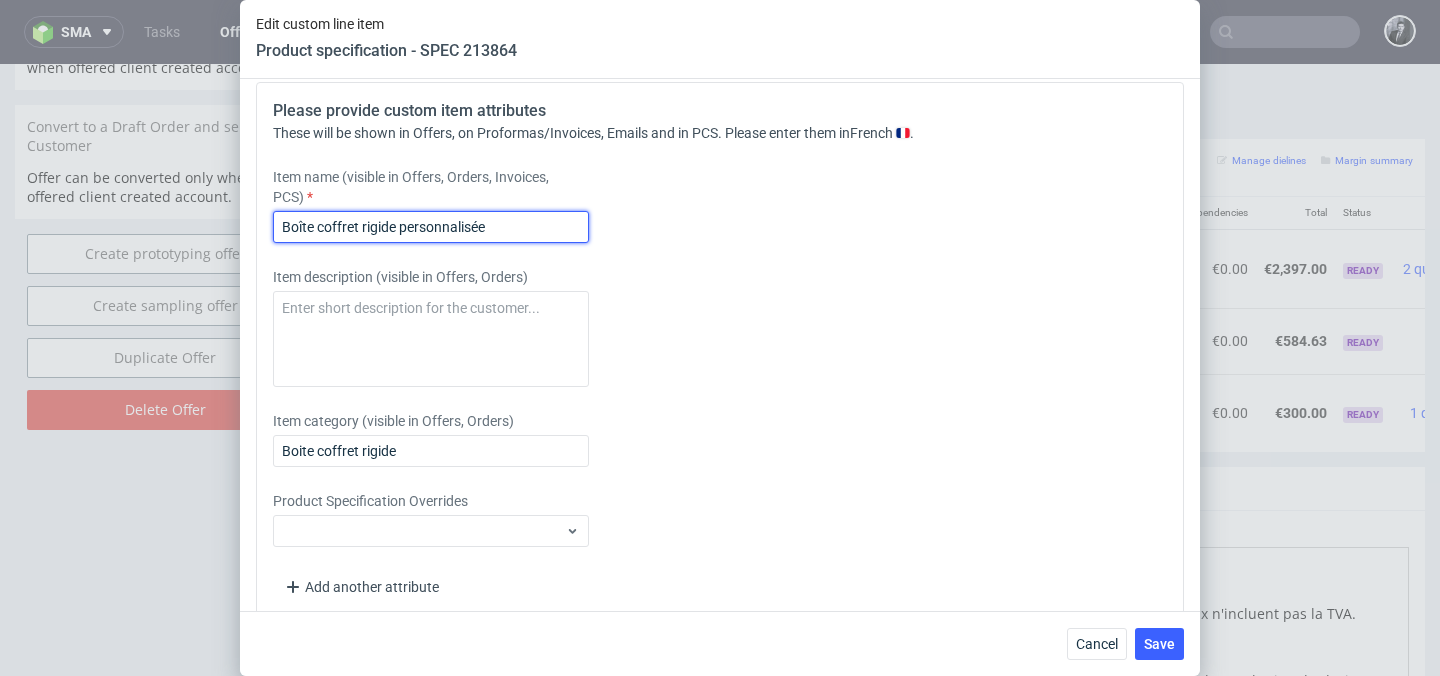 scroll, scrollTop: 2330, scrollLeft: 0, axis: vertical 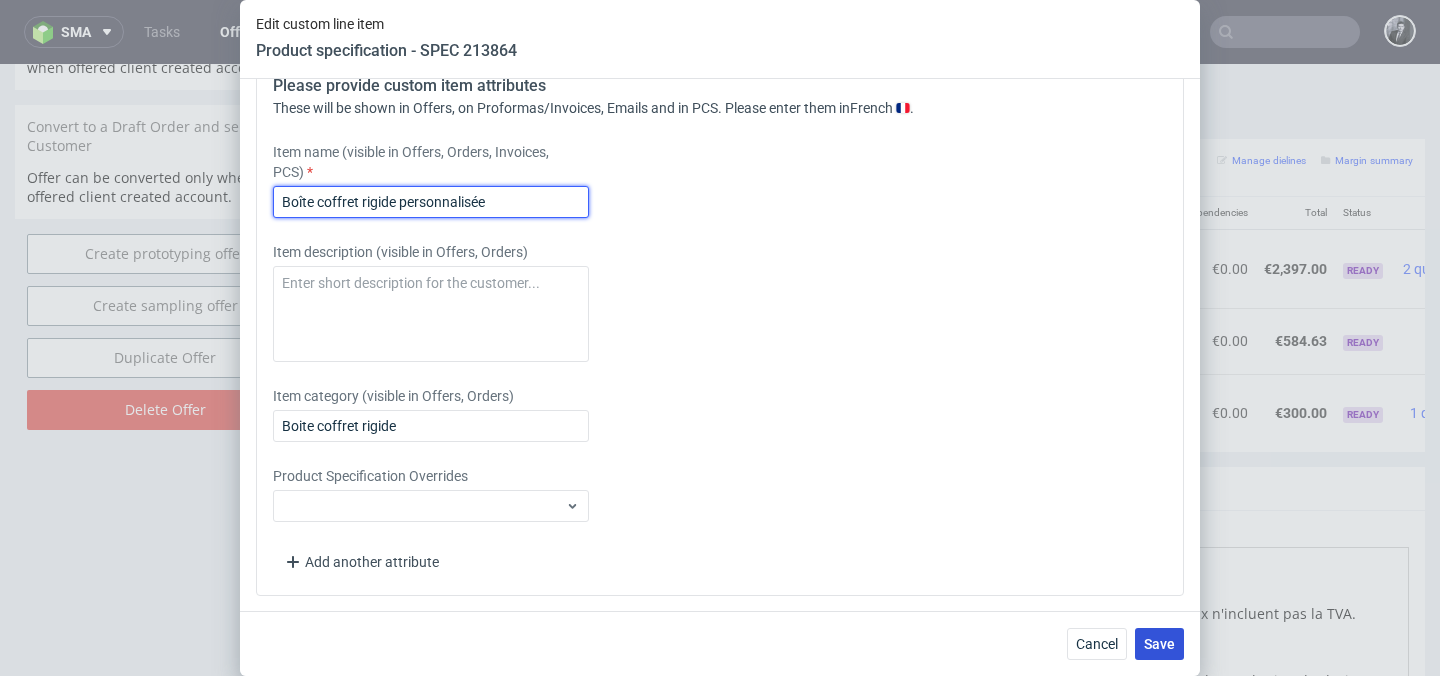 type on "Boîte coffret rigide personnalisée" 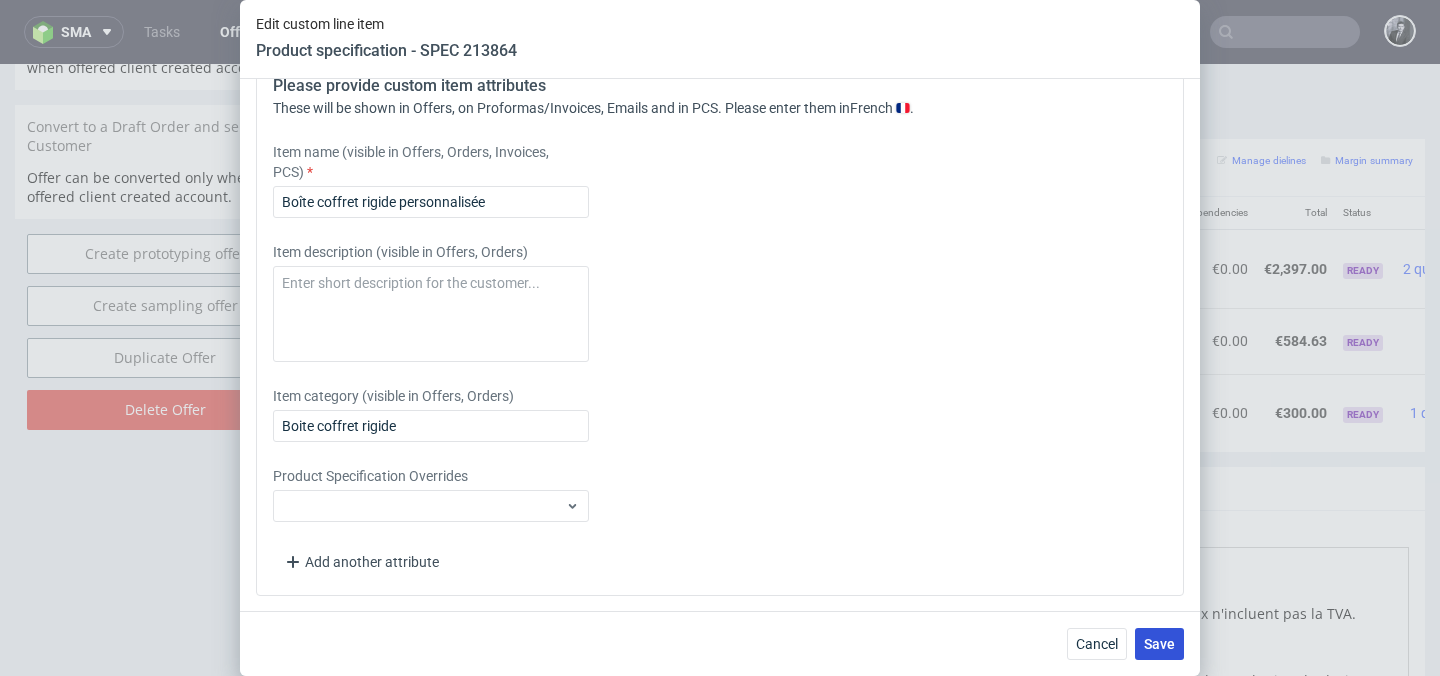 click on "Save" at bounding box center [1159, 644] 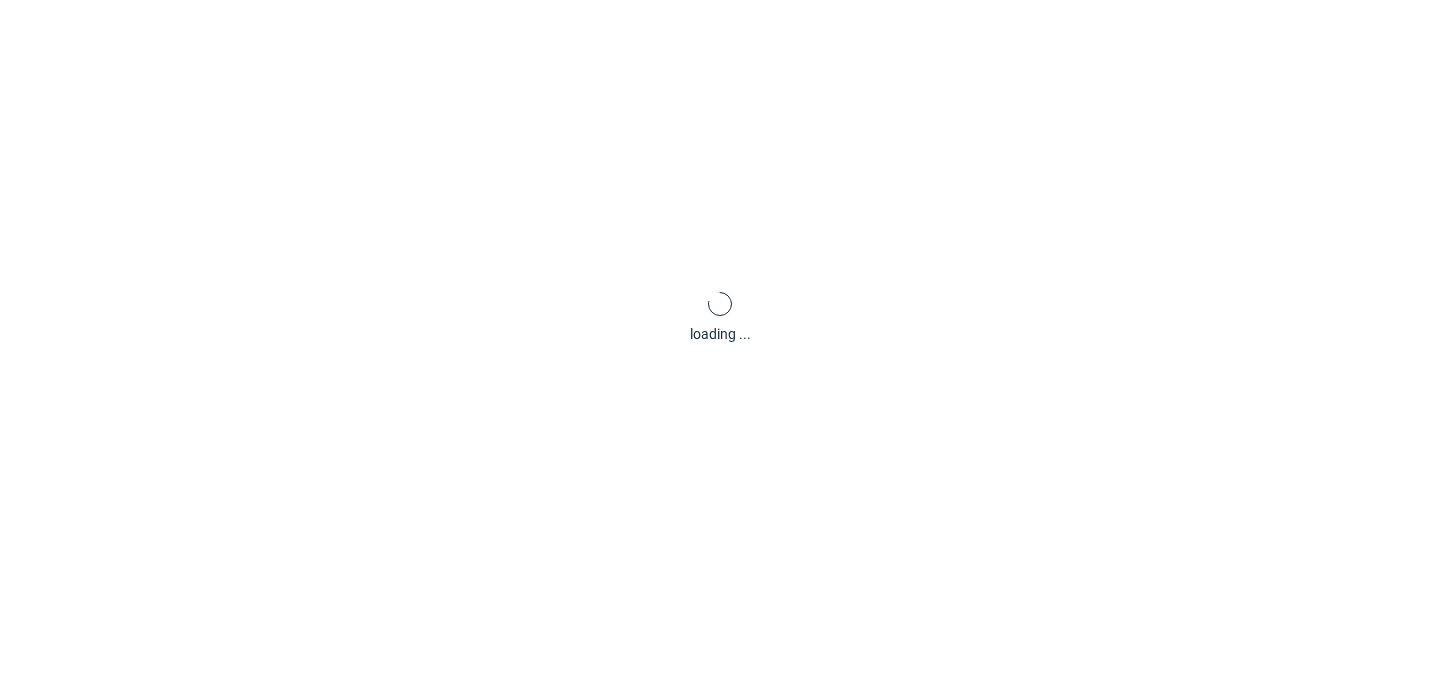 scroll, scrollTop: 0, scrollLeft: 0, axis: both 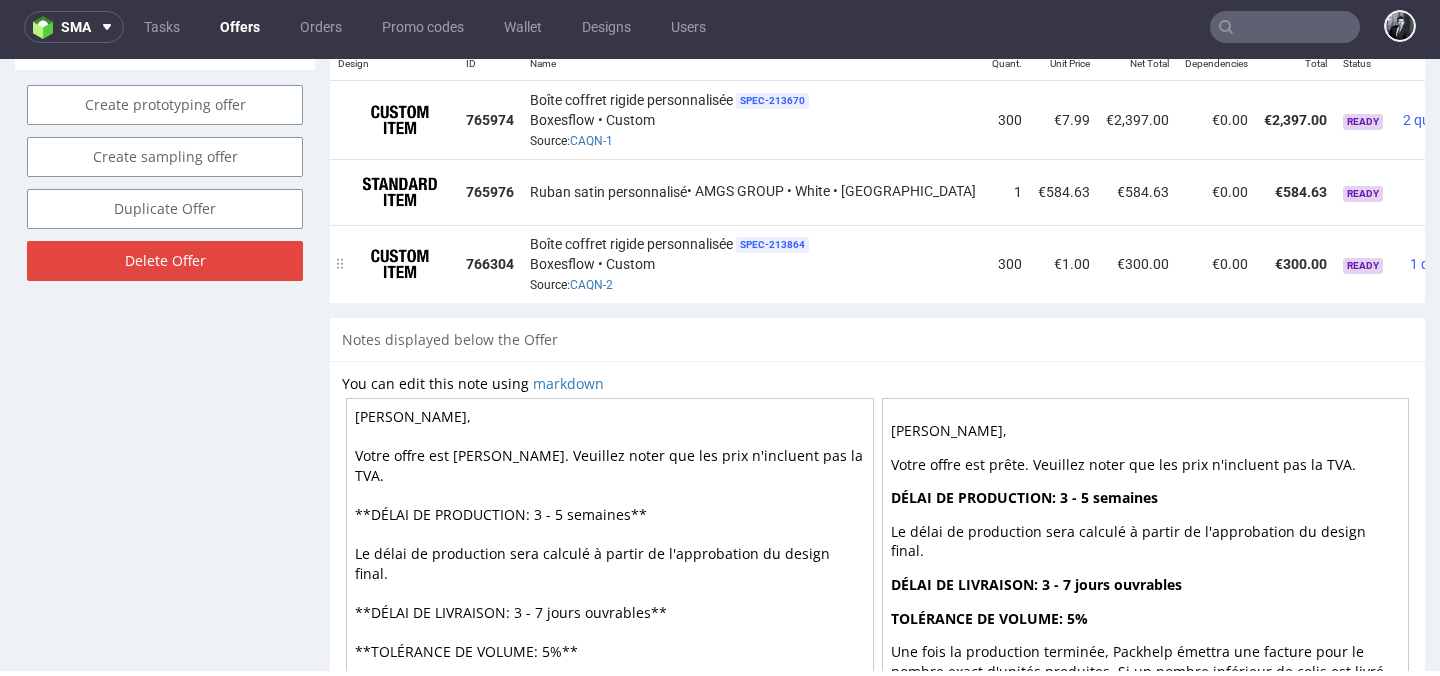 click at bounding box center [1478, 256] 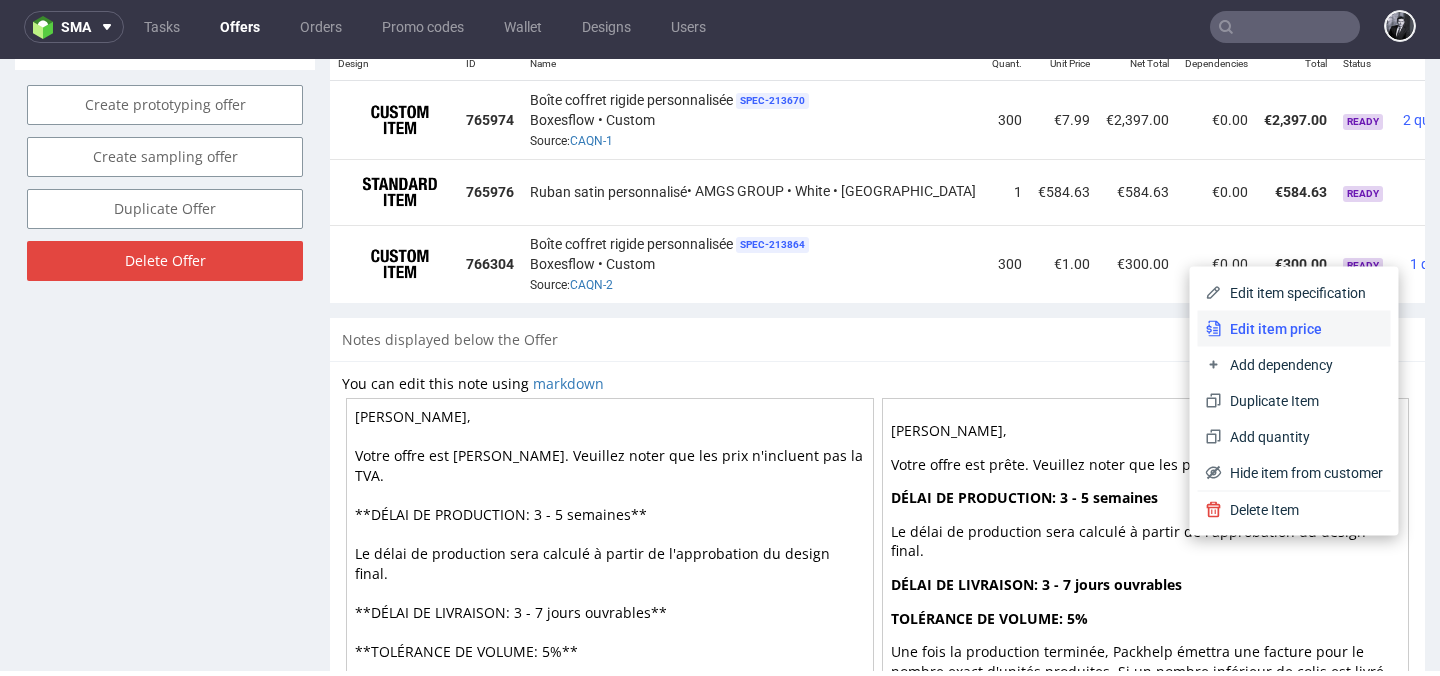 click on "Edit item price" at bounding box center [1302, 329] 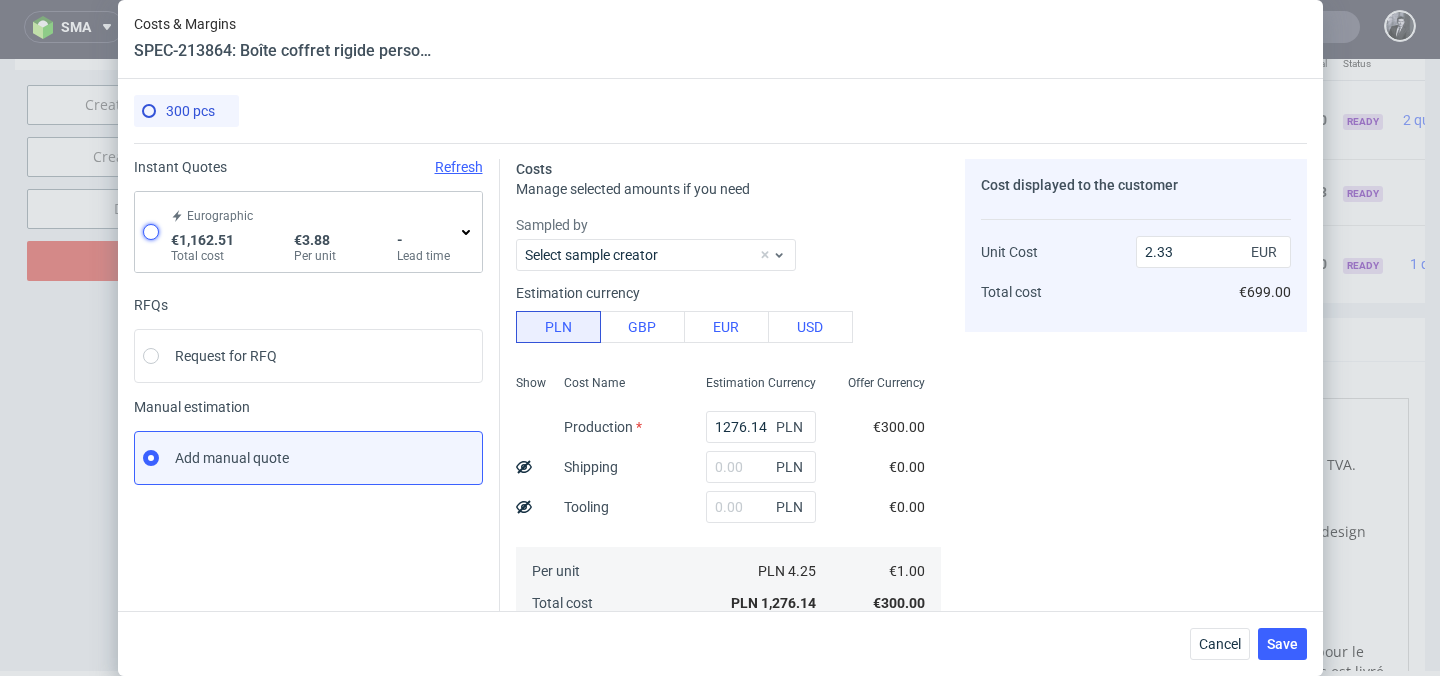 click at bounding box center (151, 232) 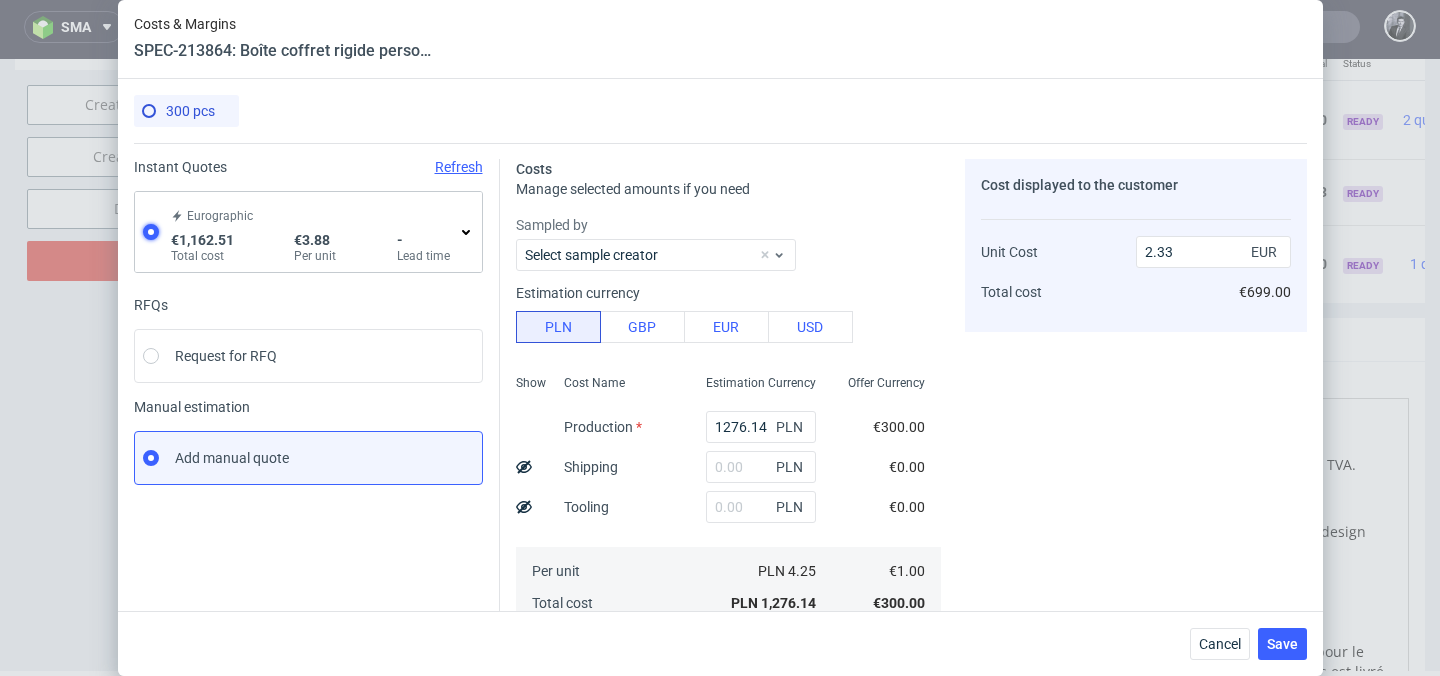radio on "true" 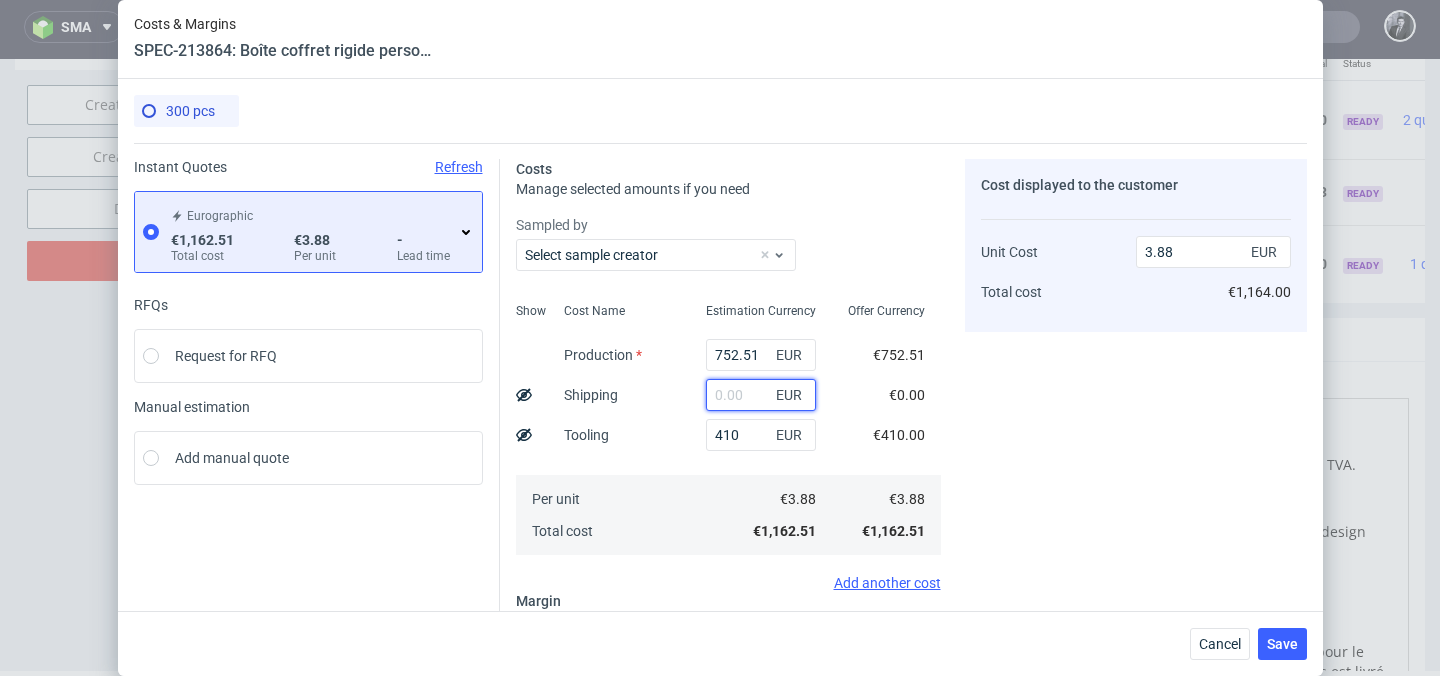 click at bounding box center [761, 395] 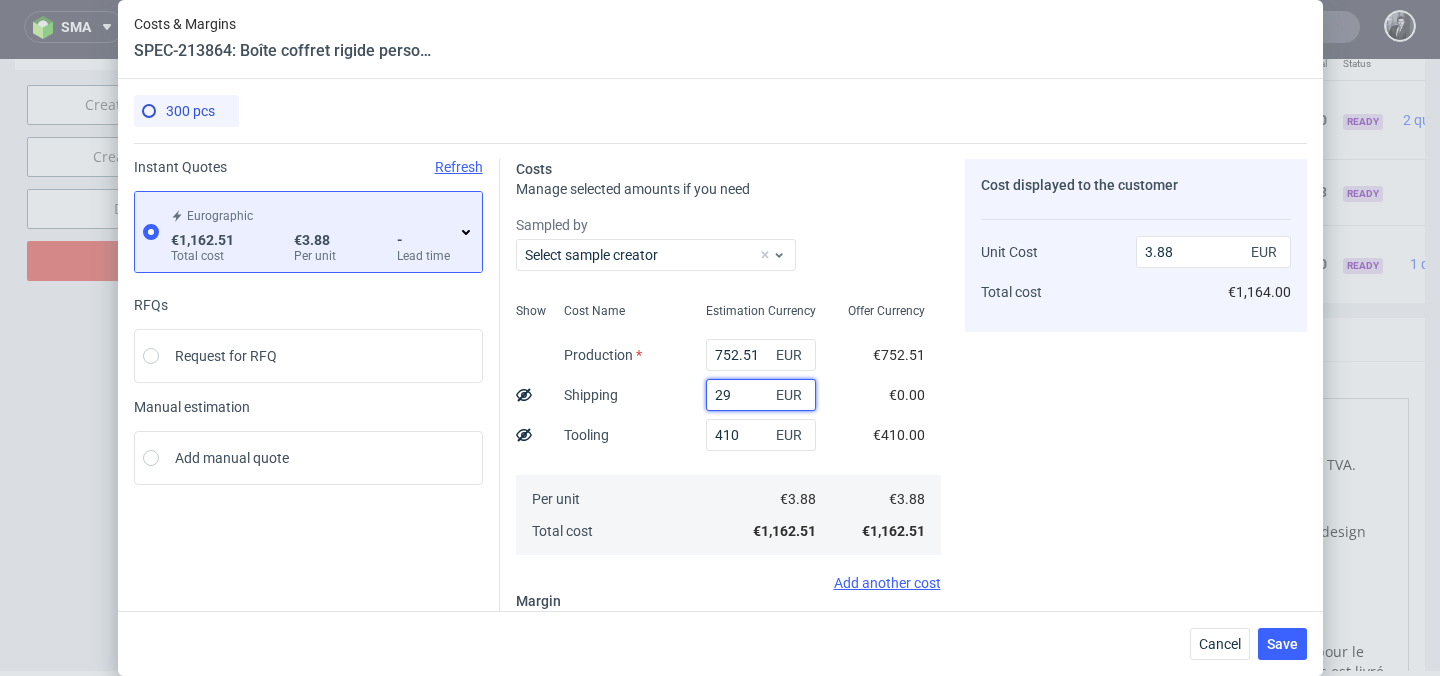 type on "291" 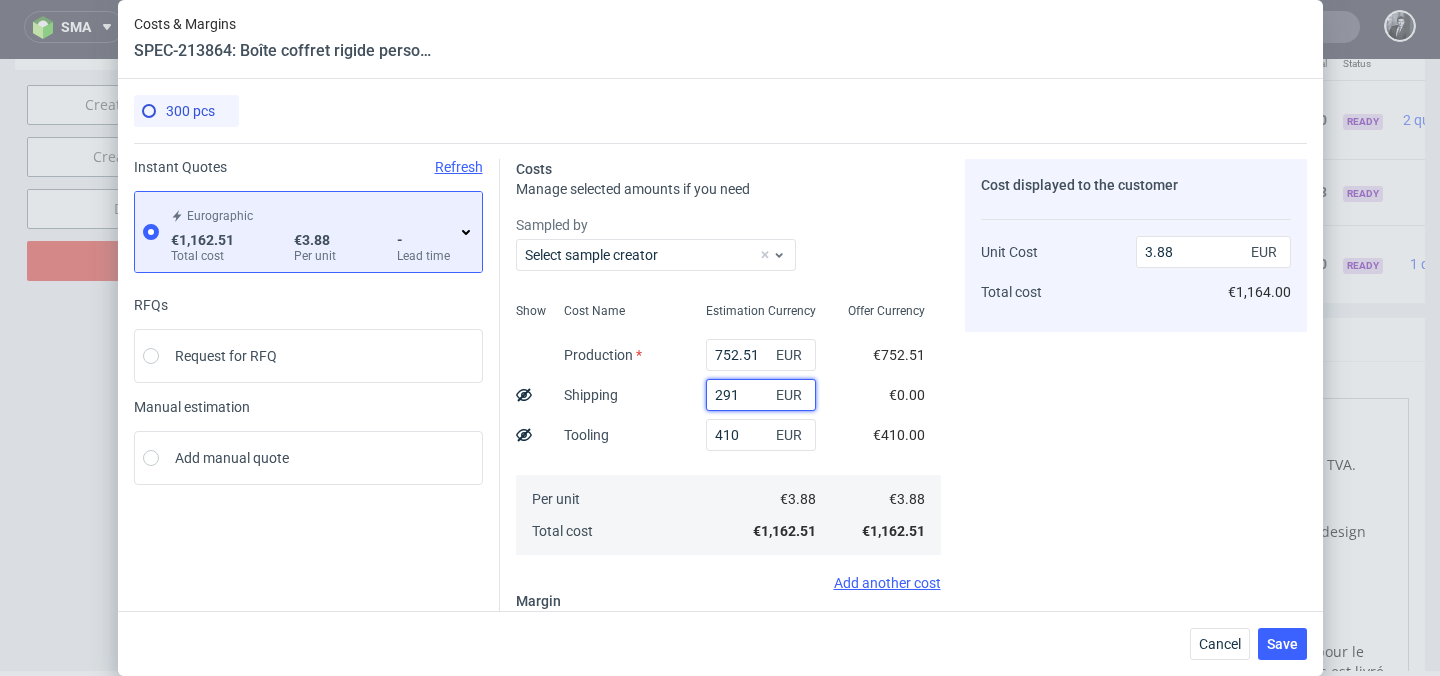 type on "4.85" 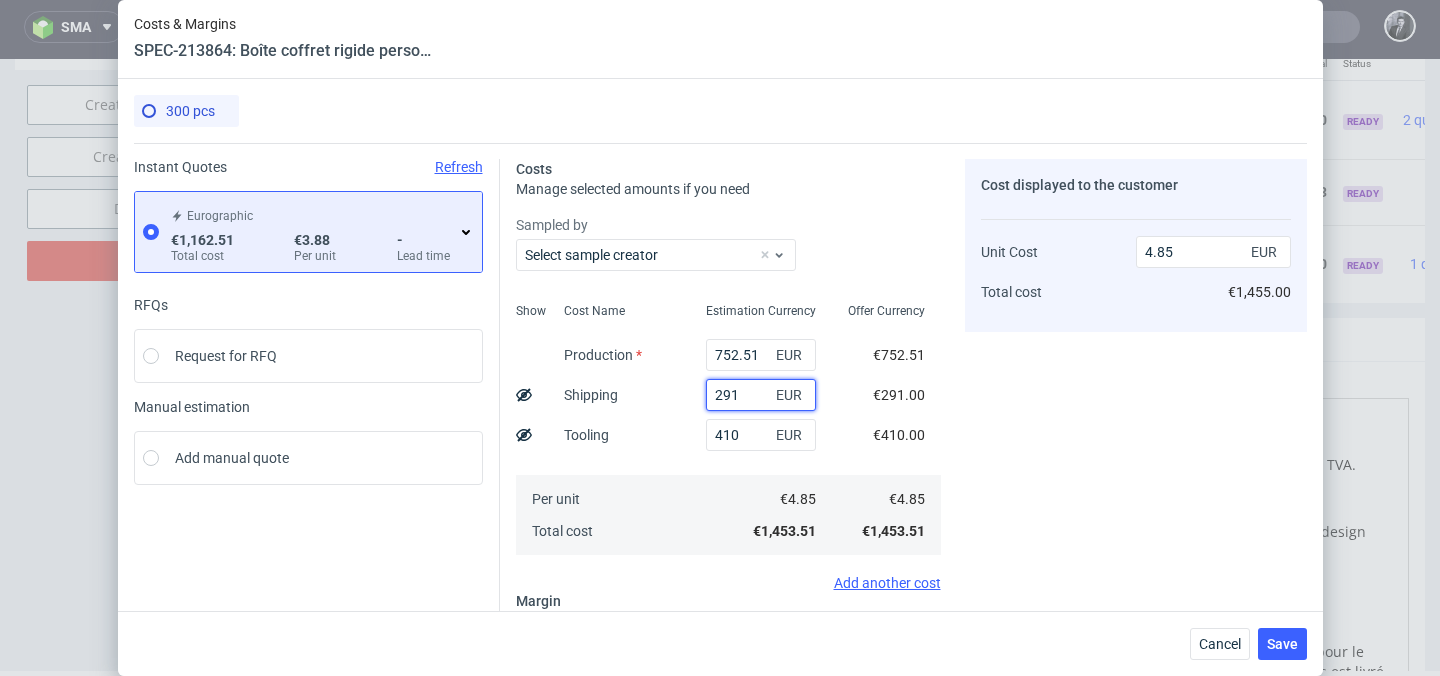 type on "291" 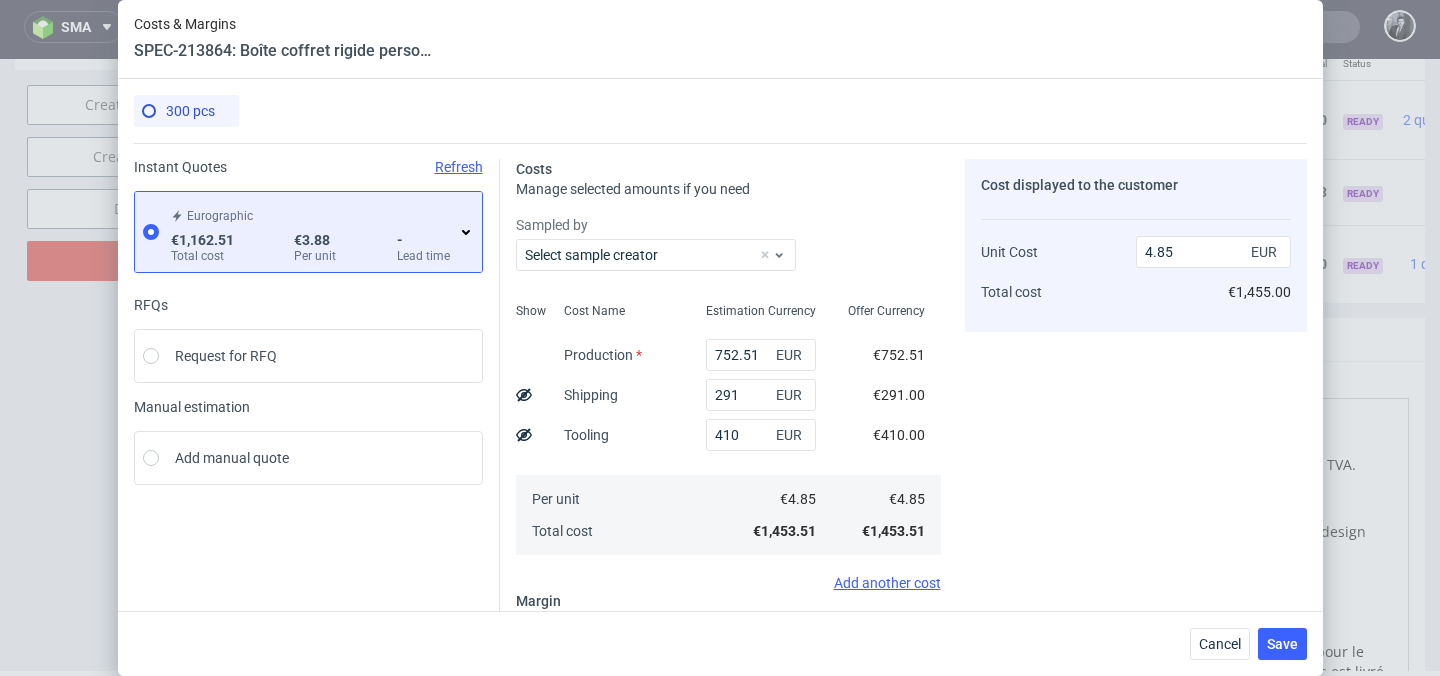 click on "Cost displayed to the customer Unit Cost Total cost 4.85 EUR €1,455.00" at bounding box center (1136, 489) 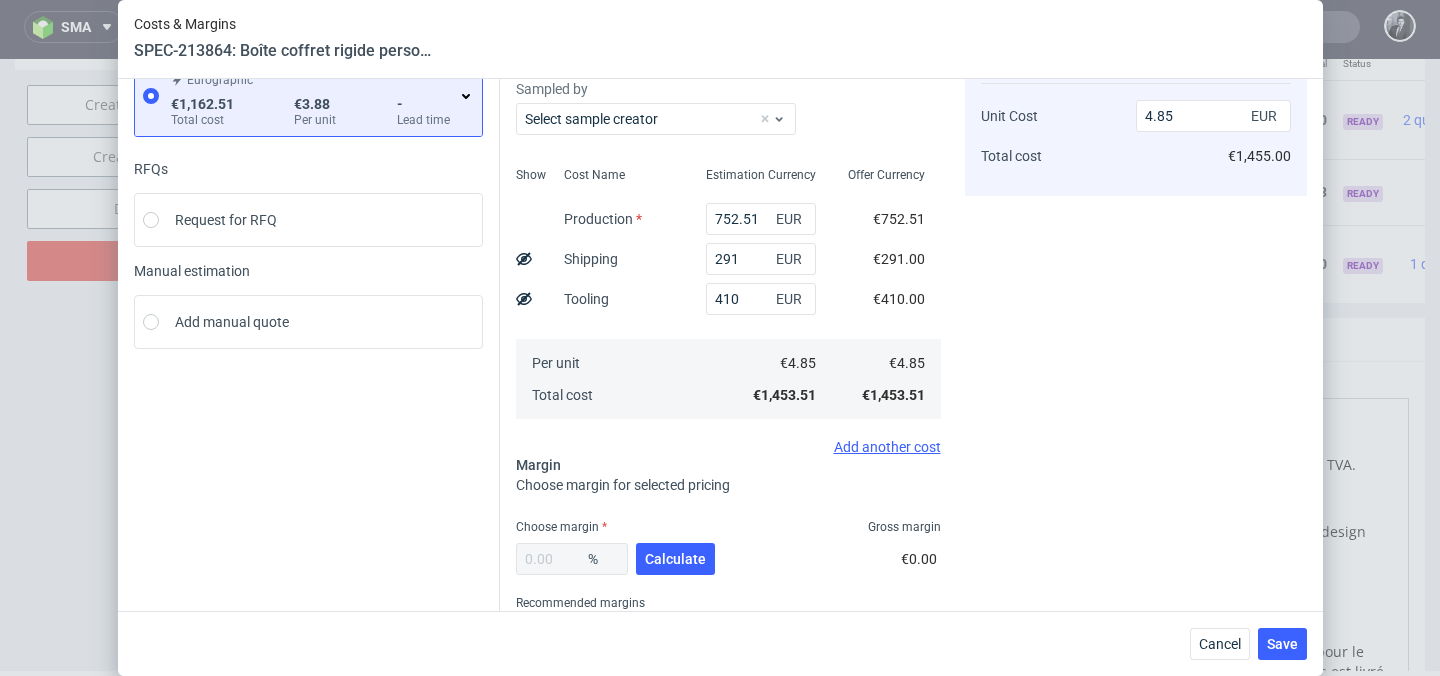 scroll, scrollTop: 224, scrollLeft: 0, axis: vertical 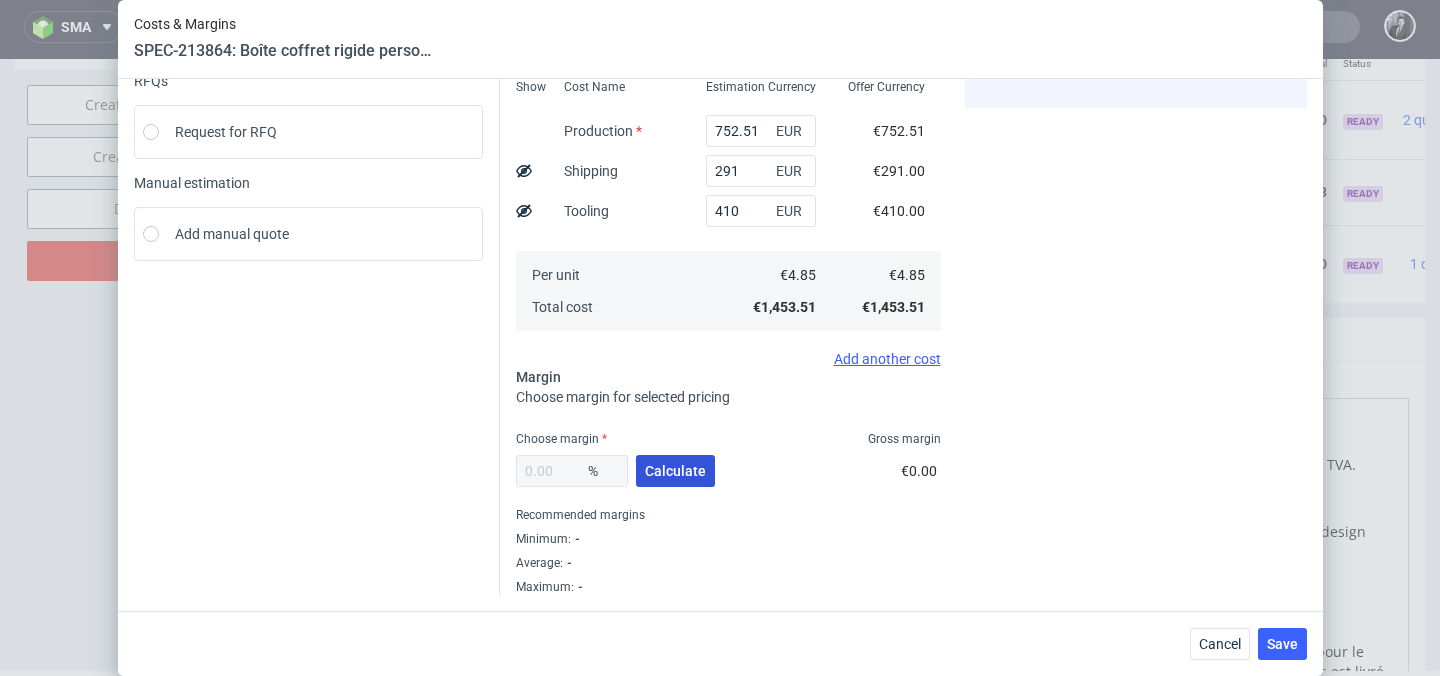 click on "Calculate" at bounding box center [675, 471] 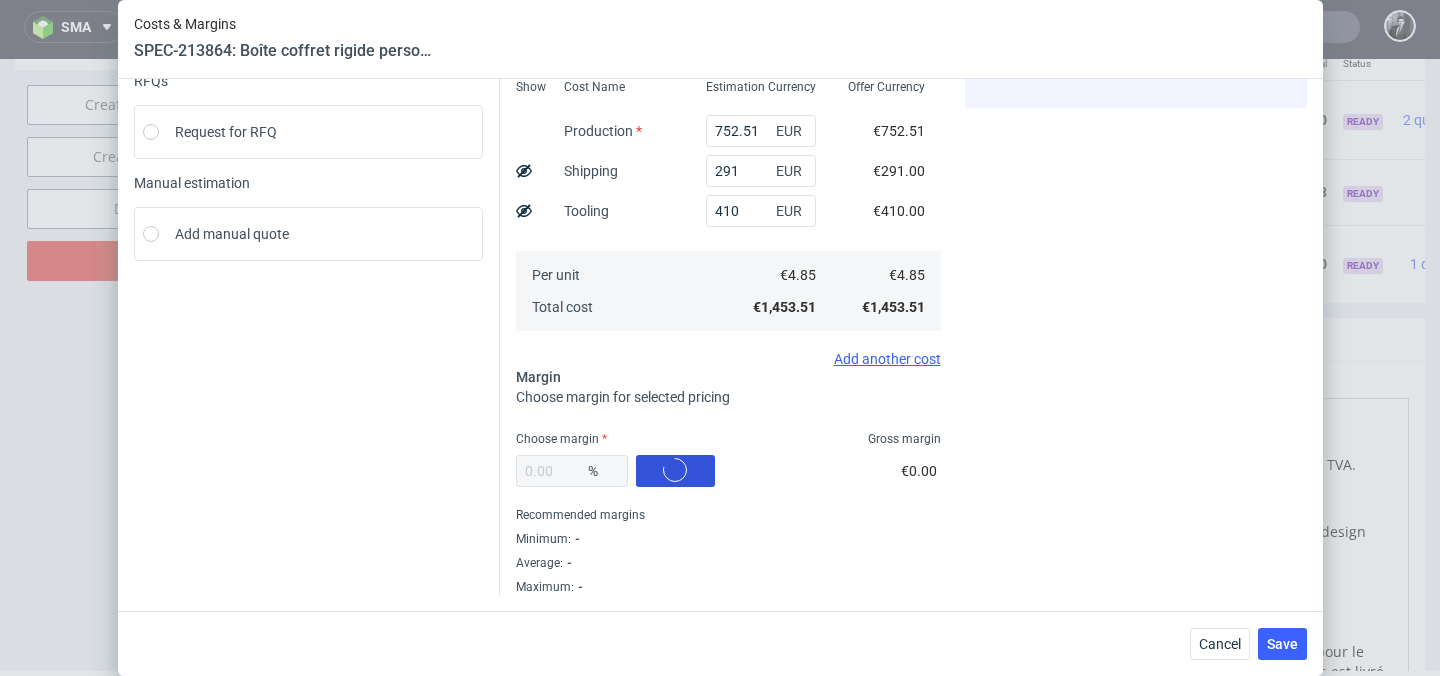 type on "36.88" 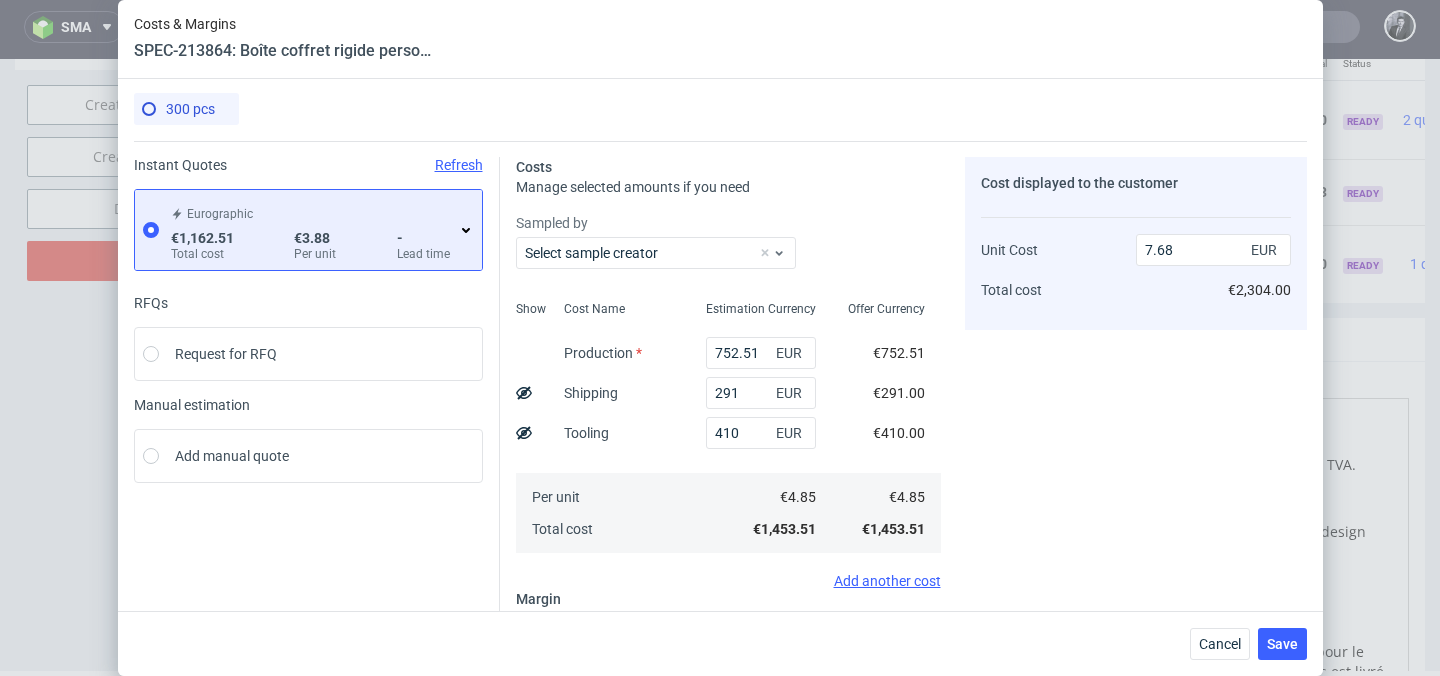 scroll, scrollTop: 0, scrollLeft: 0, axis: both 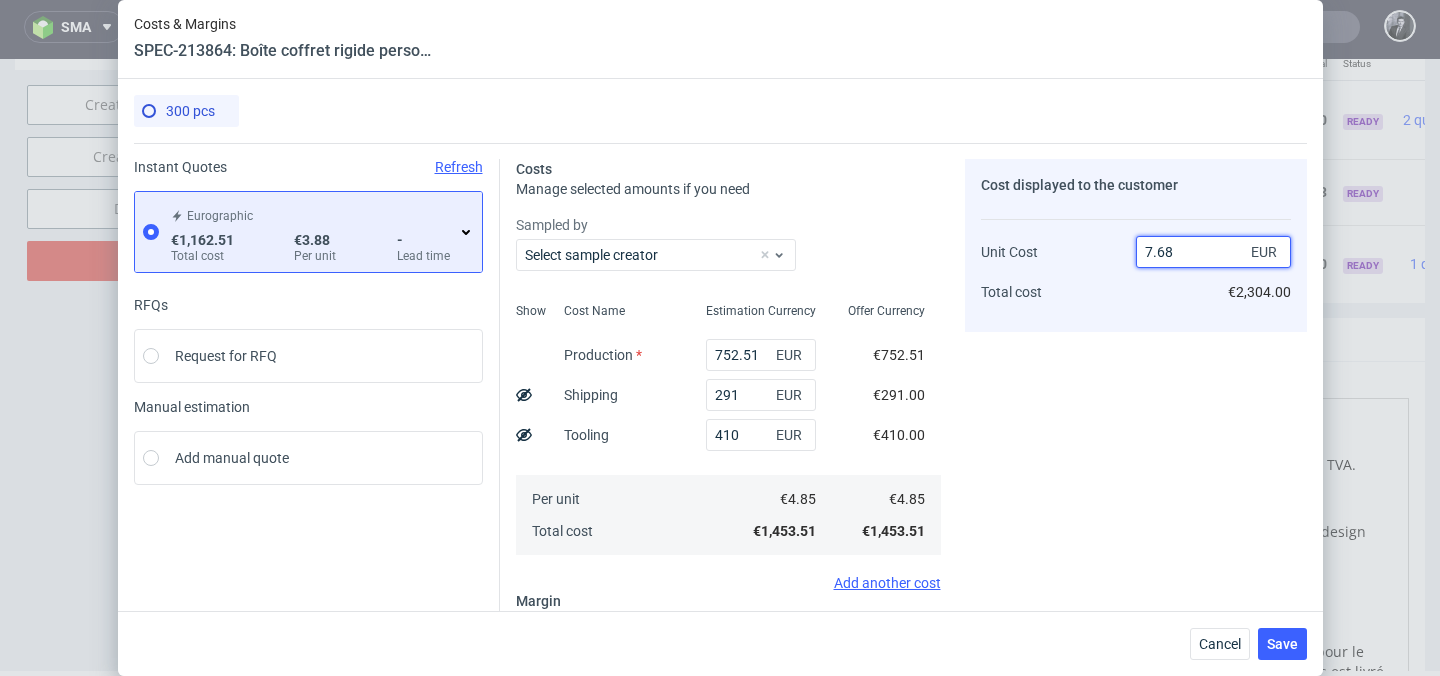 click on "7.68" at bounding box center (1213, 252) 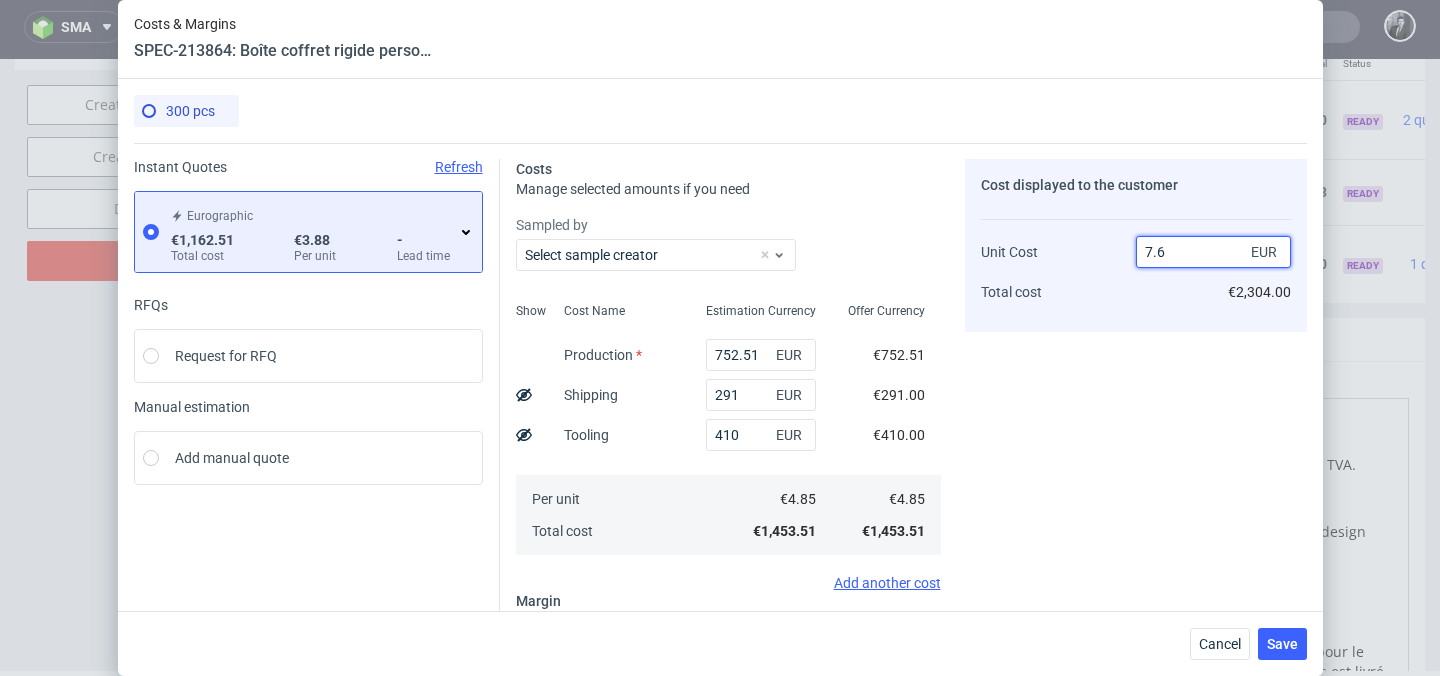 type on "7." 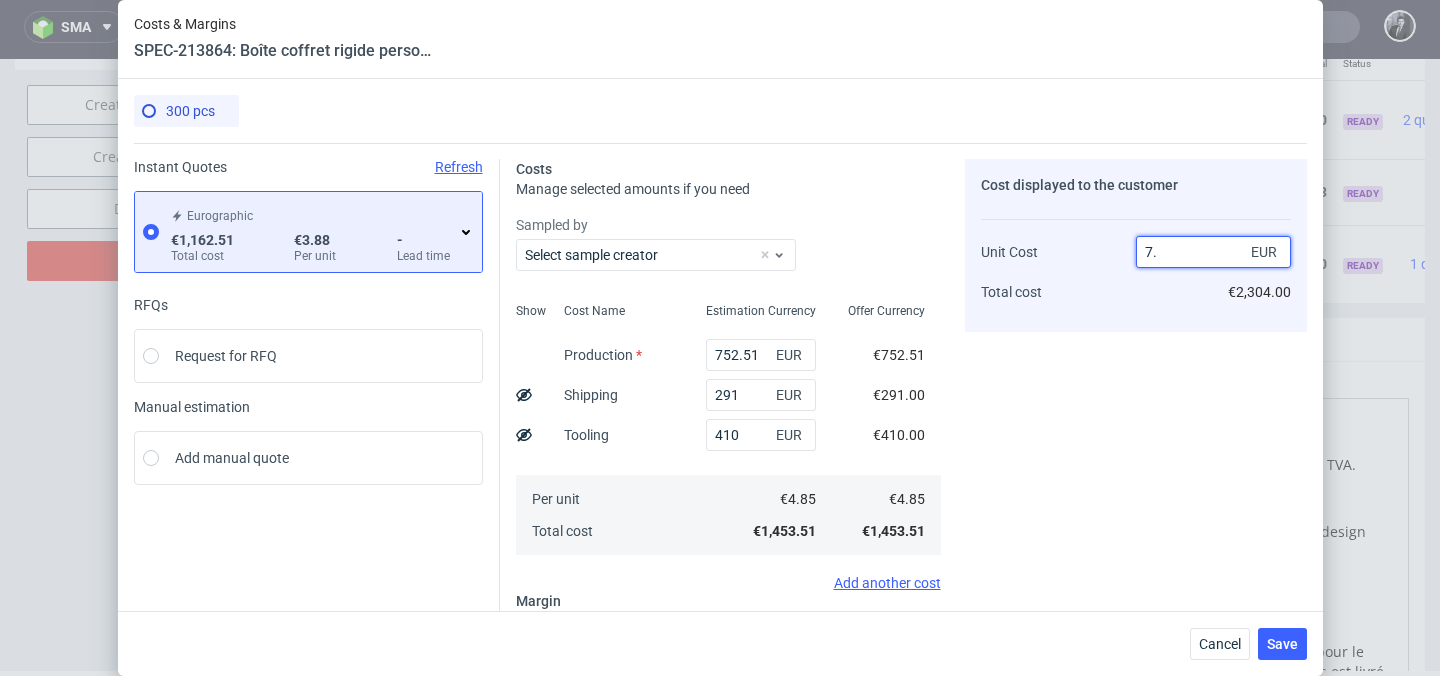 type on "30.714285714285715" 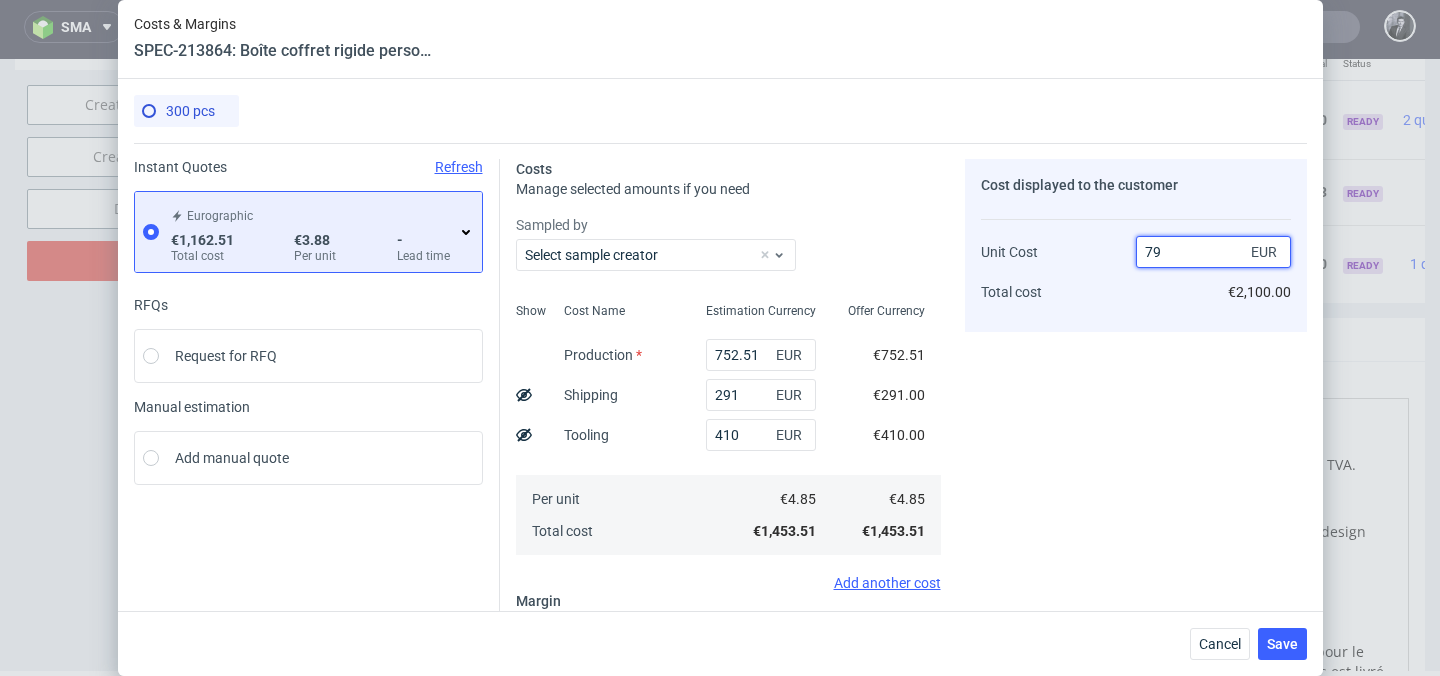 type on "798" 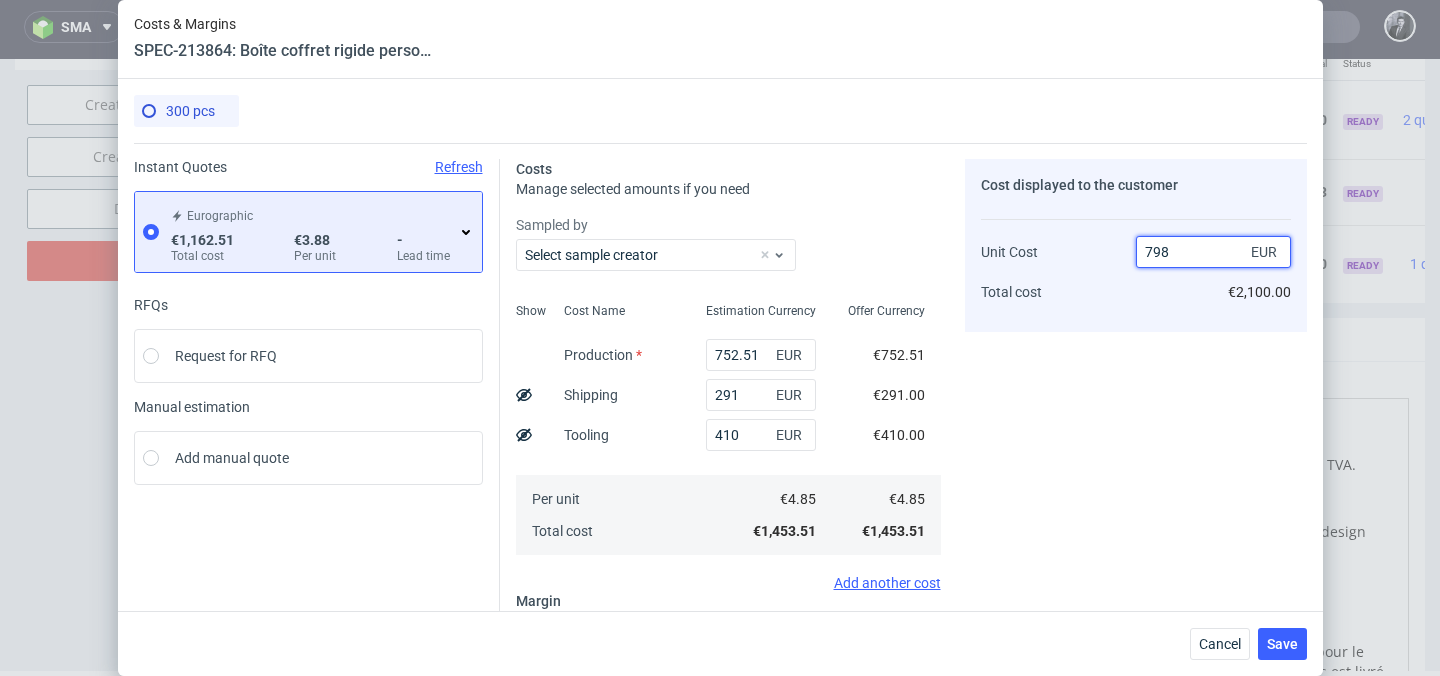 type on "99.3922305764411" 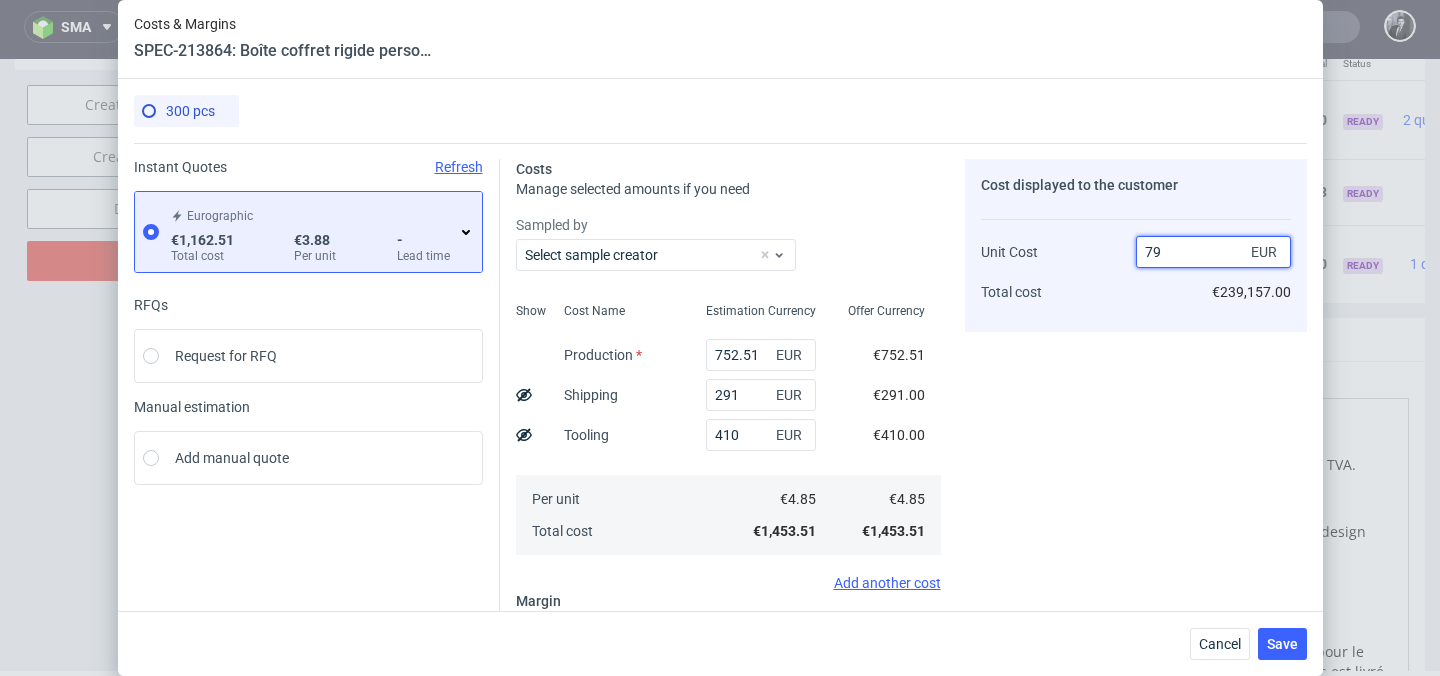 type on "7" 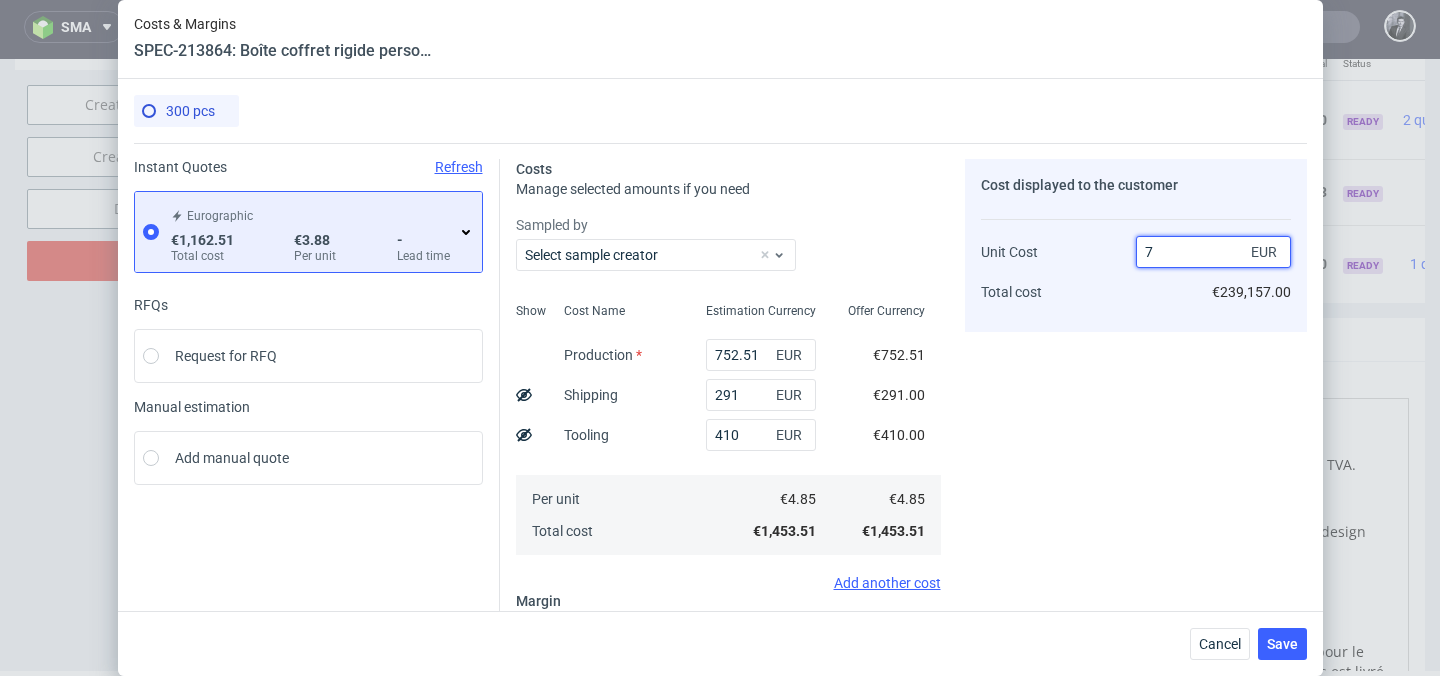 type on "30.714285714285715" 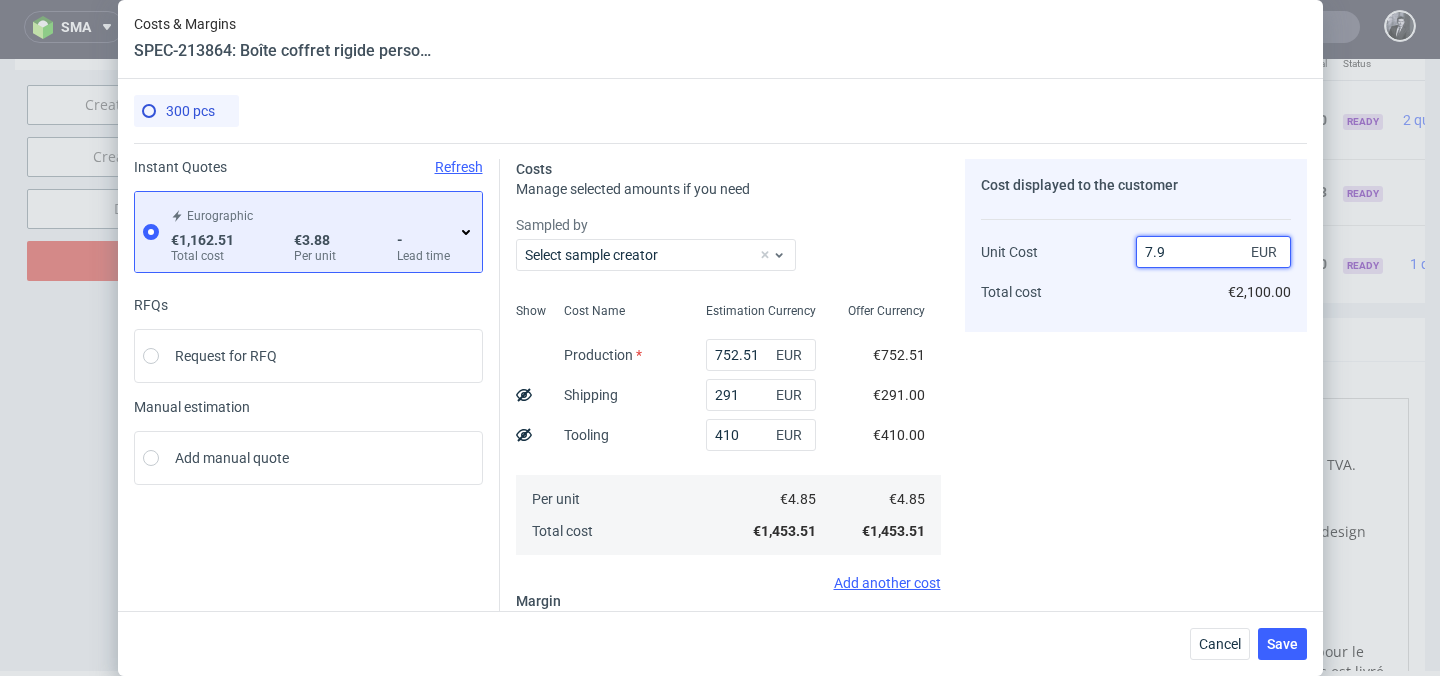 type on "7.98" 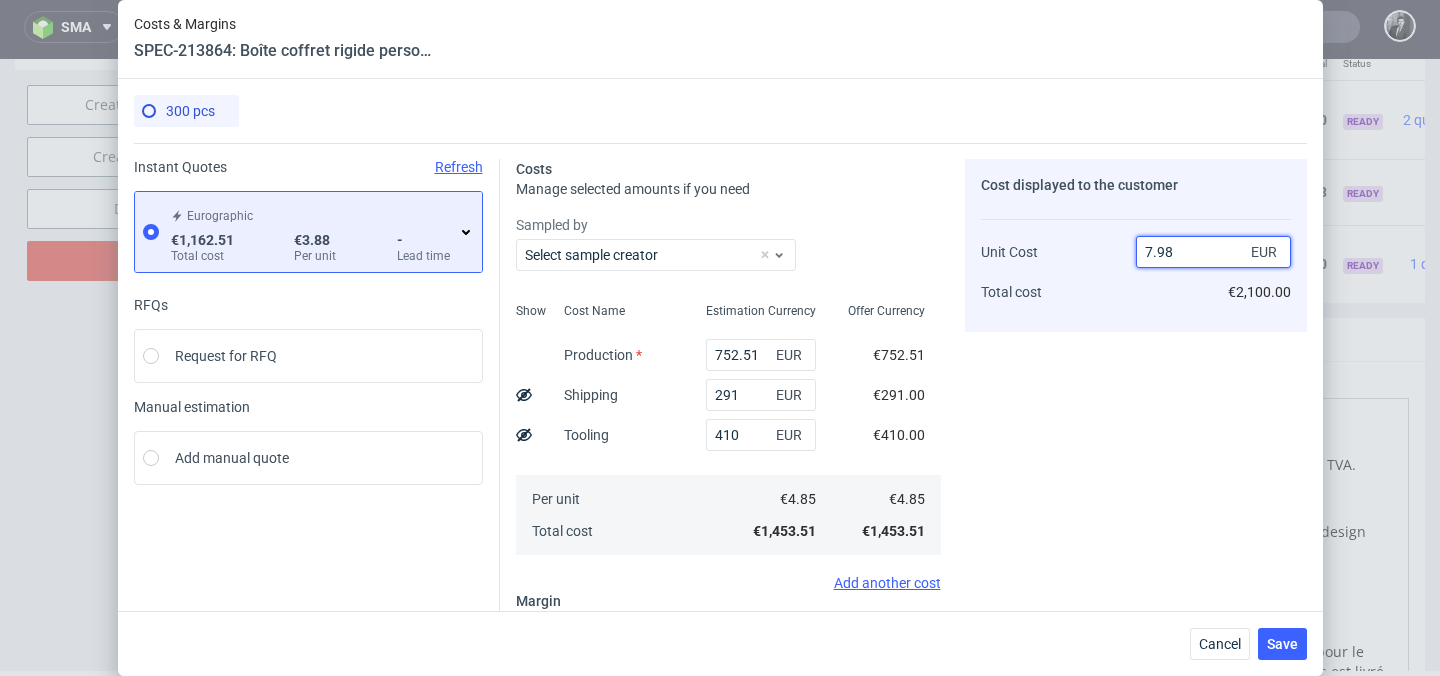 type on "39.22305764411028" 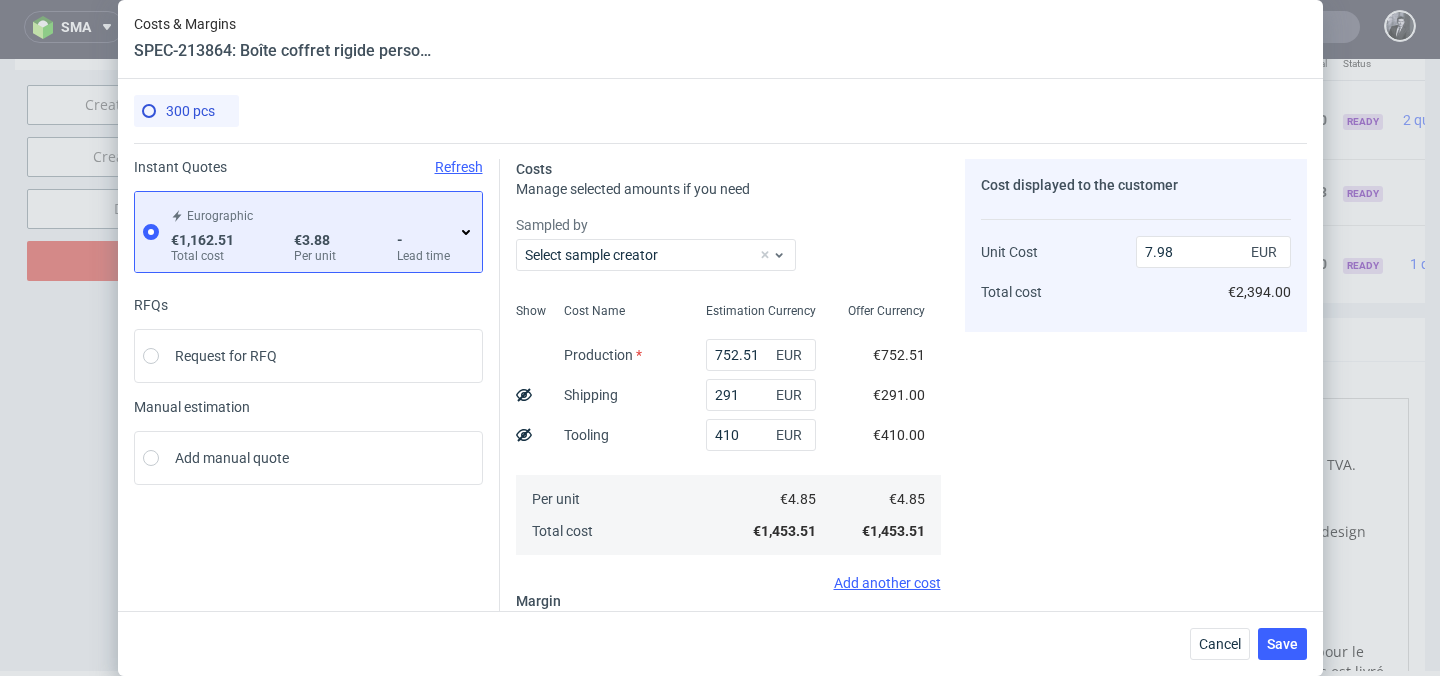 click on "Cost displayed to the customer Unit Cost Total cost 7.98 EUR €2,394.00" at bounding box center (1136, 489) 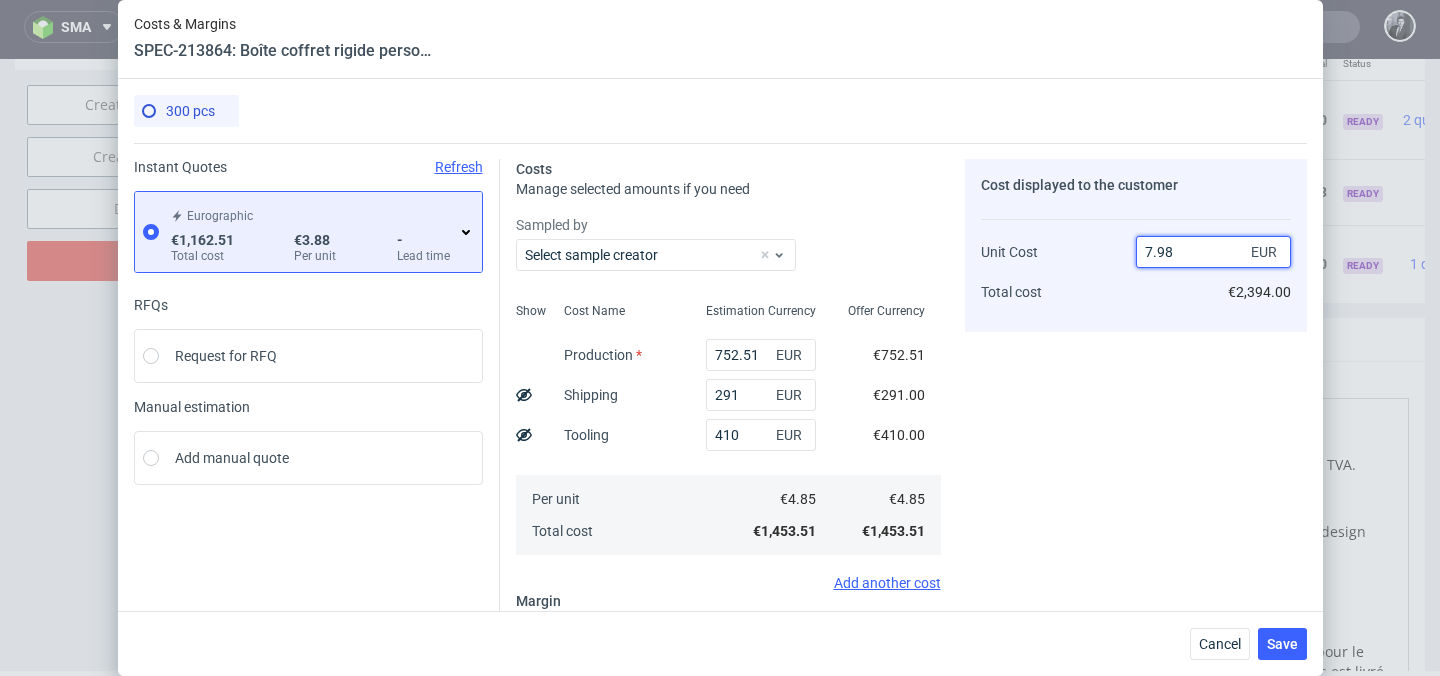 click on "7.98" at bounding box center (1213, 252) 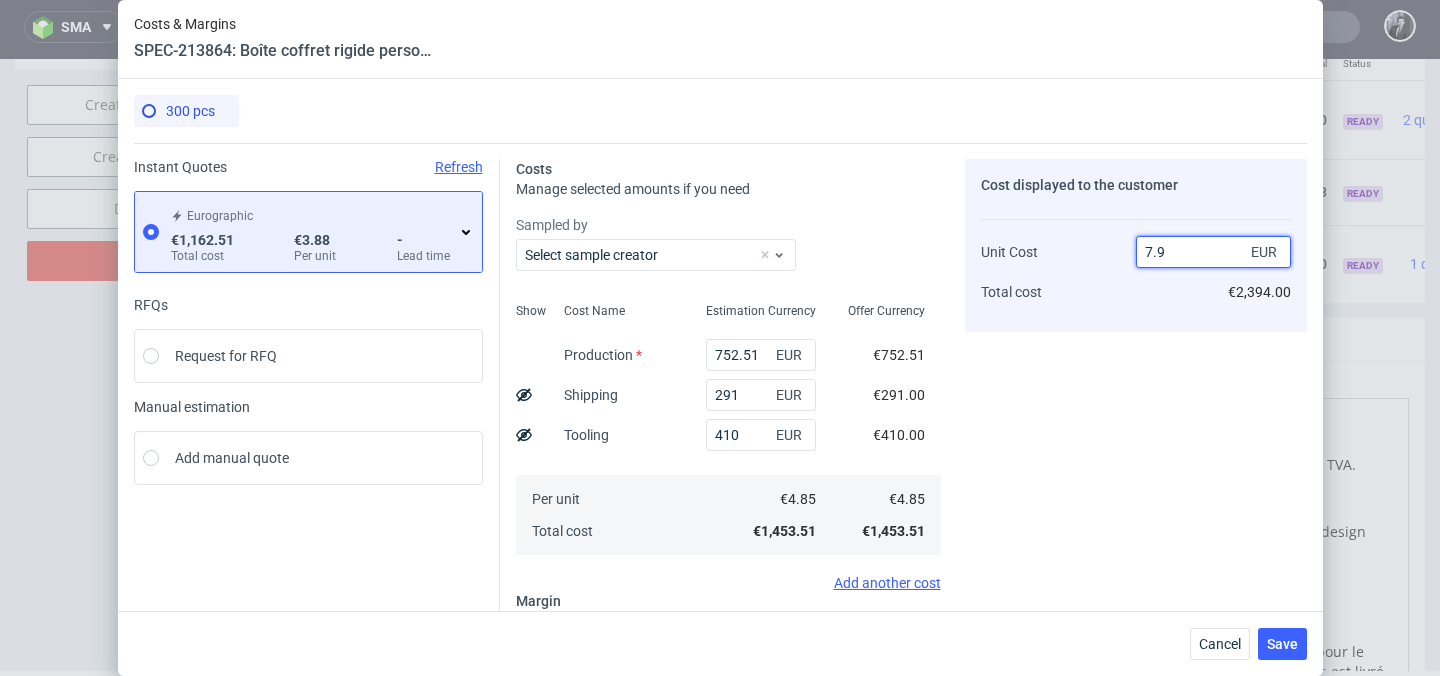 type on "7.99" 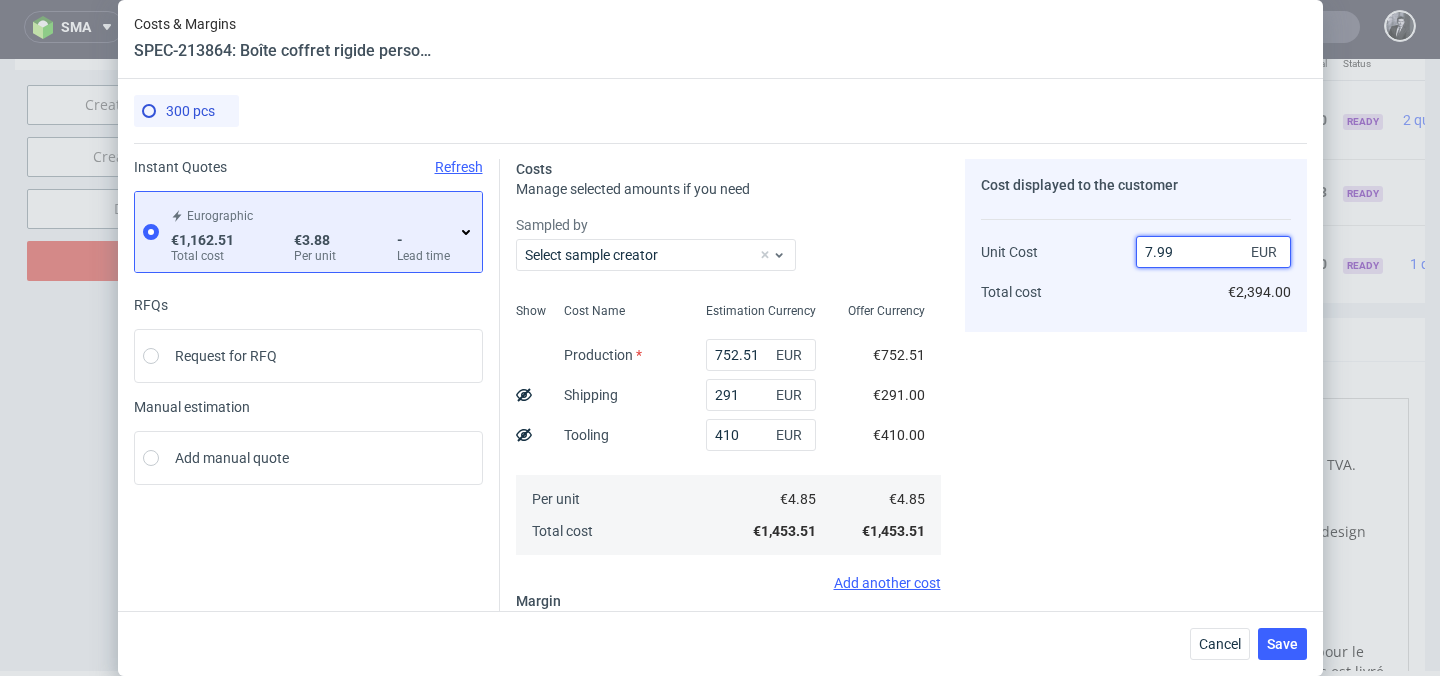 type on "39.2991239048811" 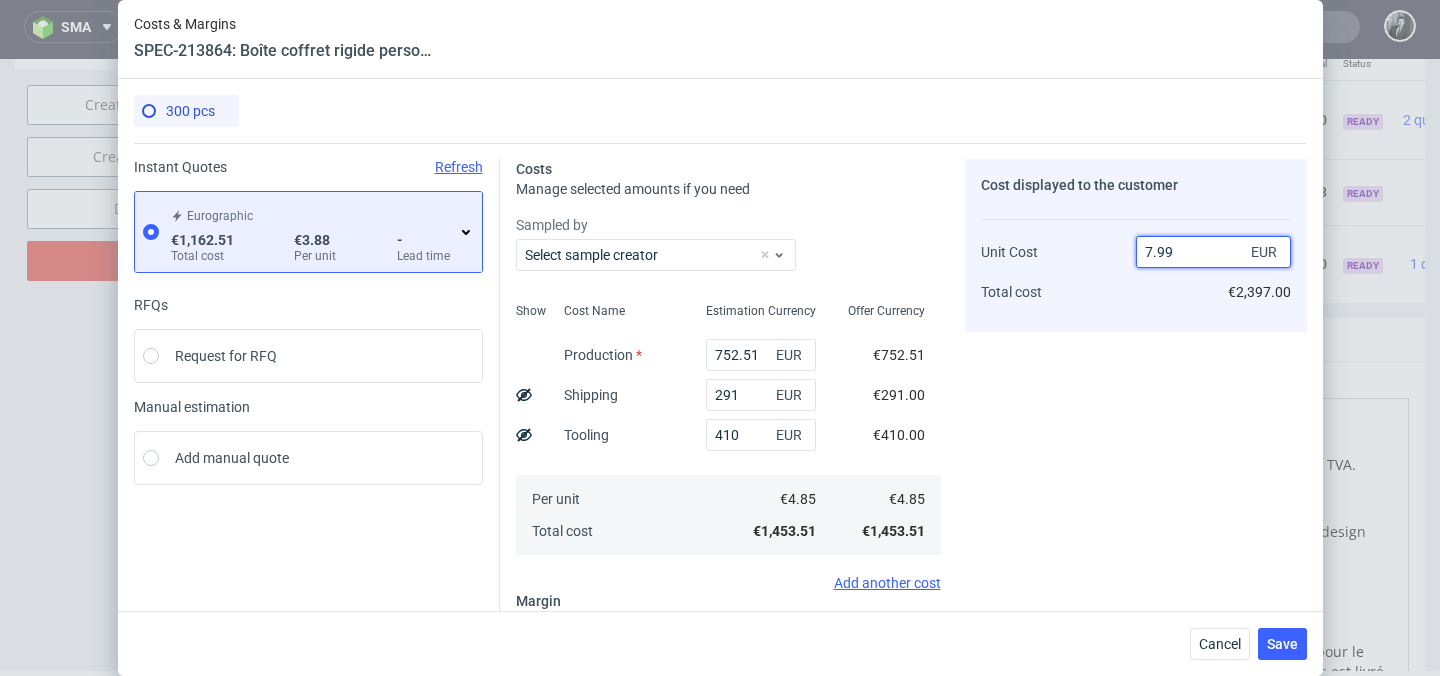 type on "7.99" 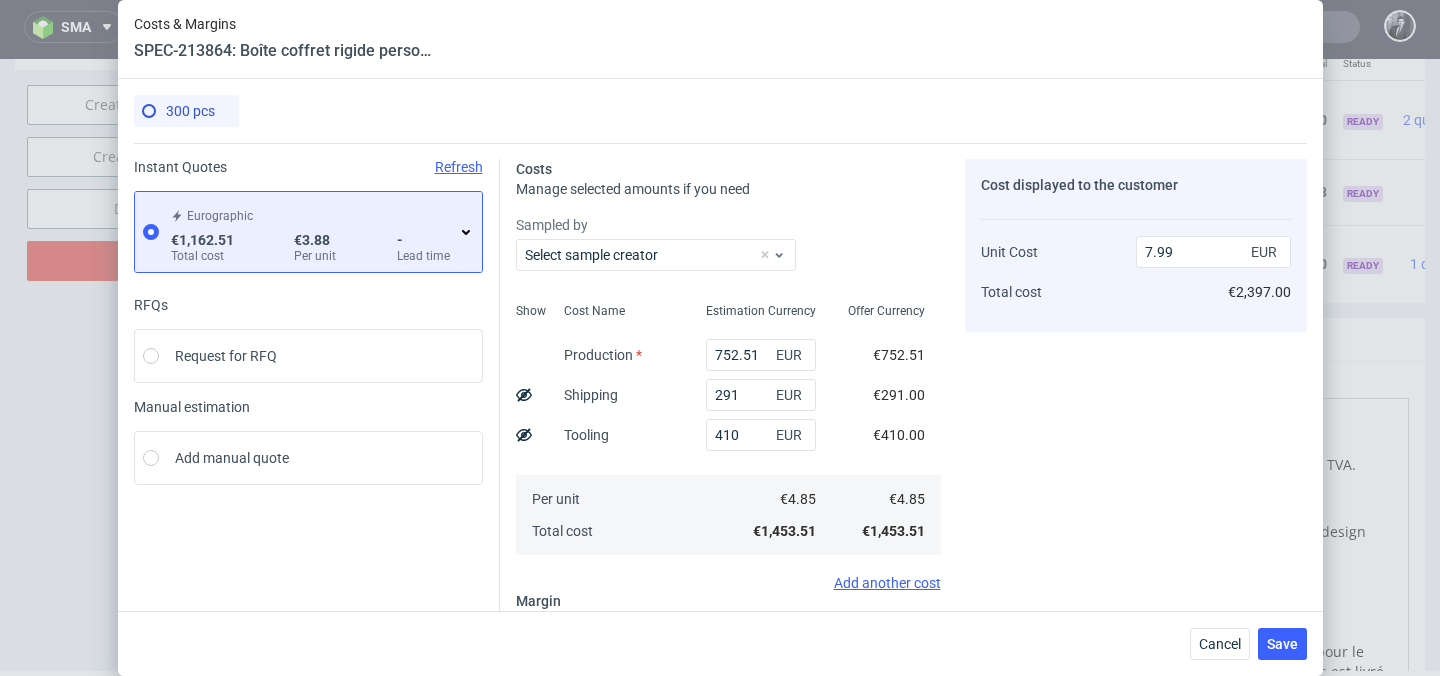 click on "Cost displayed to the customer Unit Cost Total cost 7.99 EUR €2,397.00" at bounding box center (1136, 489) 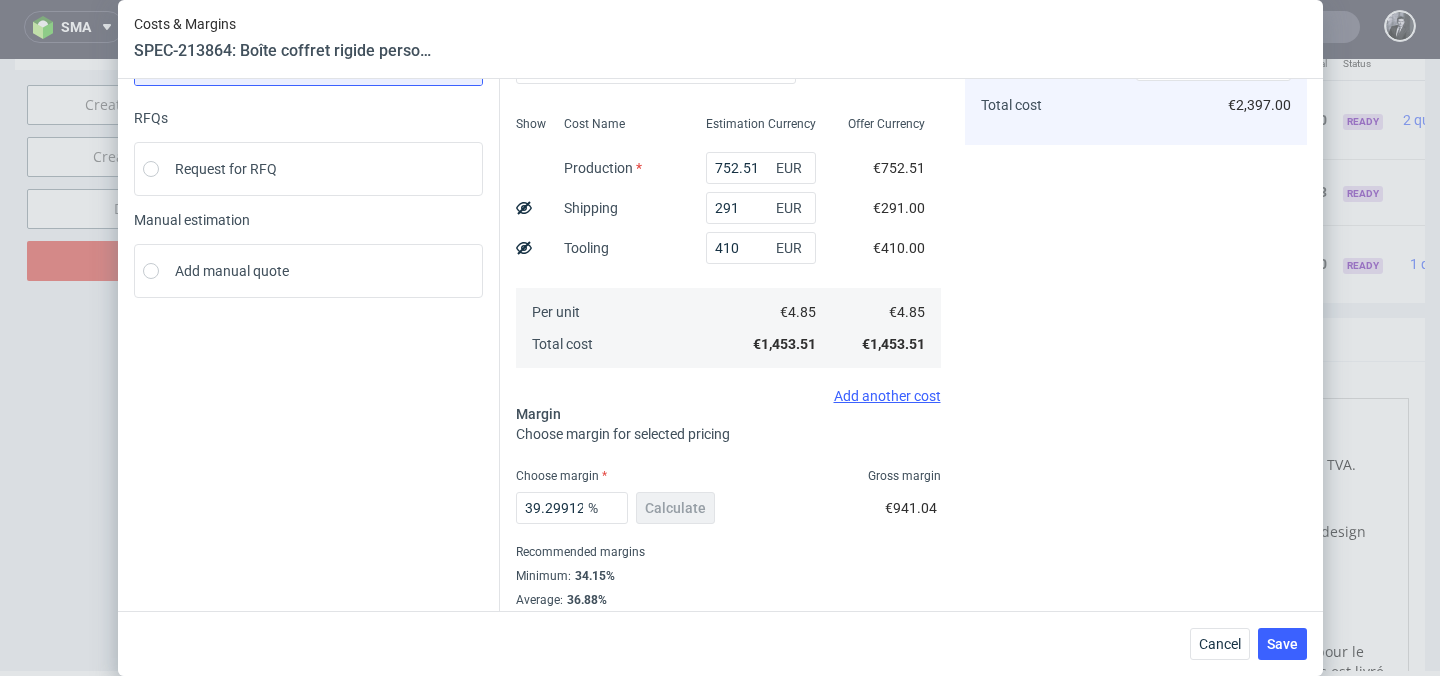 scroll, scrollTop: 224, scrollLeft: 0, axis: vertical 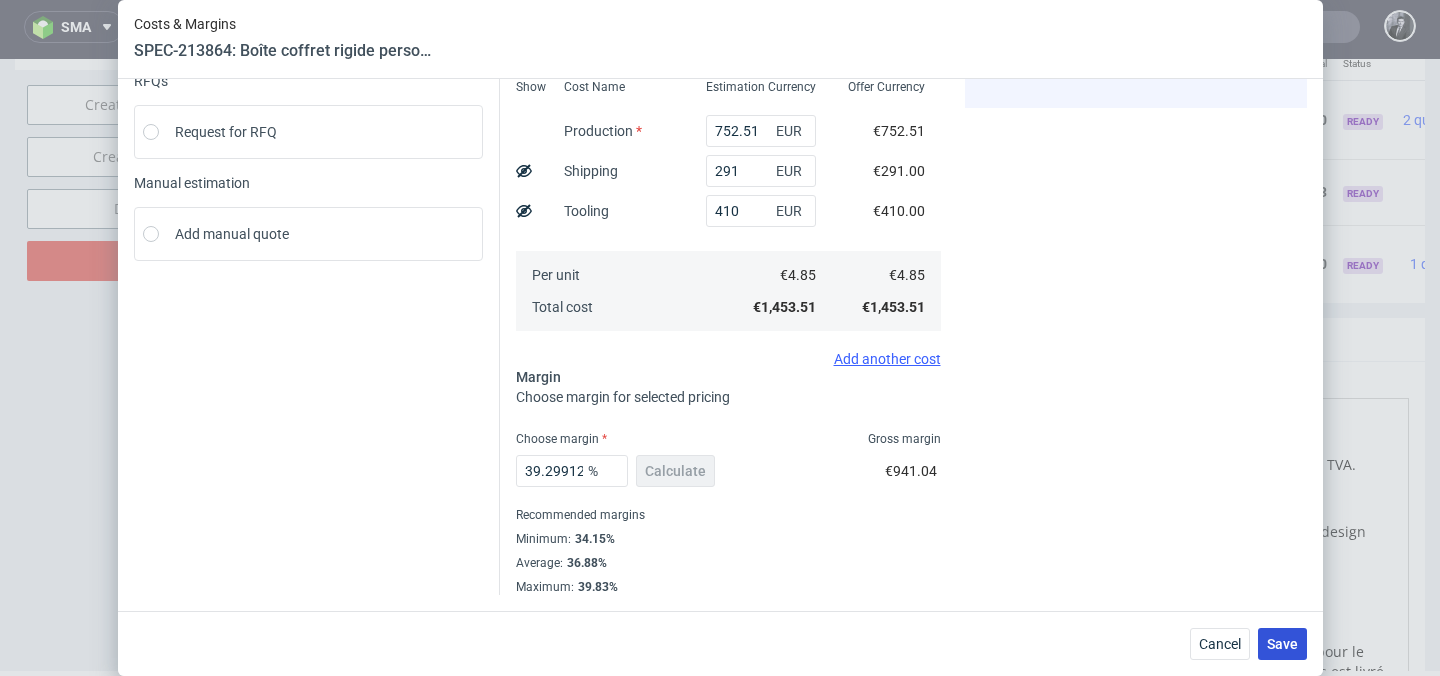 click on "Save" at bounding box center (1282, 644) 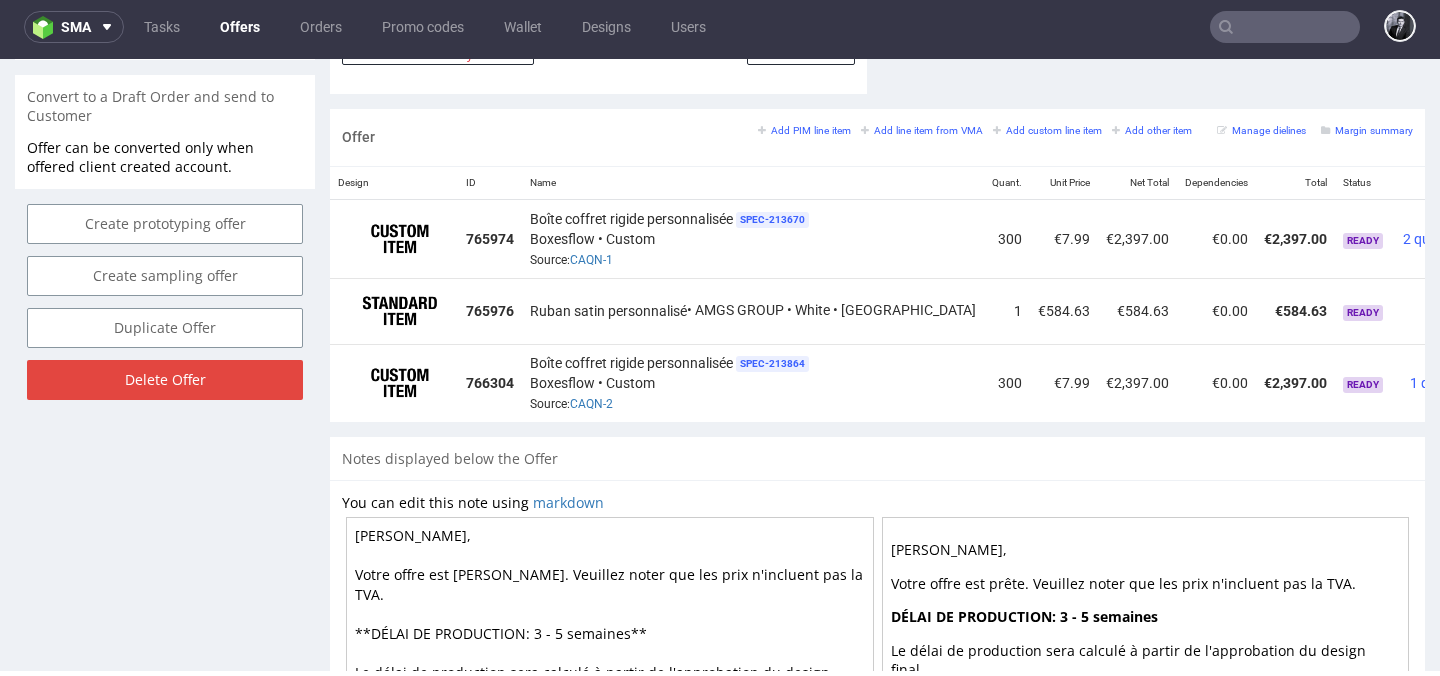 scroll, scrollTop: 1149, scrollLeft: 0, axis: vertical 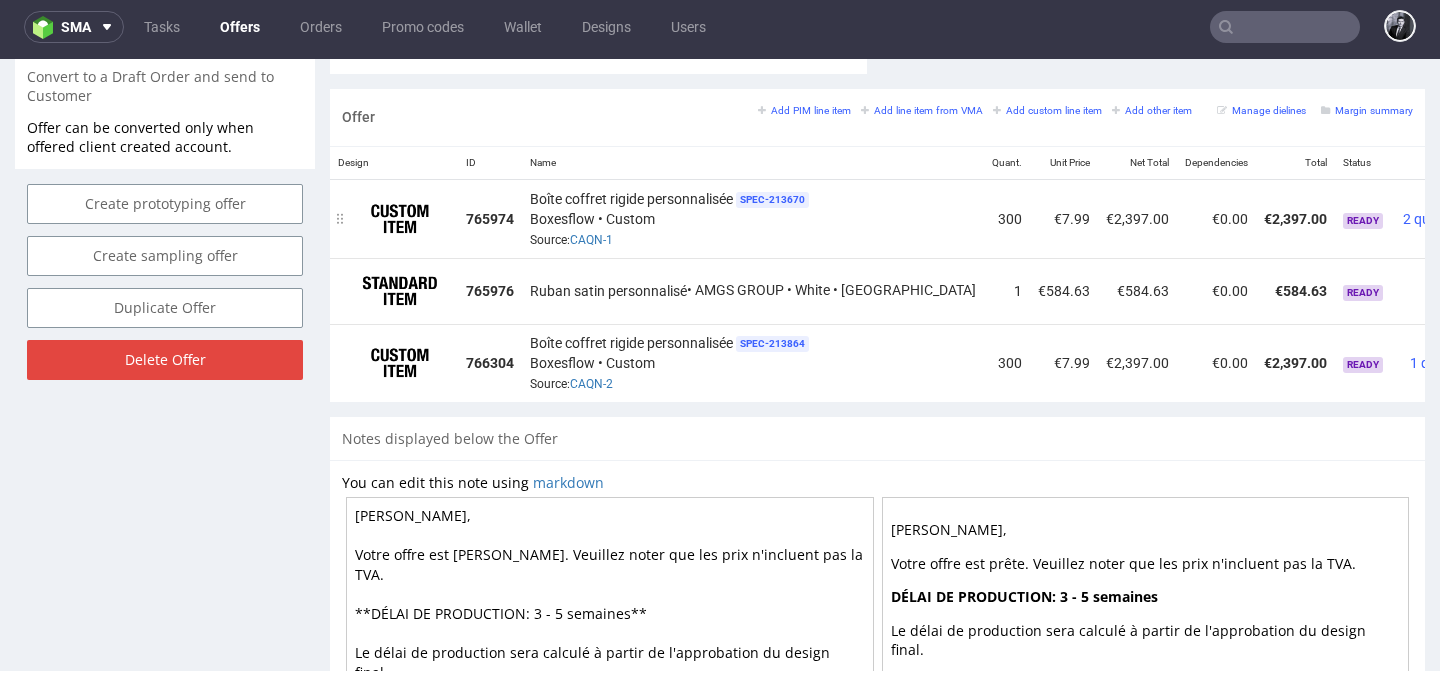 click at bounding box center [1478, 211] 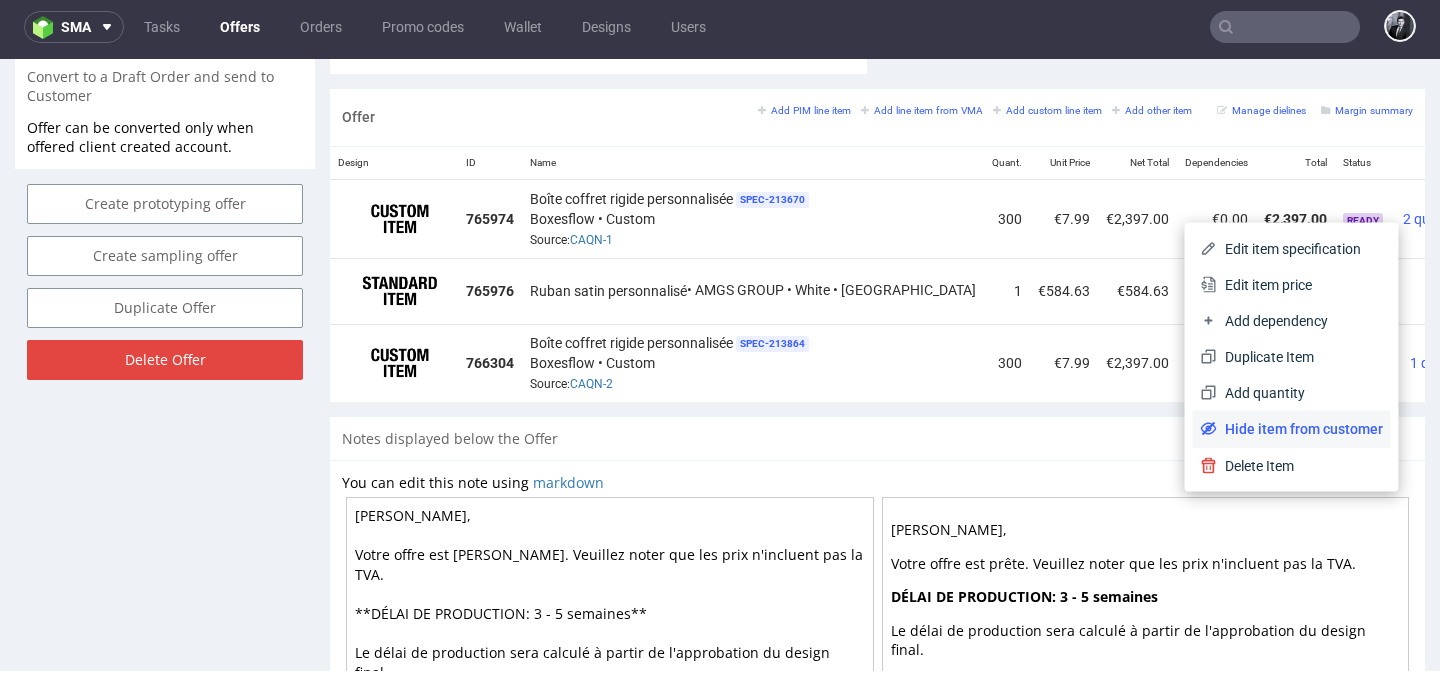 click on "Hide item from customer" at bounding box center (1300, 429) 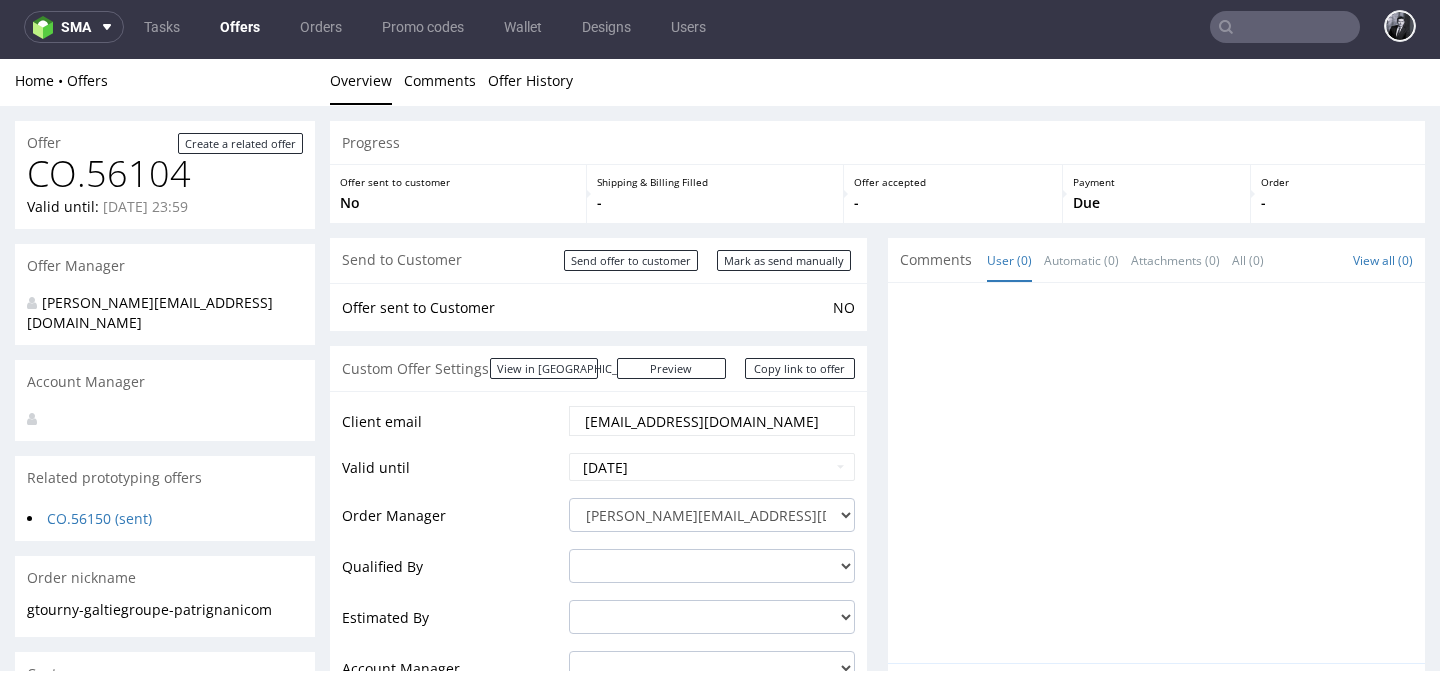 scroll, scrollTop: 0, scrollLeft: 0, axis: both 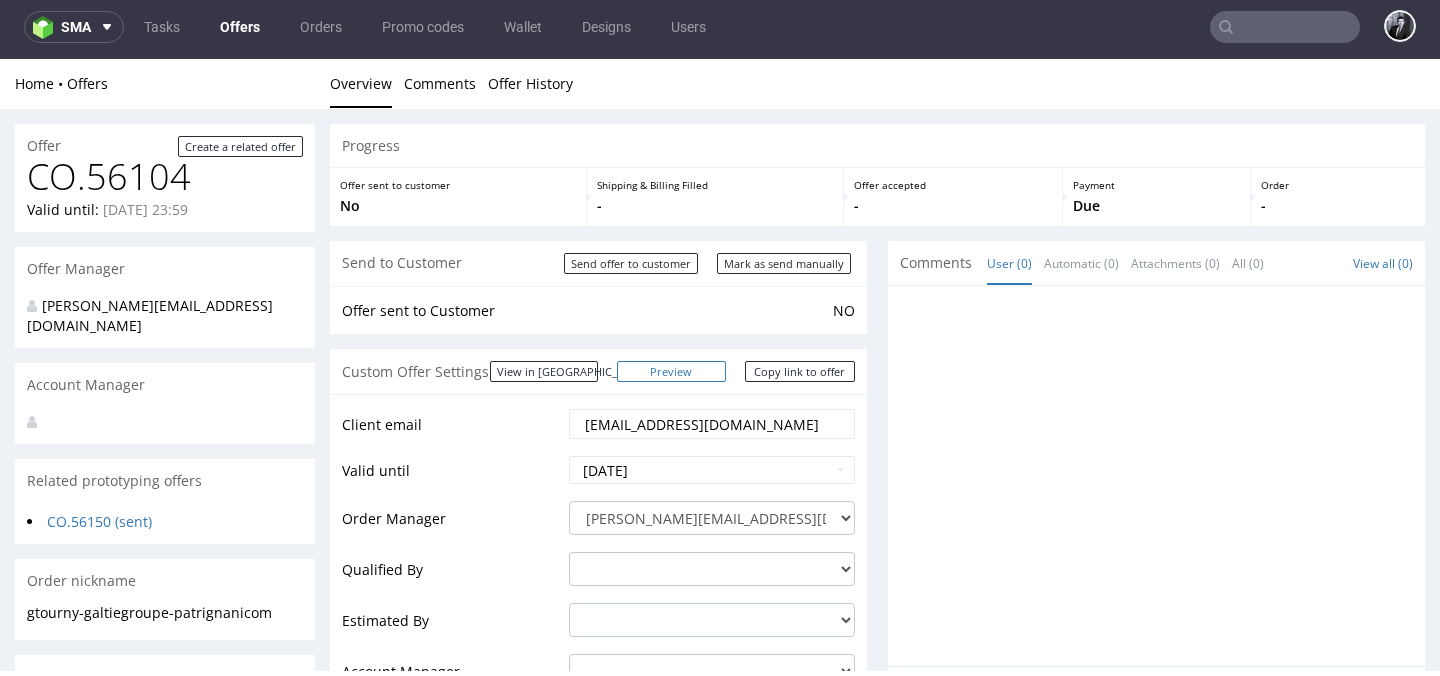click on "Preview" at bounding box center [672, 371] 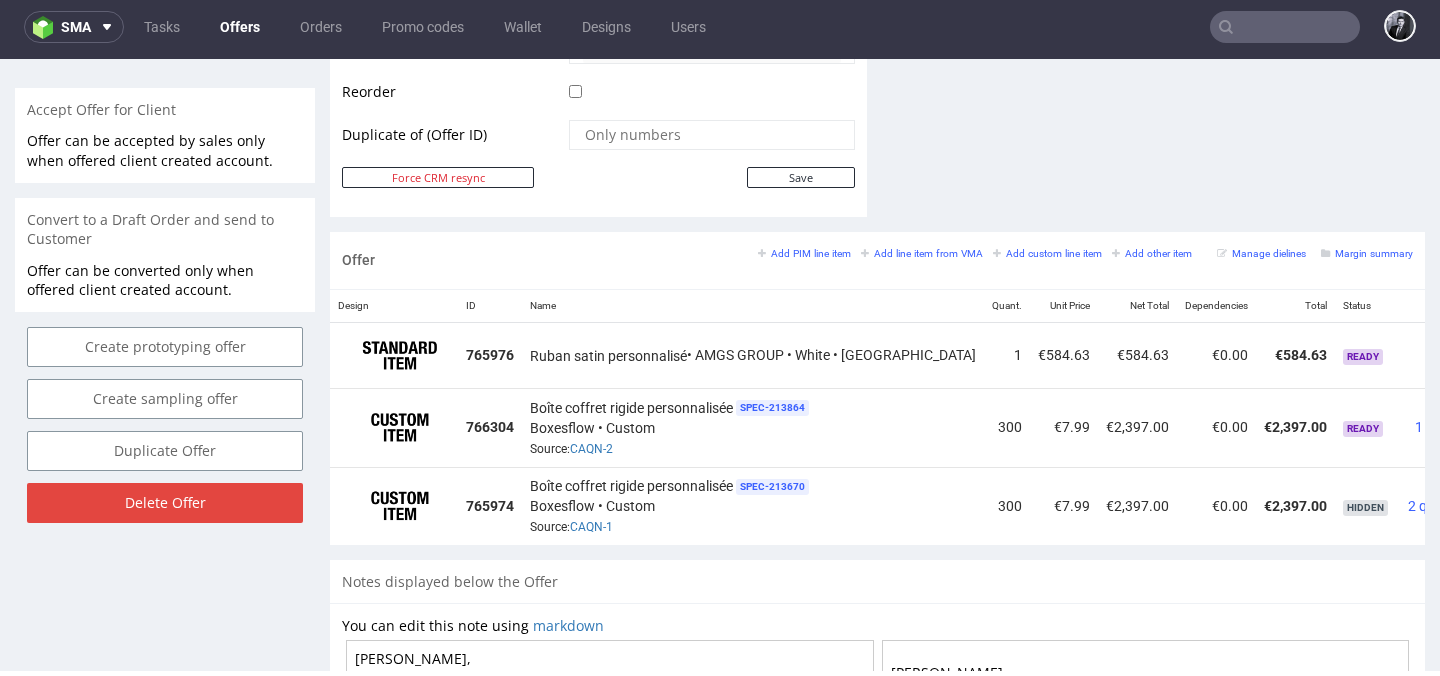 scroll, scrollTop: 1030, scrollLeft: 0, axis: vertical 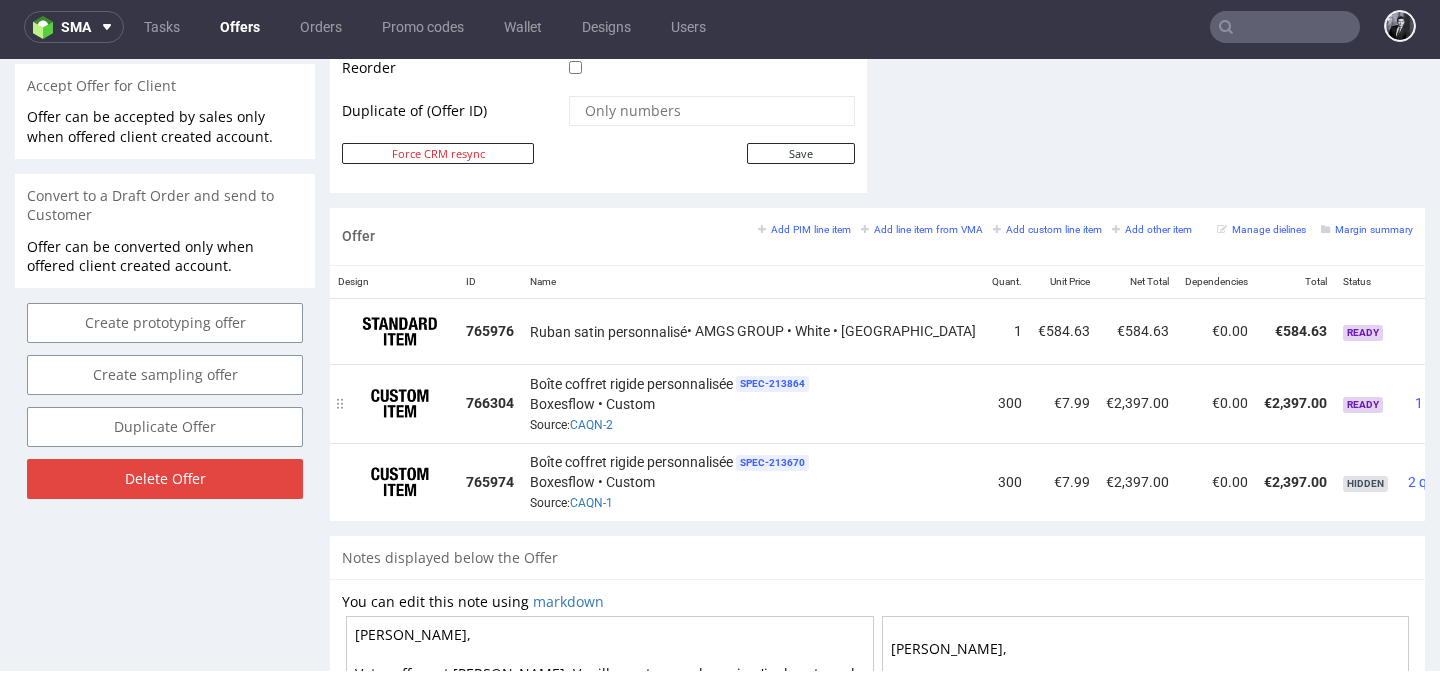click at bounding box center (1483, 396) 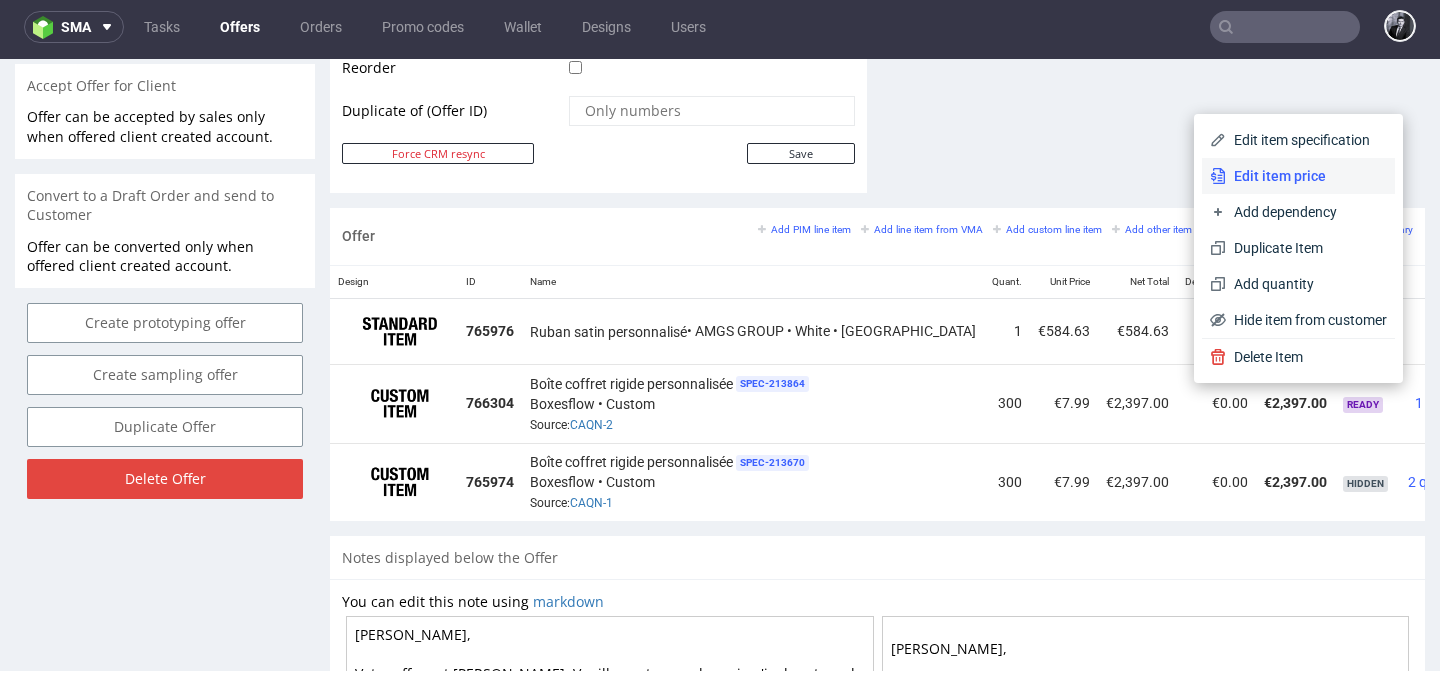 click on "Edit item price" at bounding box center [1306, 176] 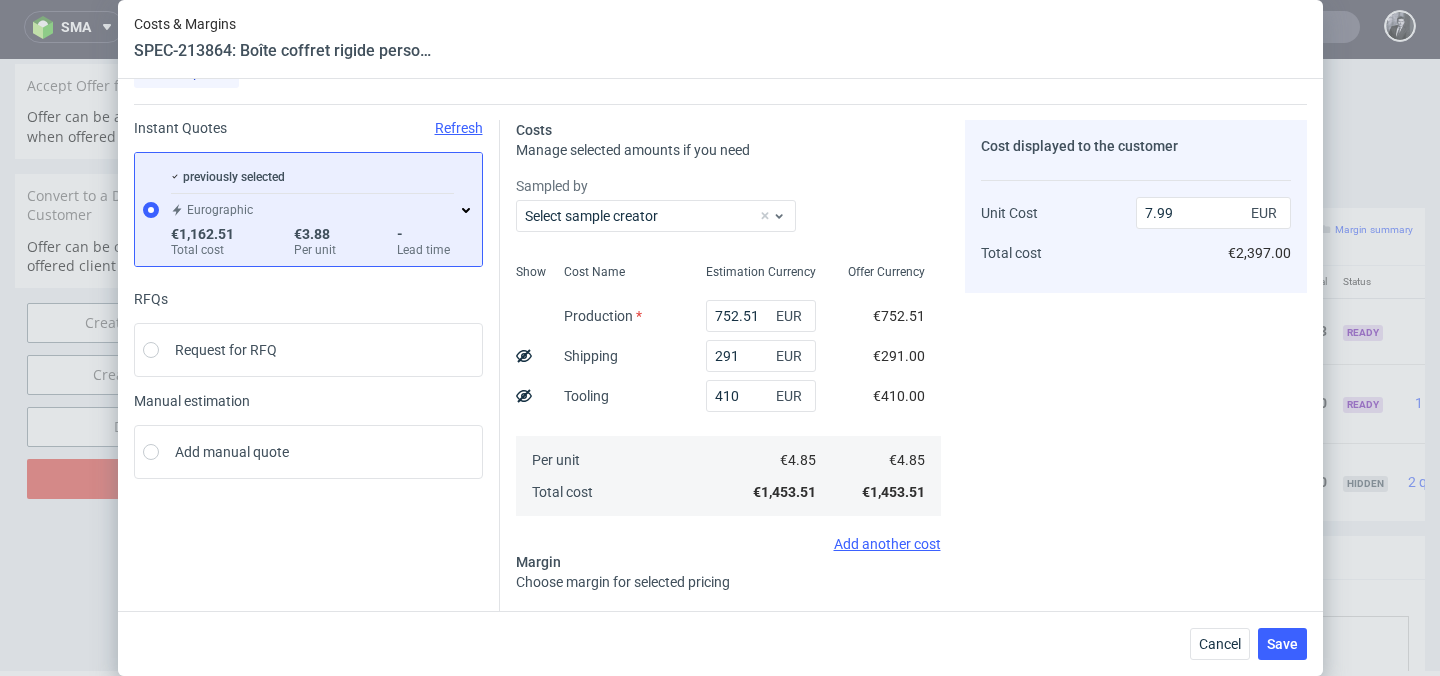 scroll, scrollTop: 6, scrollLeft: 0, axis: vertical 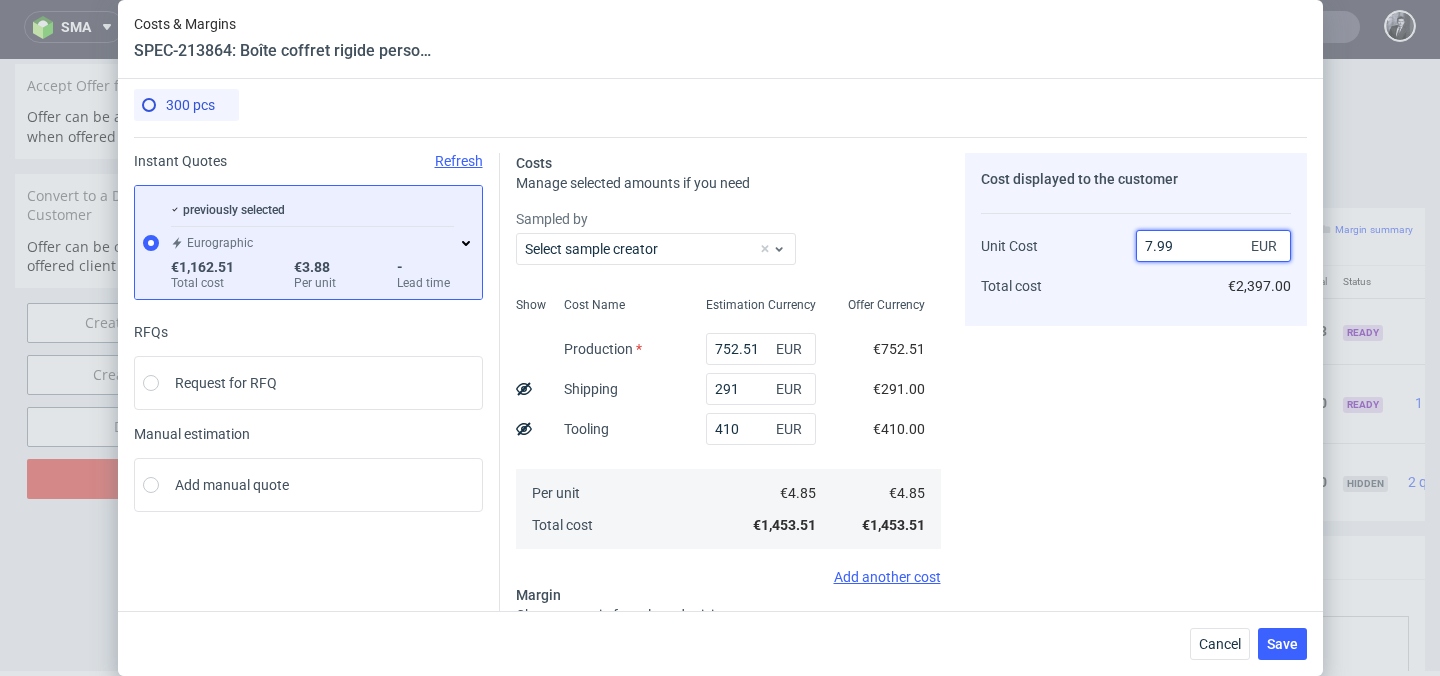 click on "7.99" at bounding box center (1213, 246) 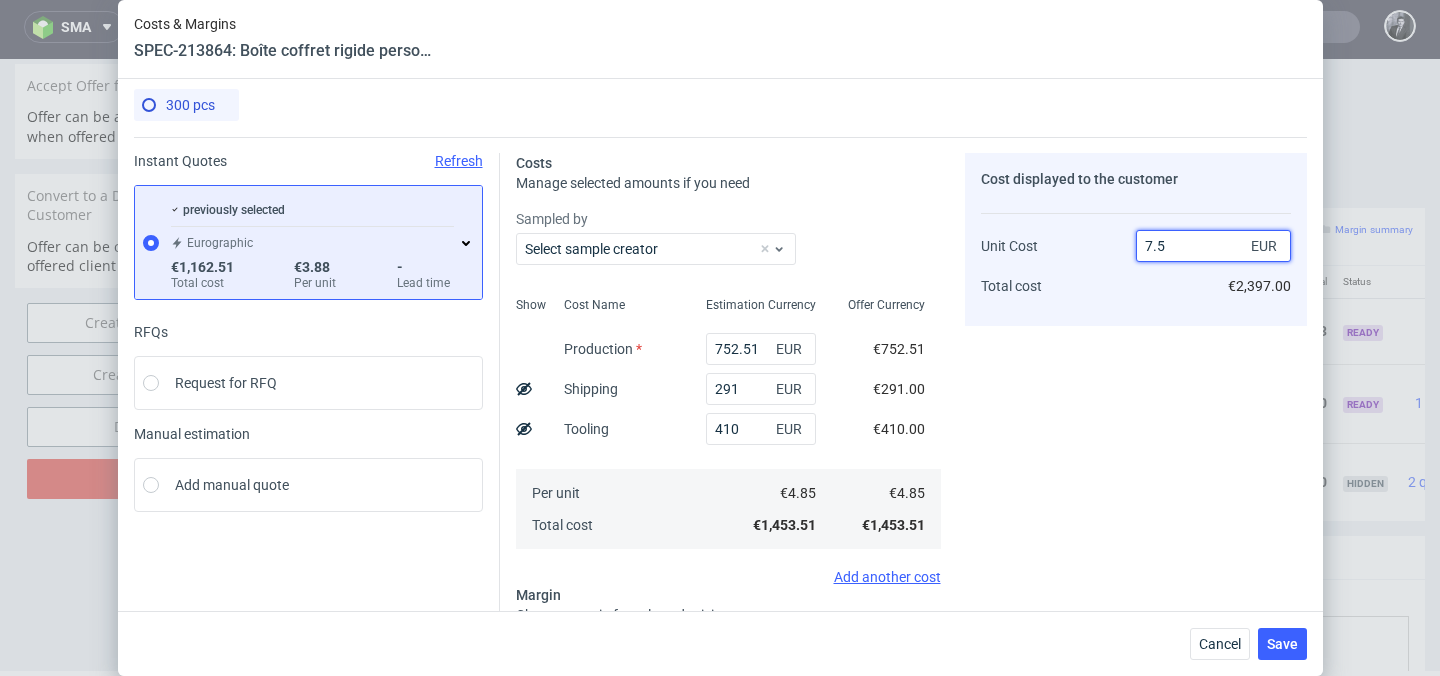type on "7.50" 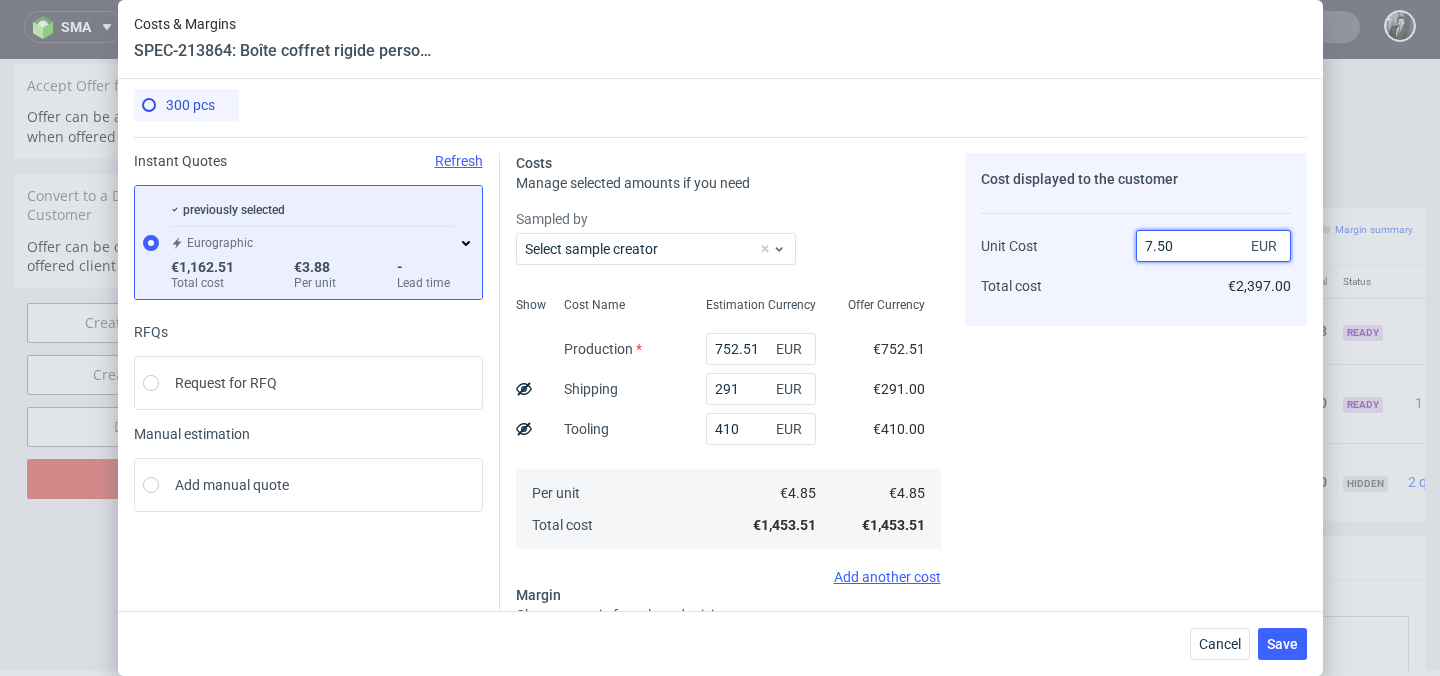 type on "35.333333333333336" 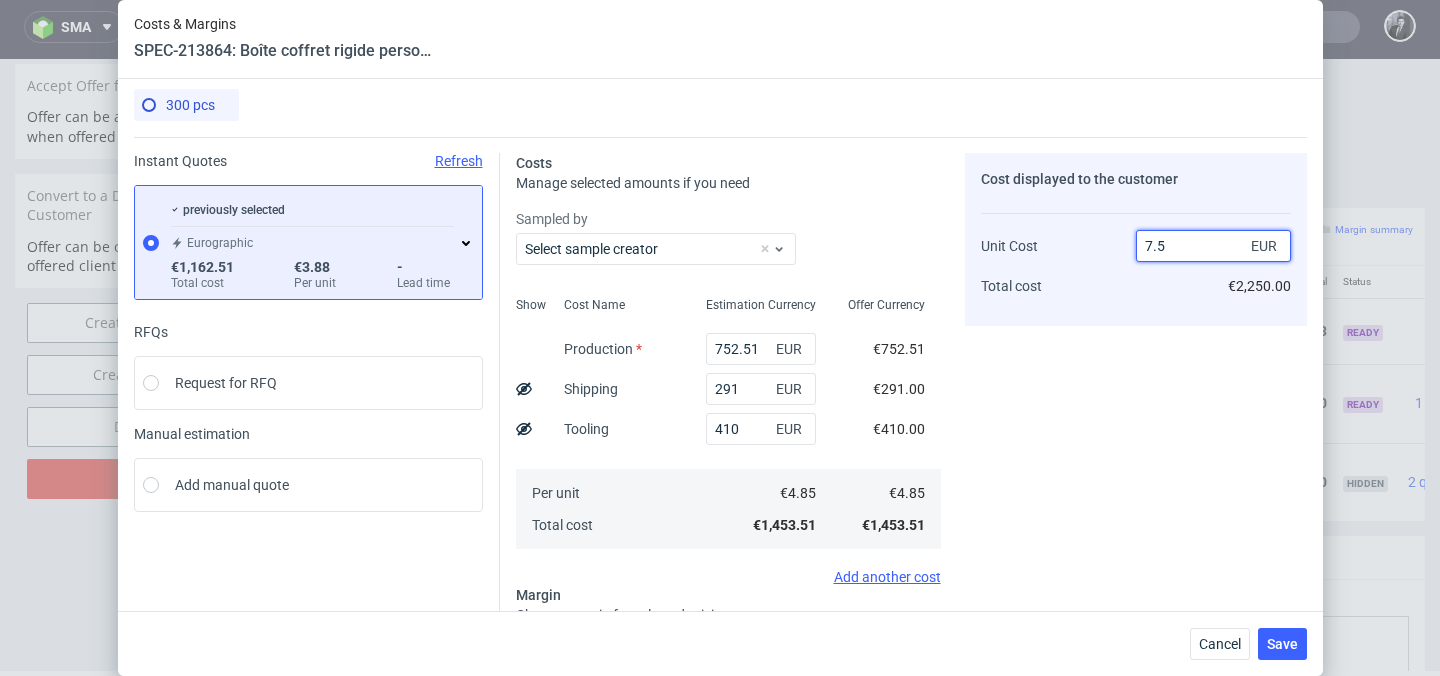 type on "7.5" 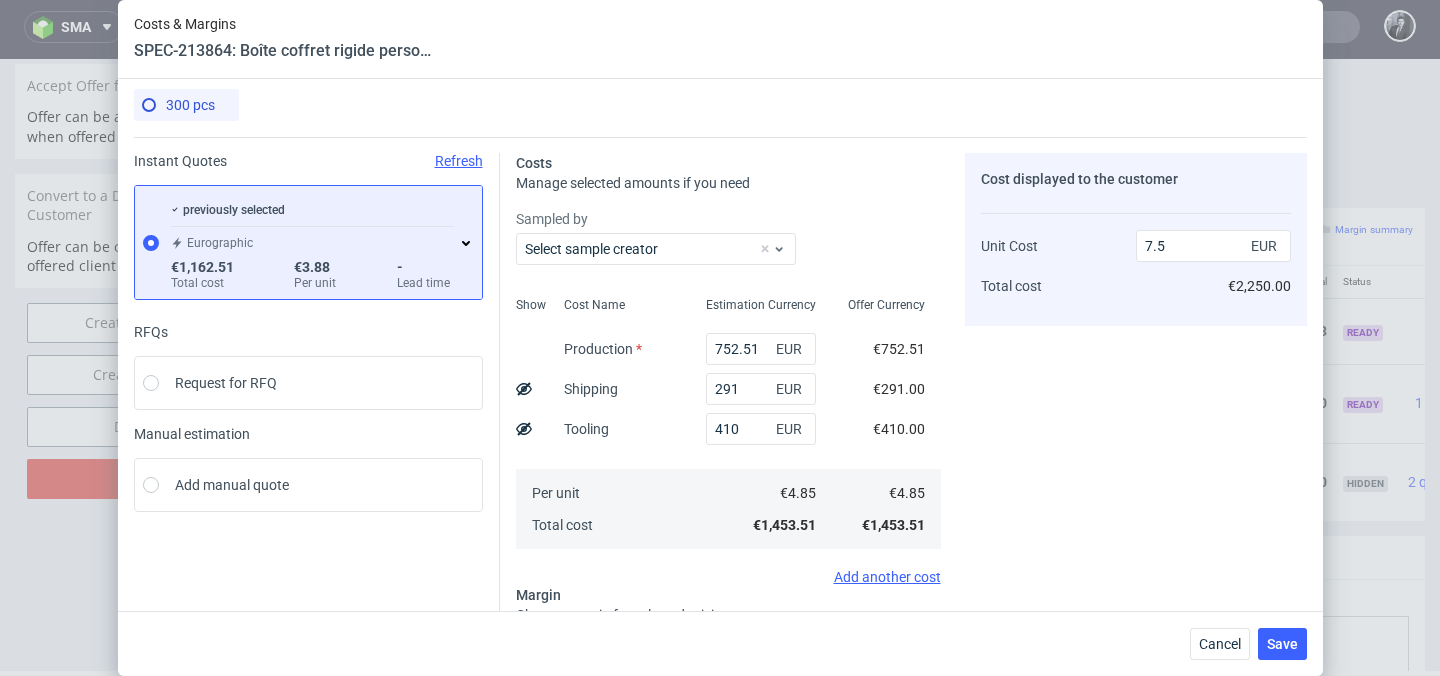 click on "Cost displayed to the customer Unit Cost Total cost 7.5 EUR €2,250.00" at bounding box center [1136, 483] 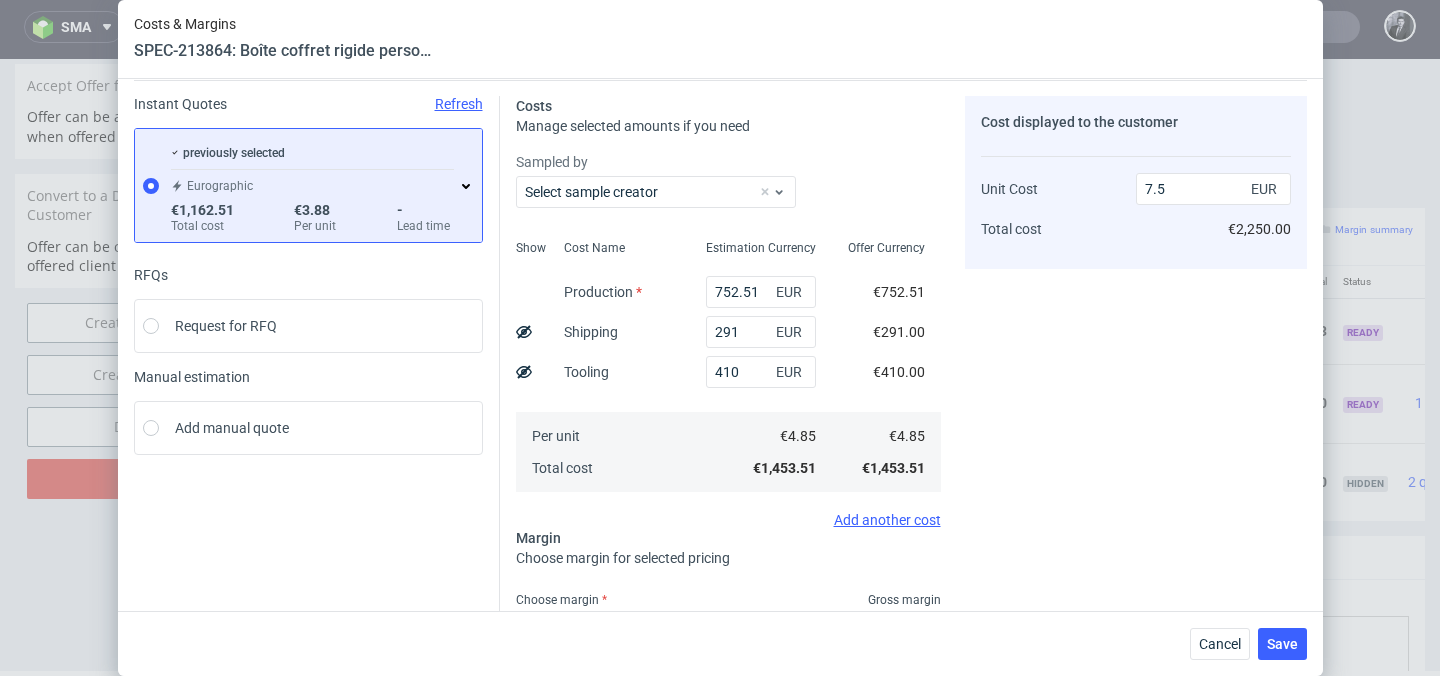 scroll, scrollTop: 0, scrollLeft: 0, axis: both 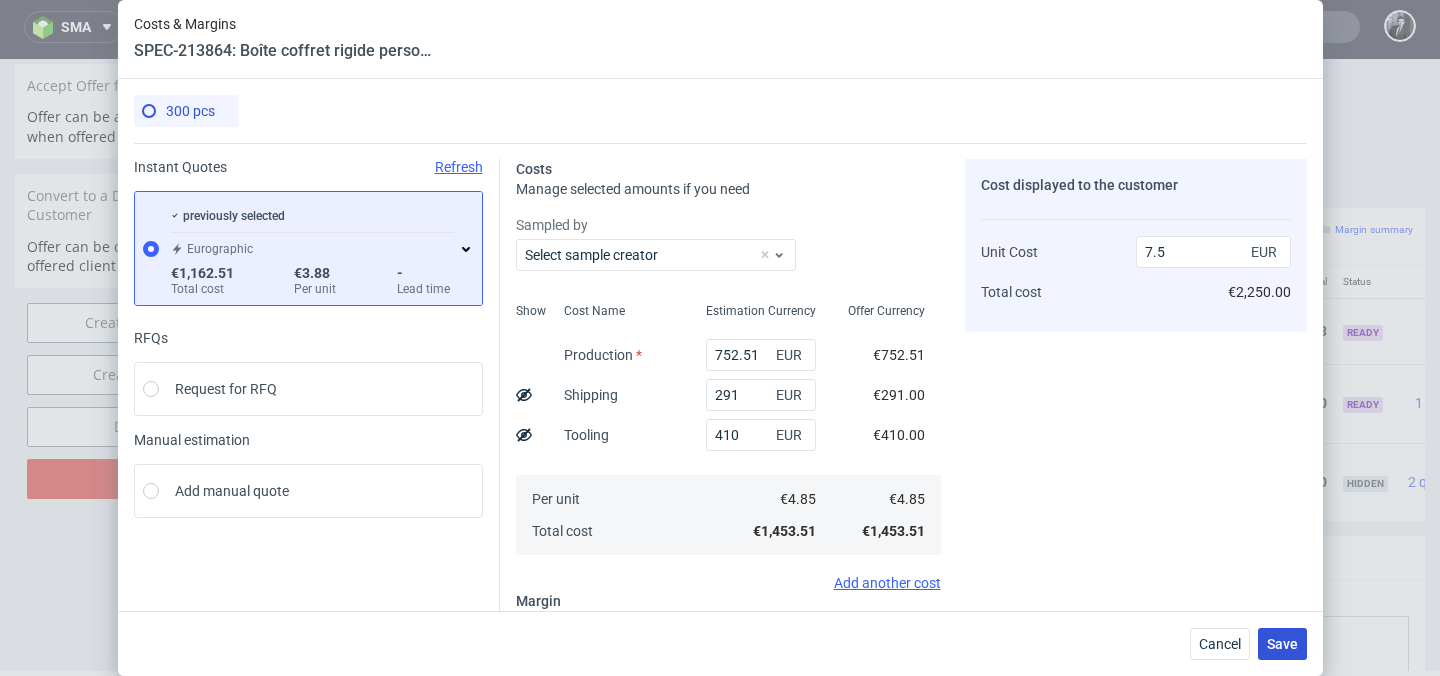 click on "Save" at bounding box center [1282, 644] 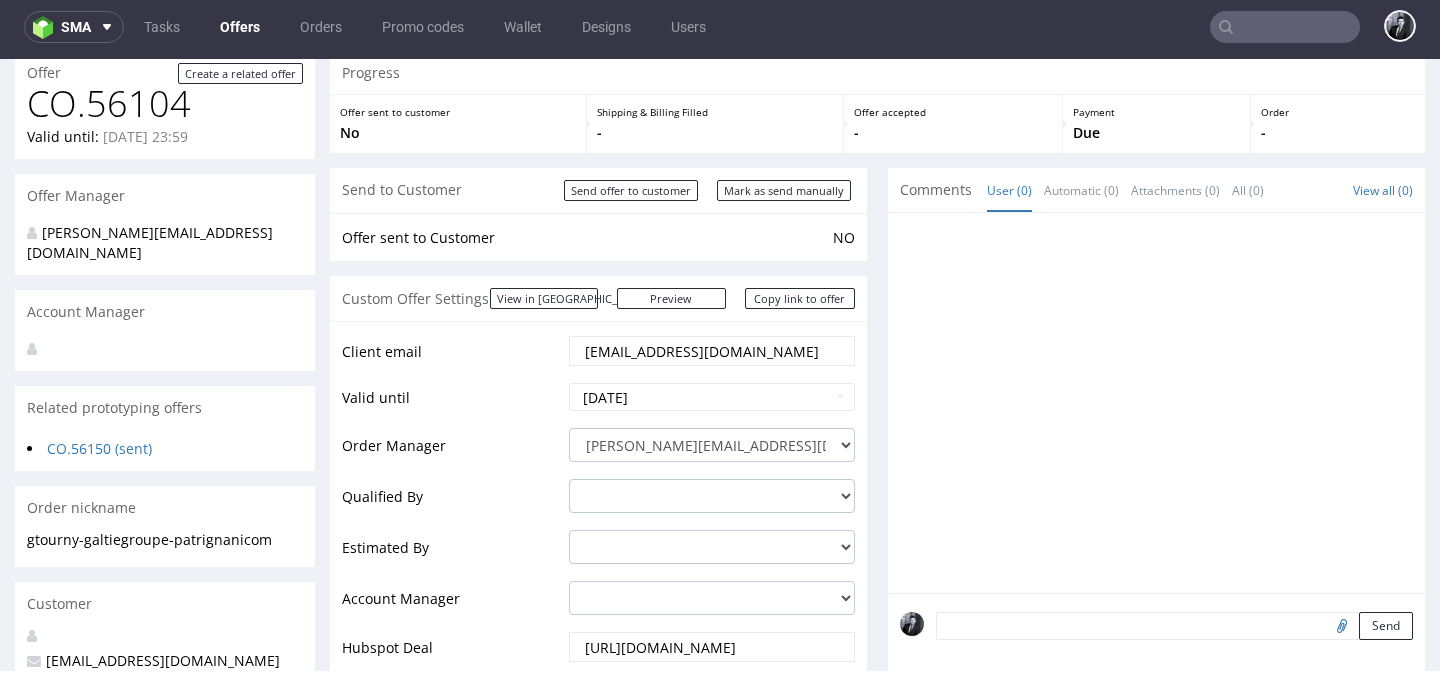 scroll, scrollTop: 0, scrollLeft: 0, axis: both 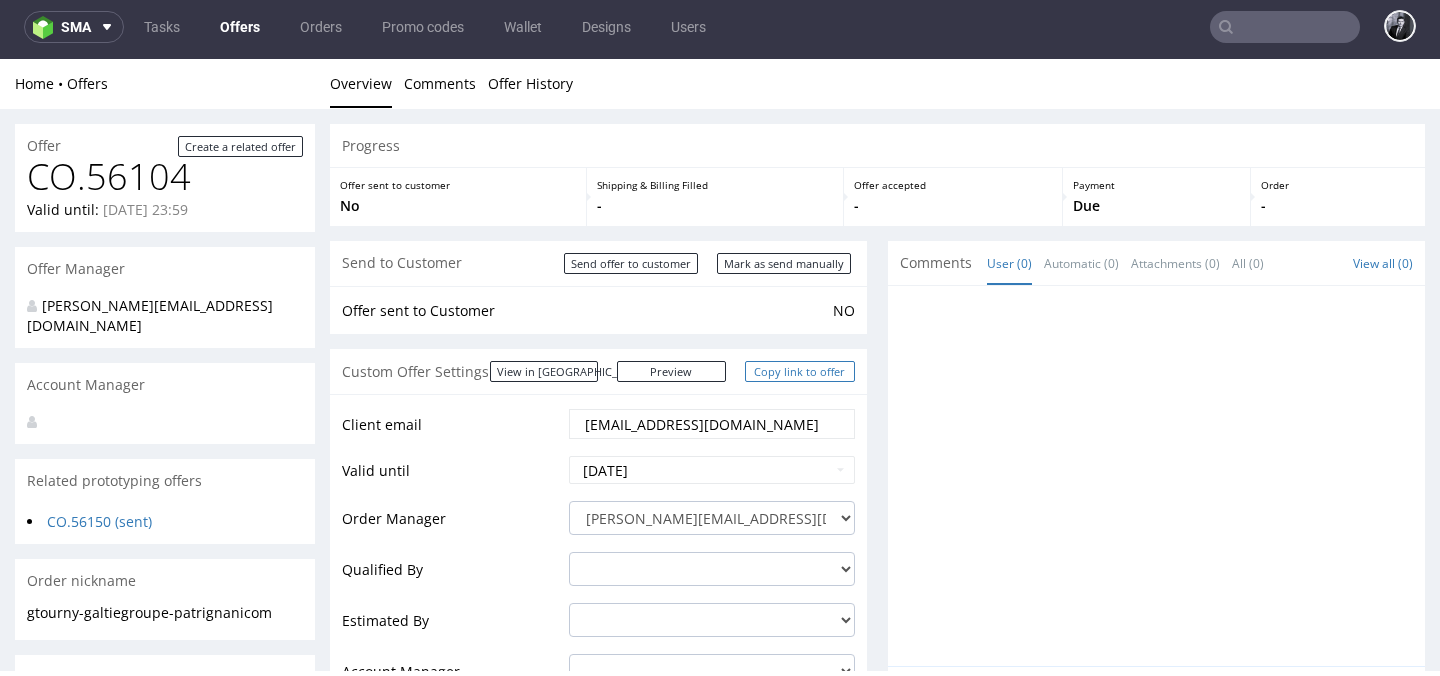click on "Copy link to offer" at bounding box center [800, 371] 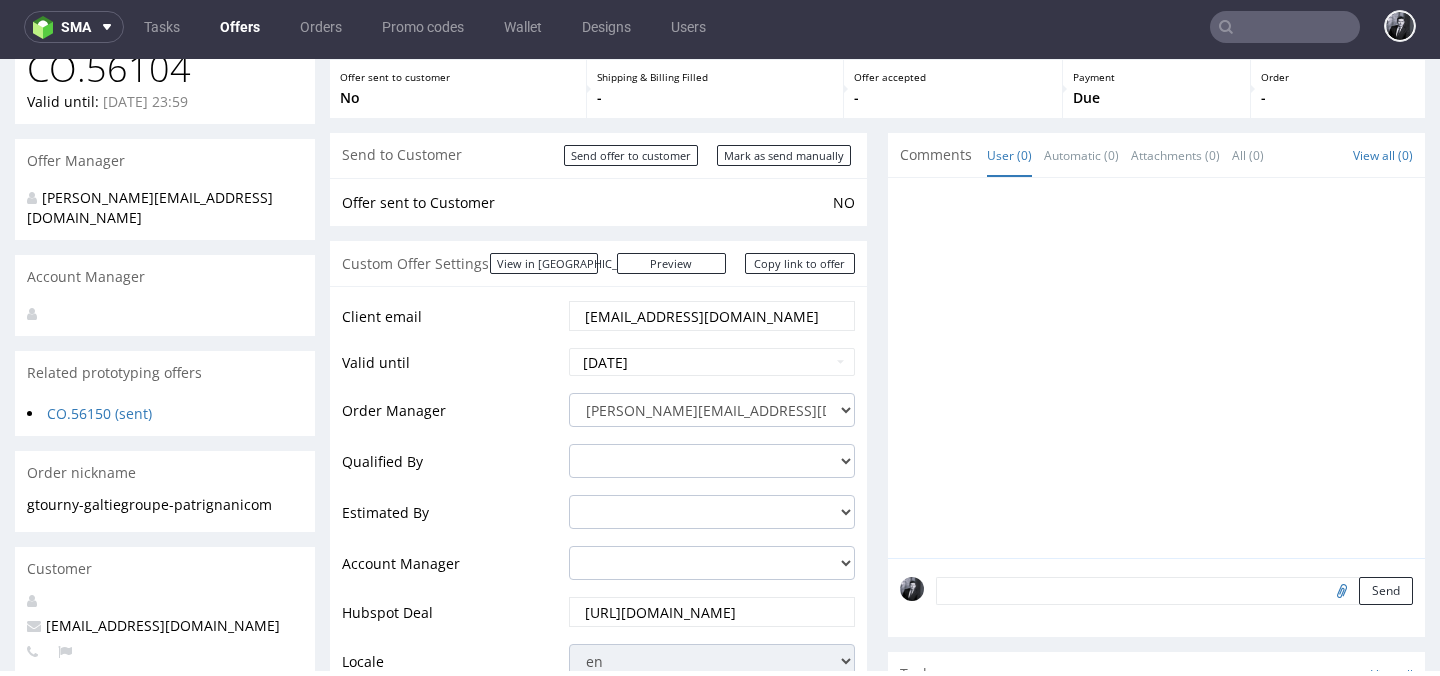 scroll, scrollTop: 50, scrollLeft: 0, axis: vertical 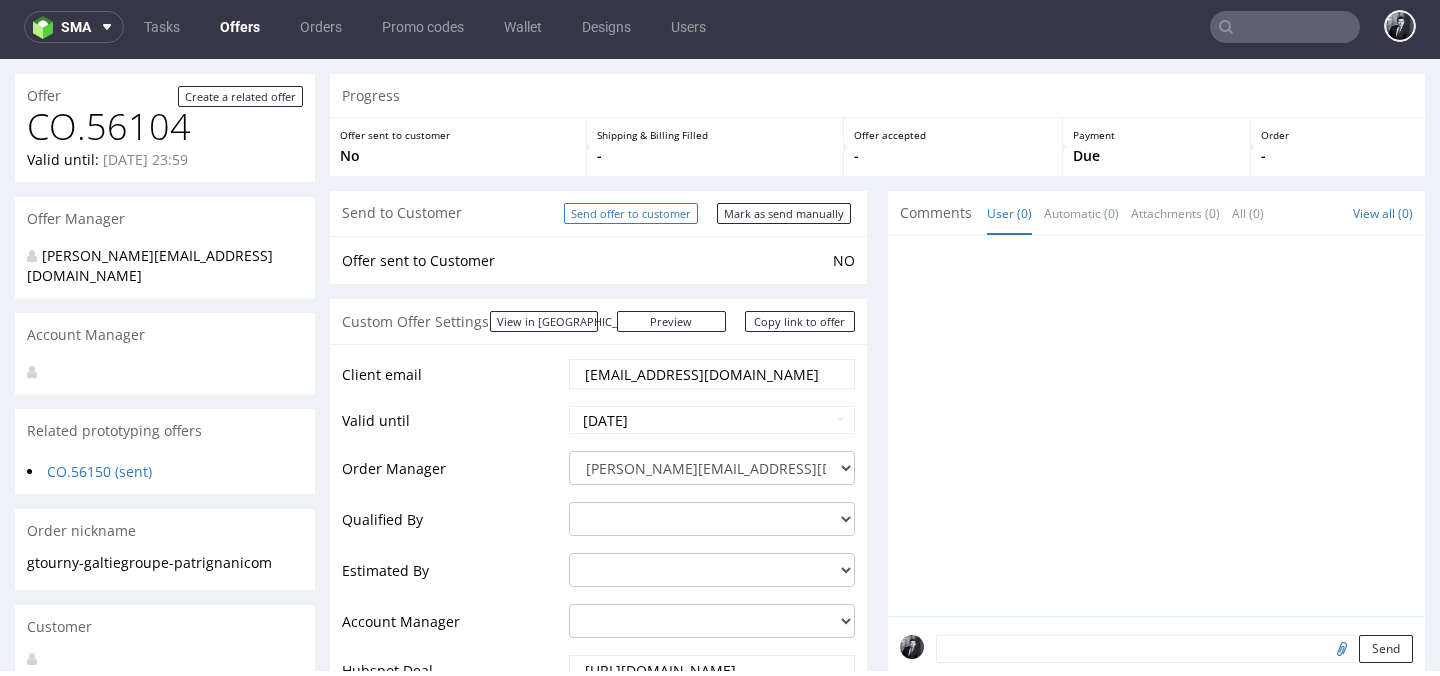 click on "Send offer to customer" at bounding box center [631, 213] 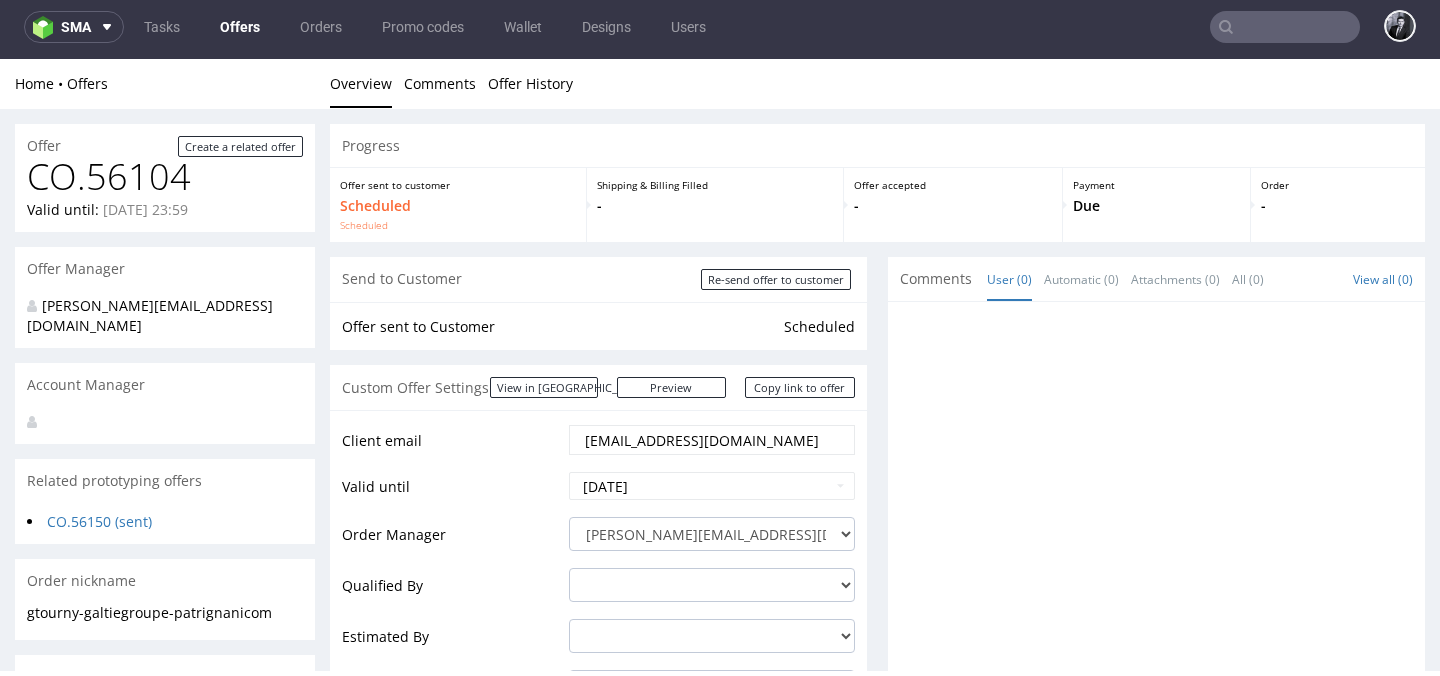 scroll, scrollTop: 0, scrollLeft: 0, axis: both 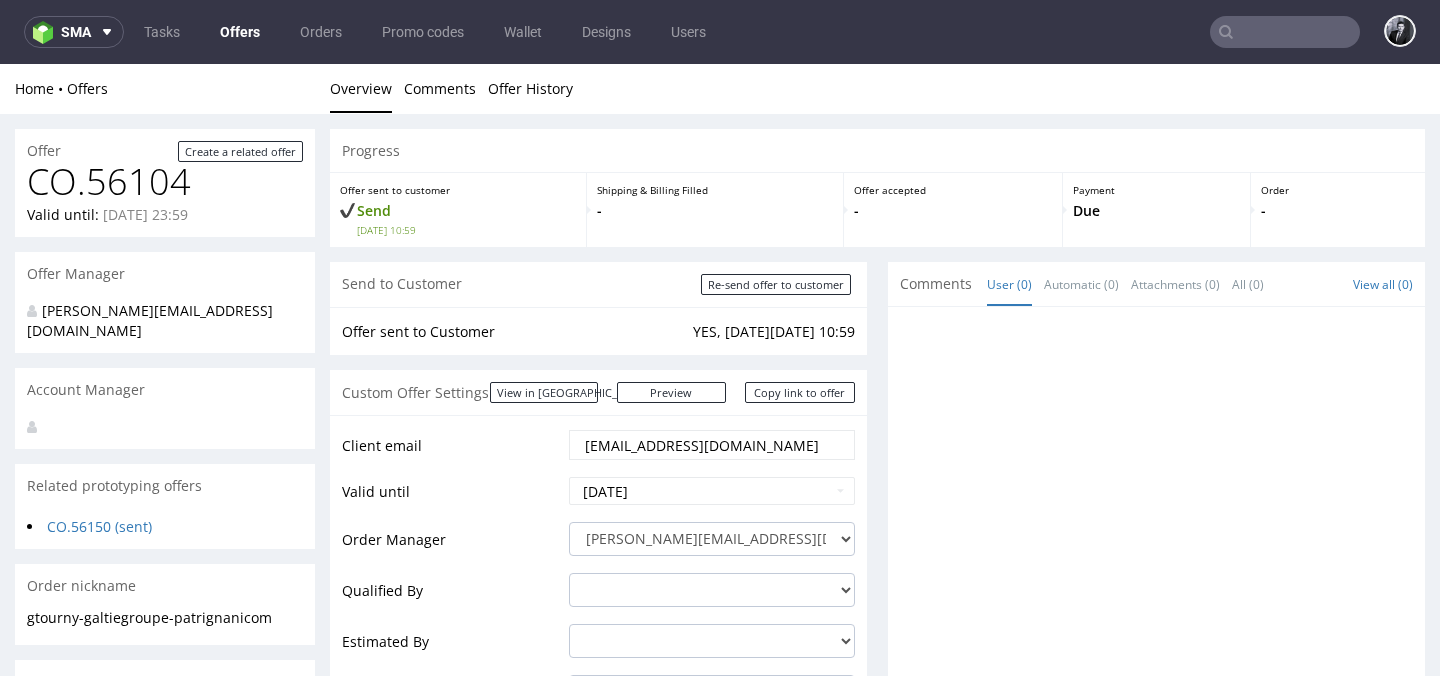 click on "Offers" at bounding box center [240, 32] 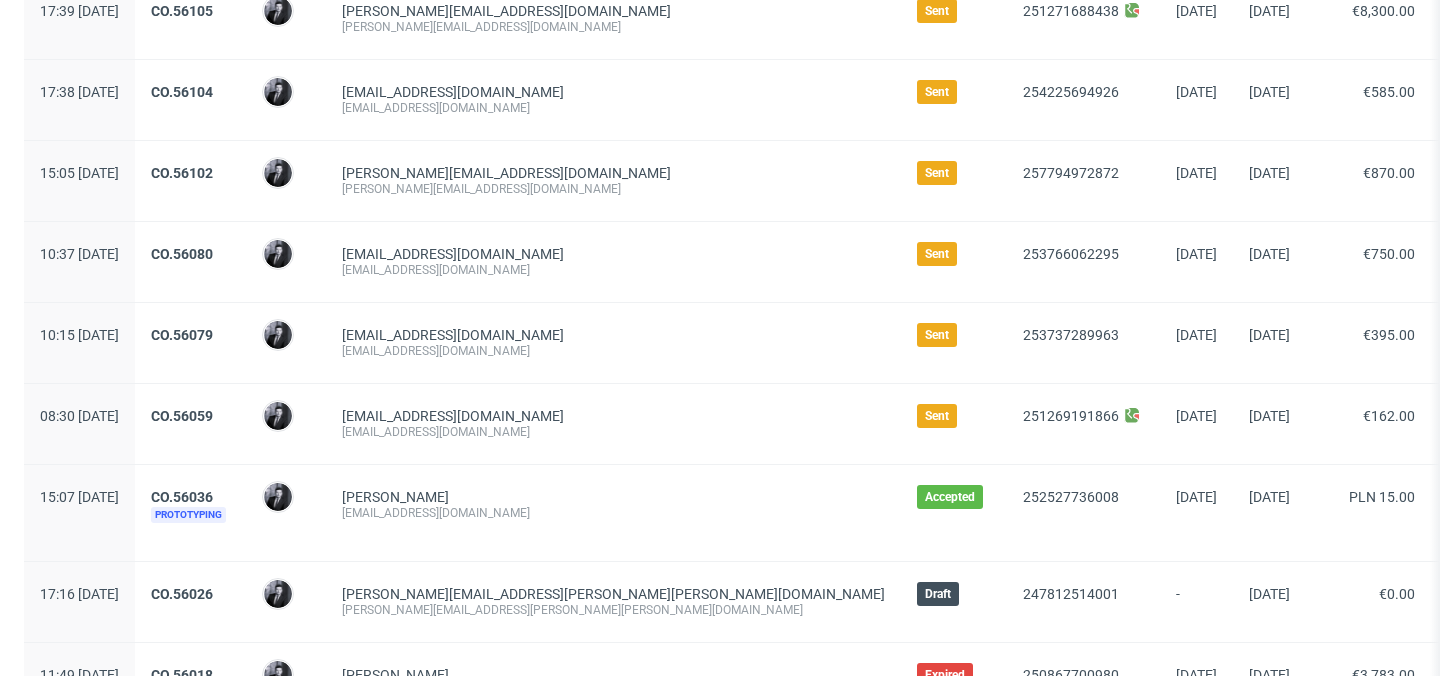 scroll, scrollTop: 974, scrollLeft: 0, axis: vertical 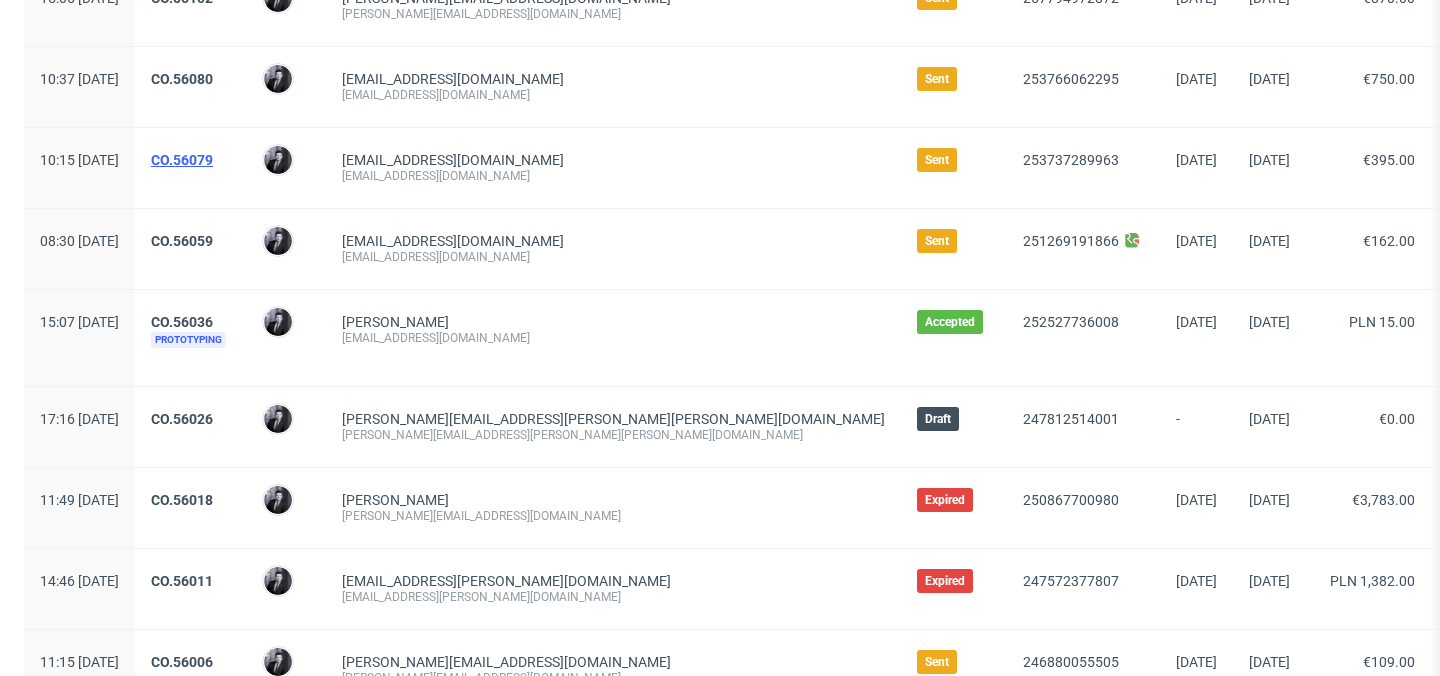 click on "CO.56079" at bounding box center (182, 160) 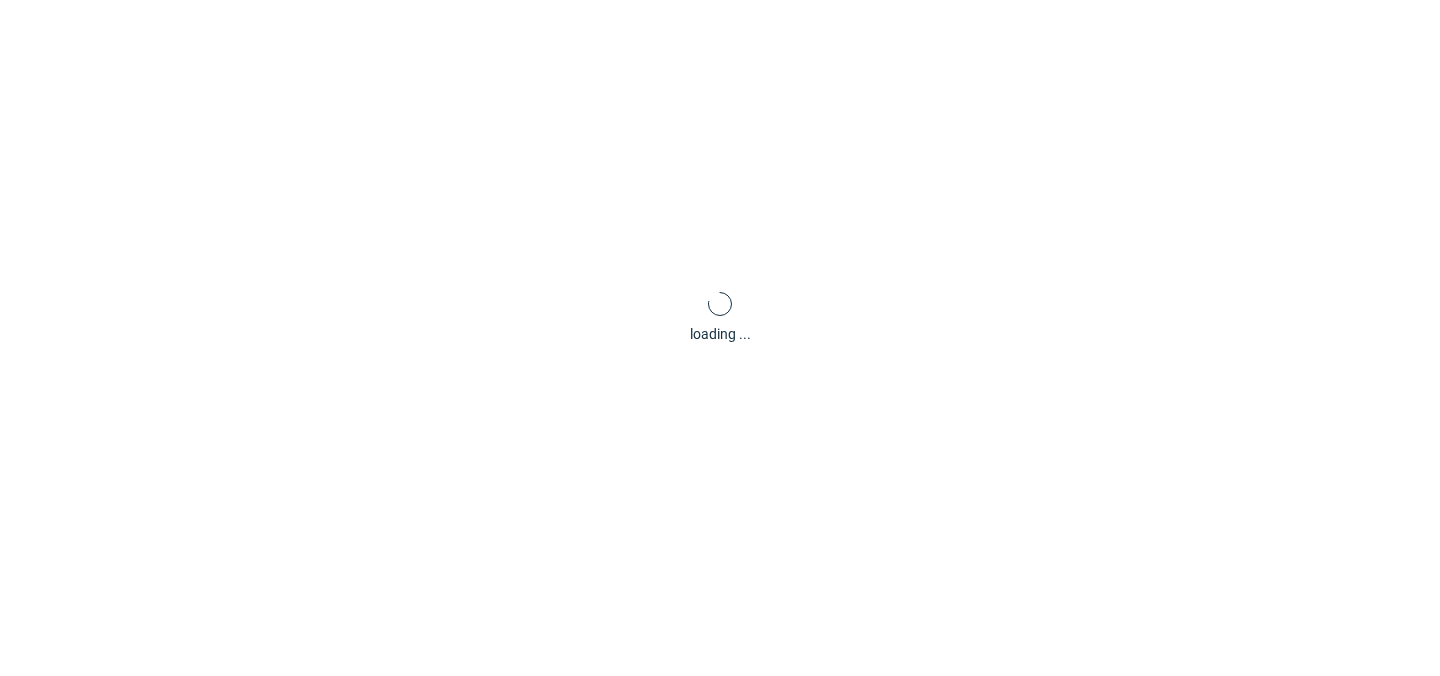 scroll, scrollTop: 5, scrollLeft: 0, axis: vertical 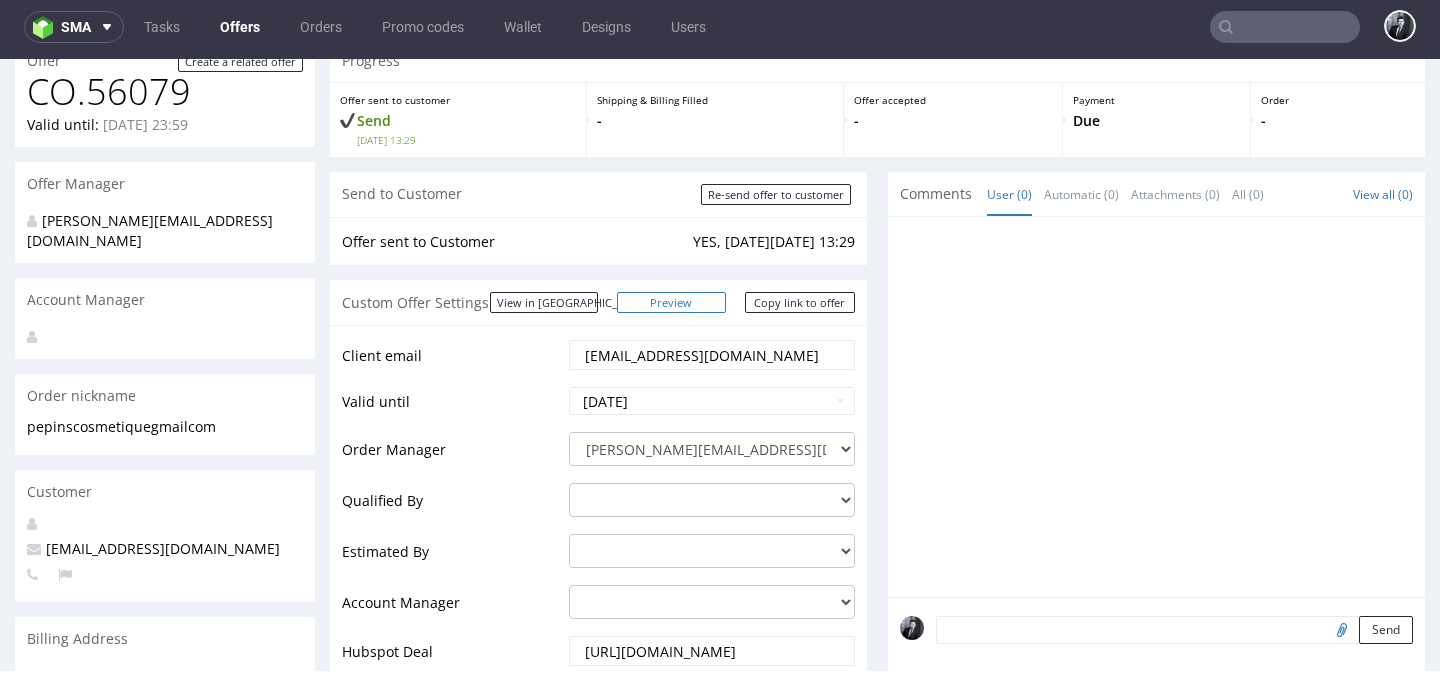 click on "Preview" at bounding box center [672, 302] 